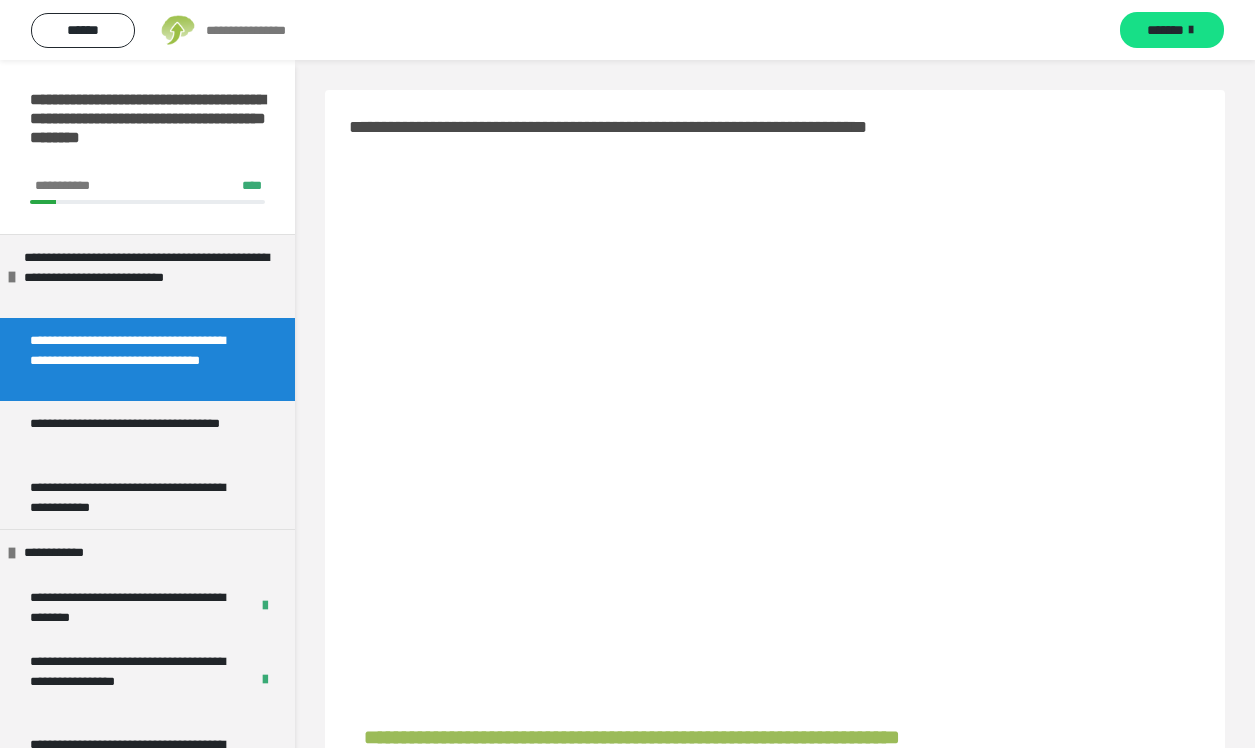 scroll, scrollTop: 294, scrollLeft: 0, axis: vertical 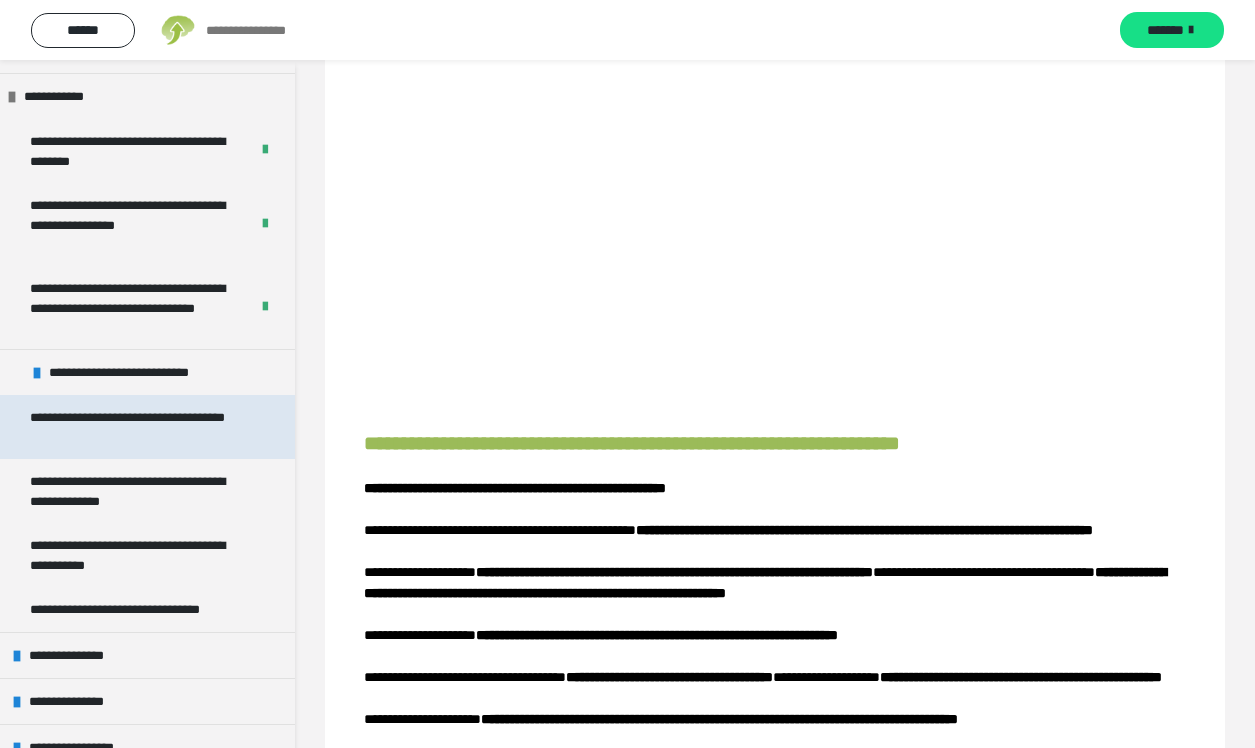 click on "**********" at bounding box center (139, 427) 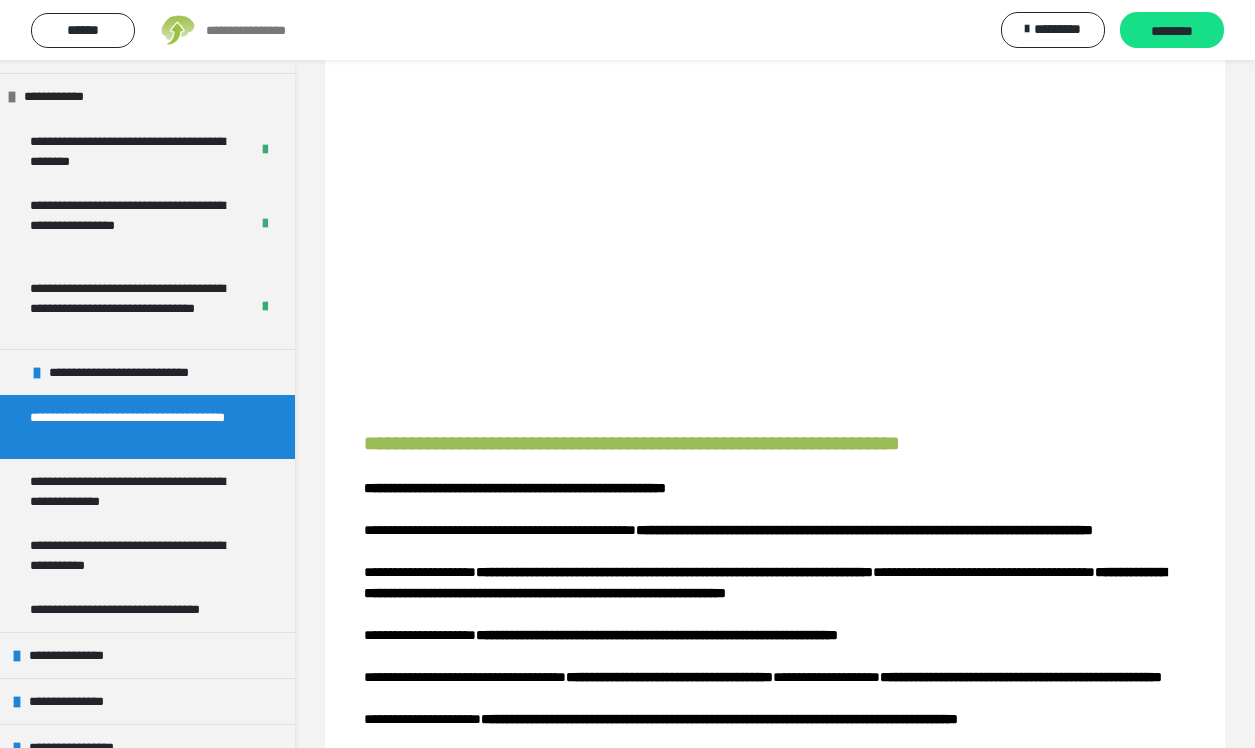 scroll, scrollTop: 115, scrollLeft: 0, axis: vertical 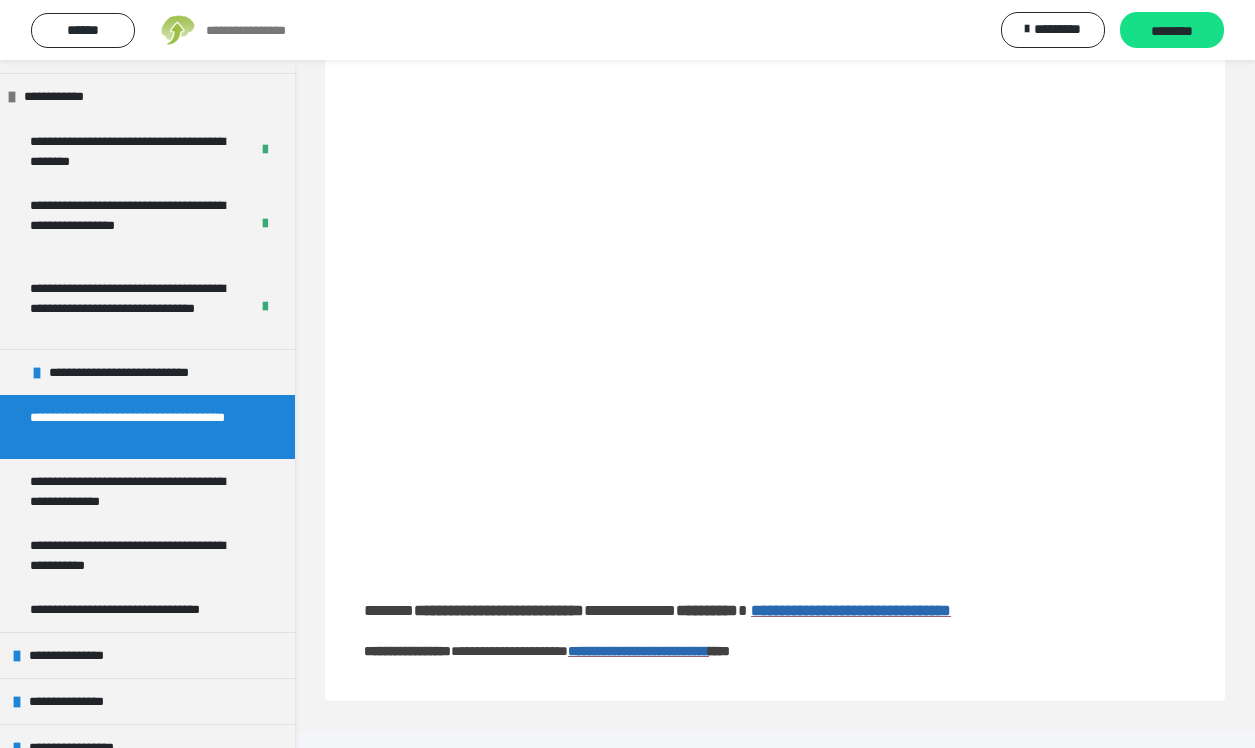 click on "**********" at bounding box center (775, 632) 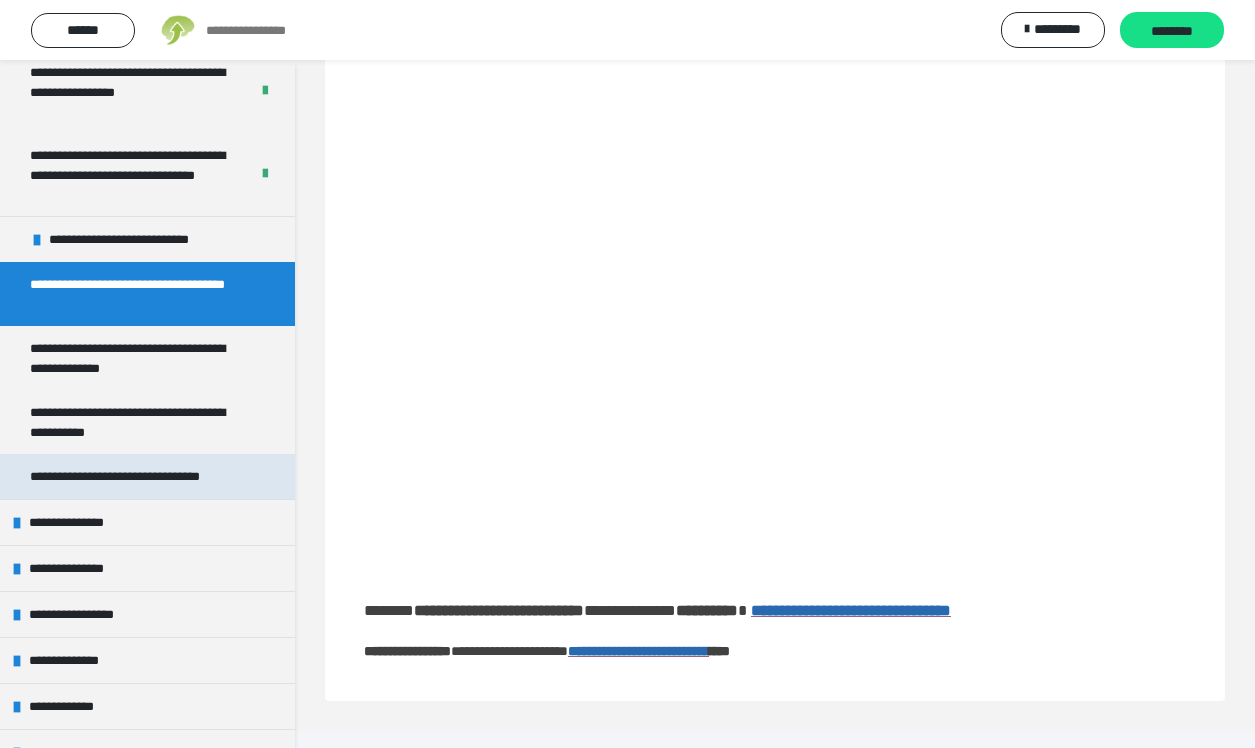 scroll, scrollTop: 616, scrollLeft: 0, axis: vertical 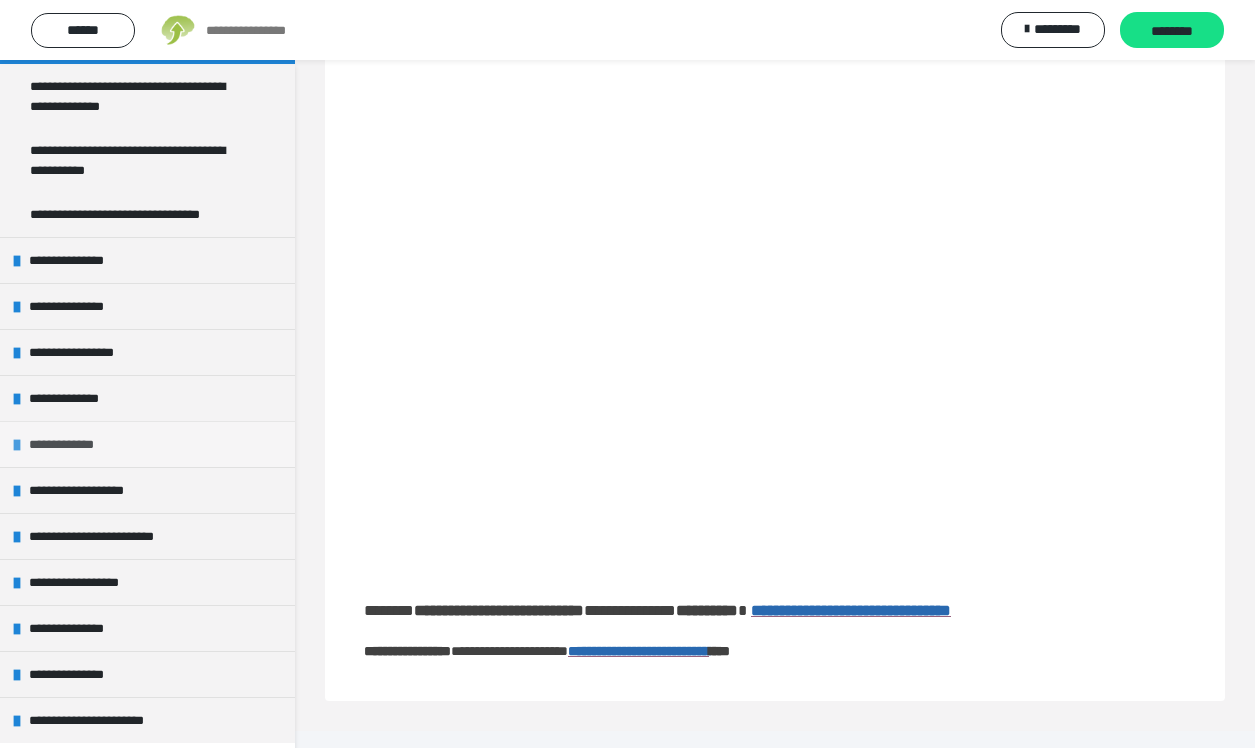 click at bounding box center (17, 445) 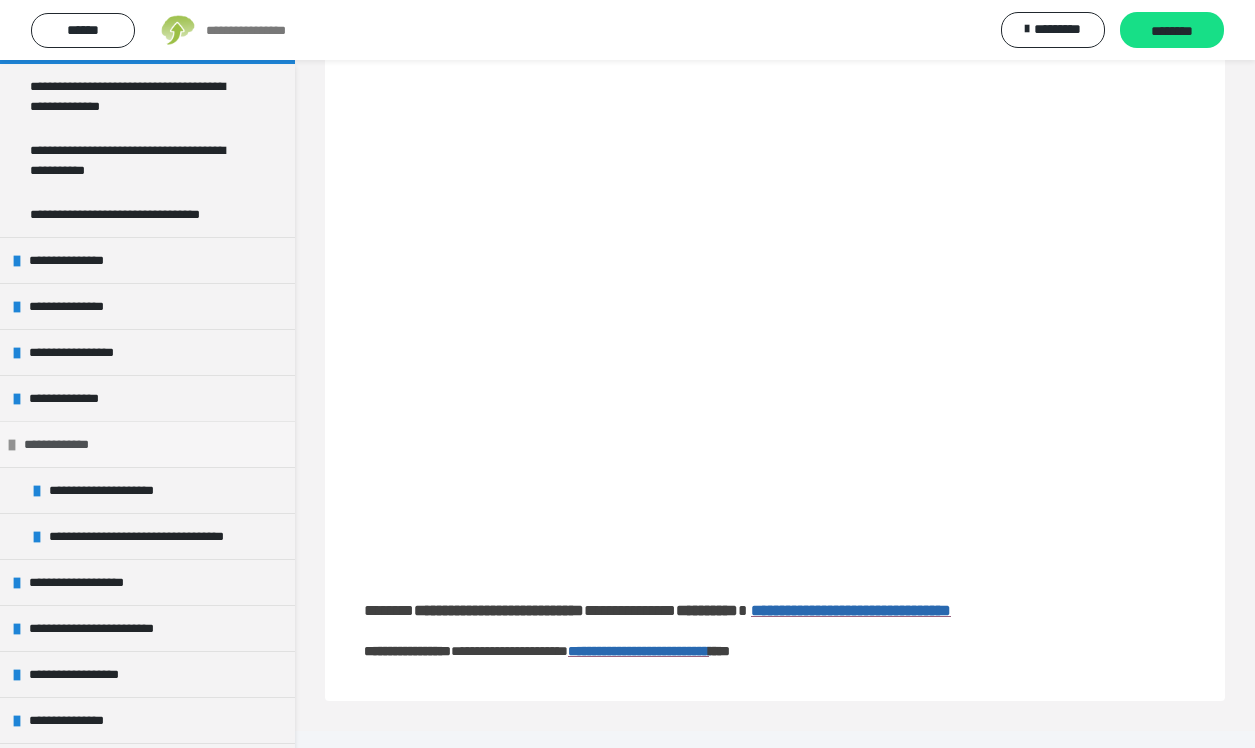 click at bounding box center (12, 445) 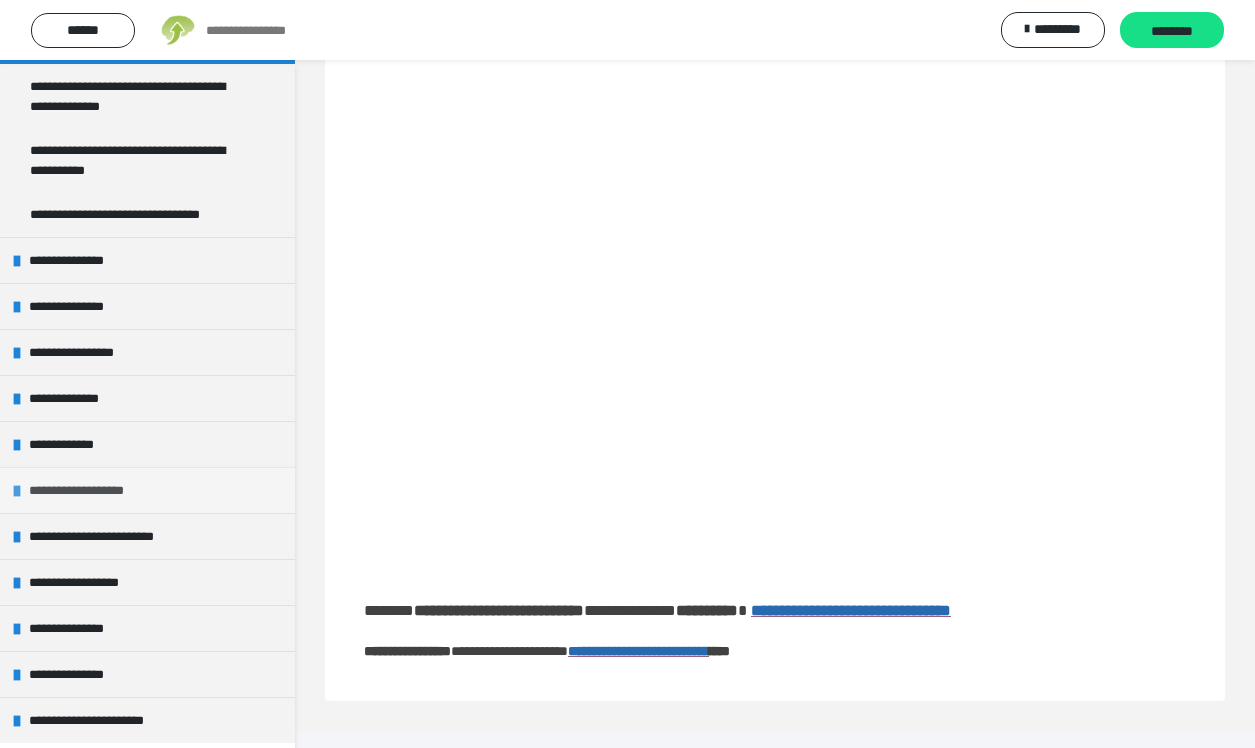 click on "**********" at bounding box center (84, 490) 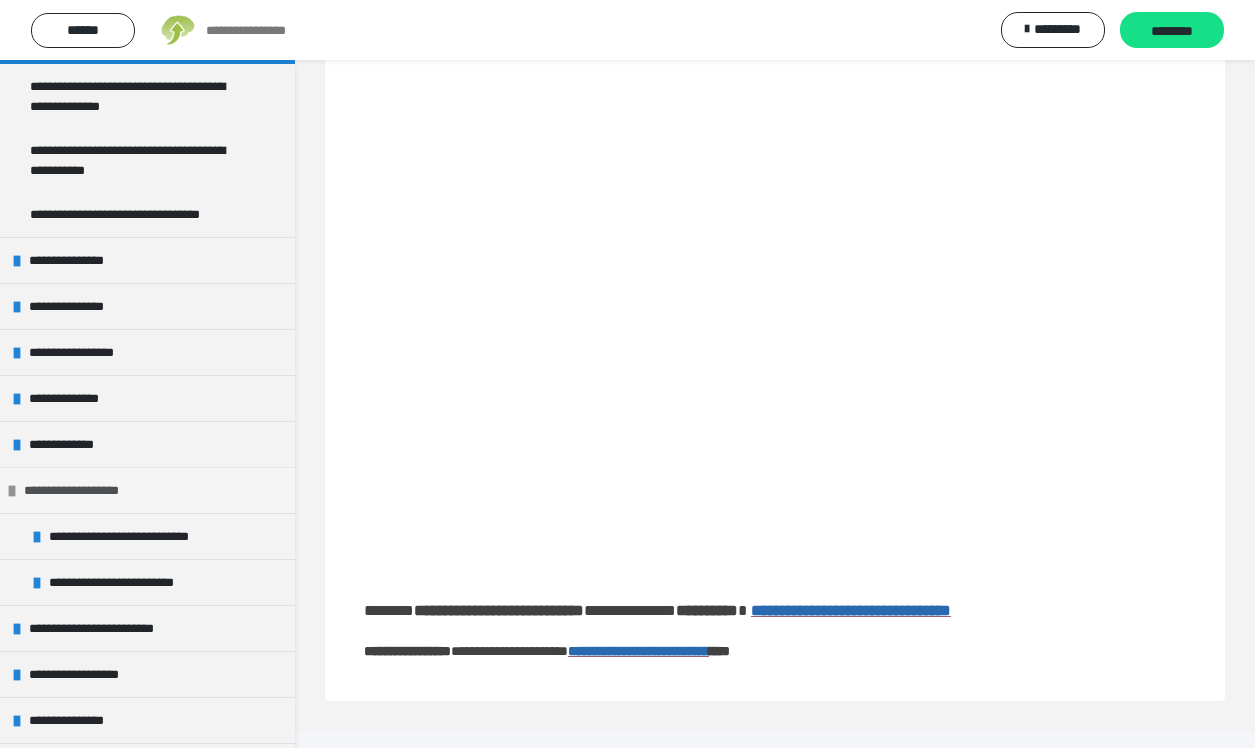 click on "**********" at bounding box center (79, 490) 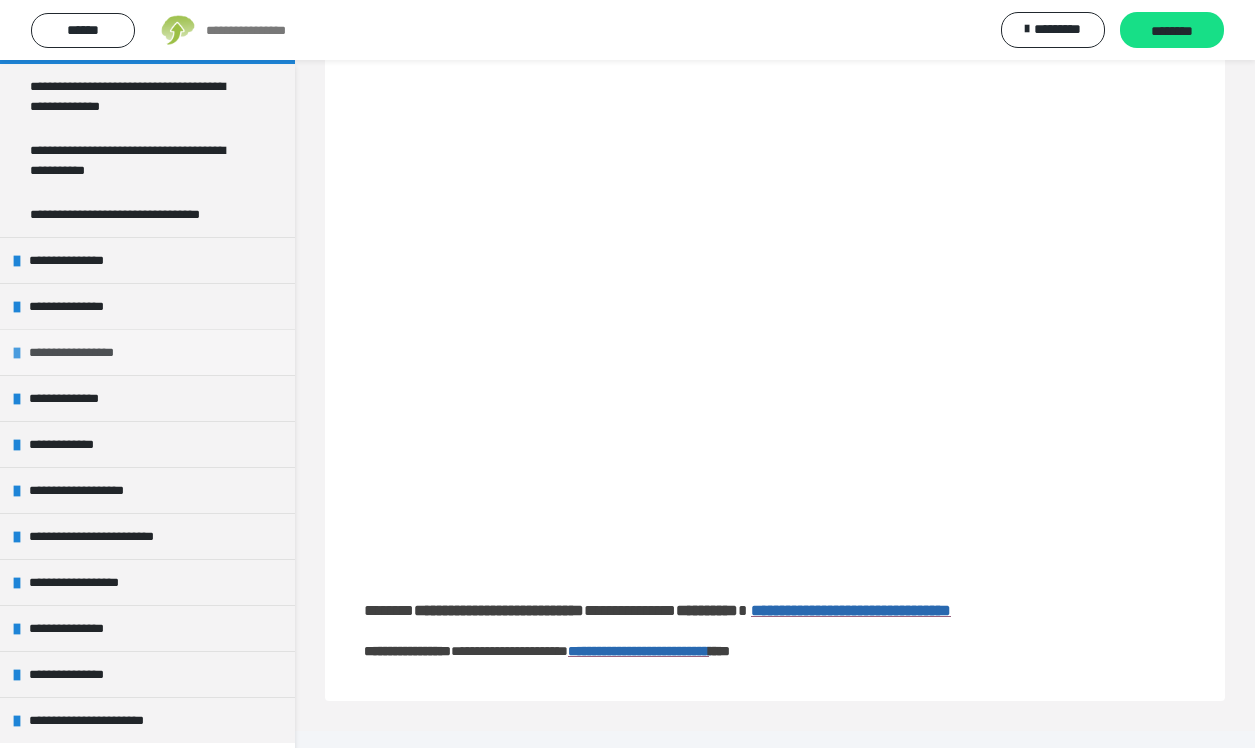 click at bounding box center [17, 353] 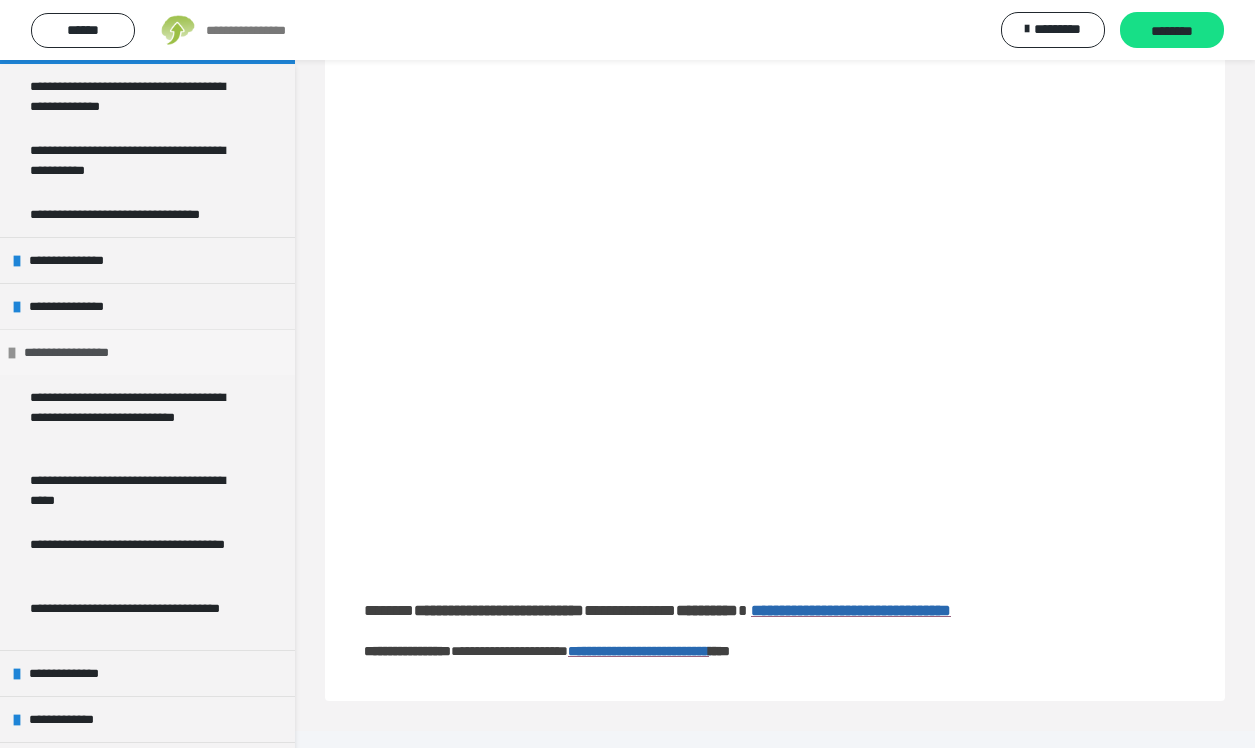 click at bounding box center (12, 353) 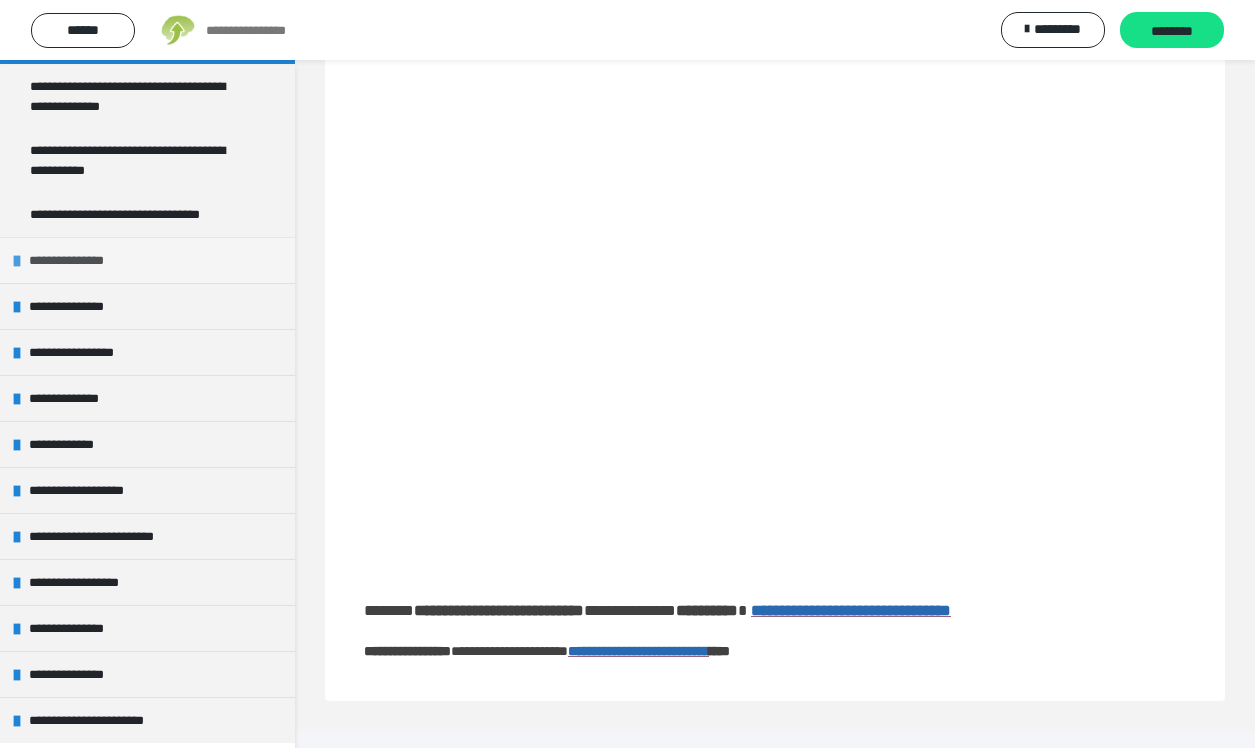 click at bounding box center (17, 261) 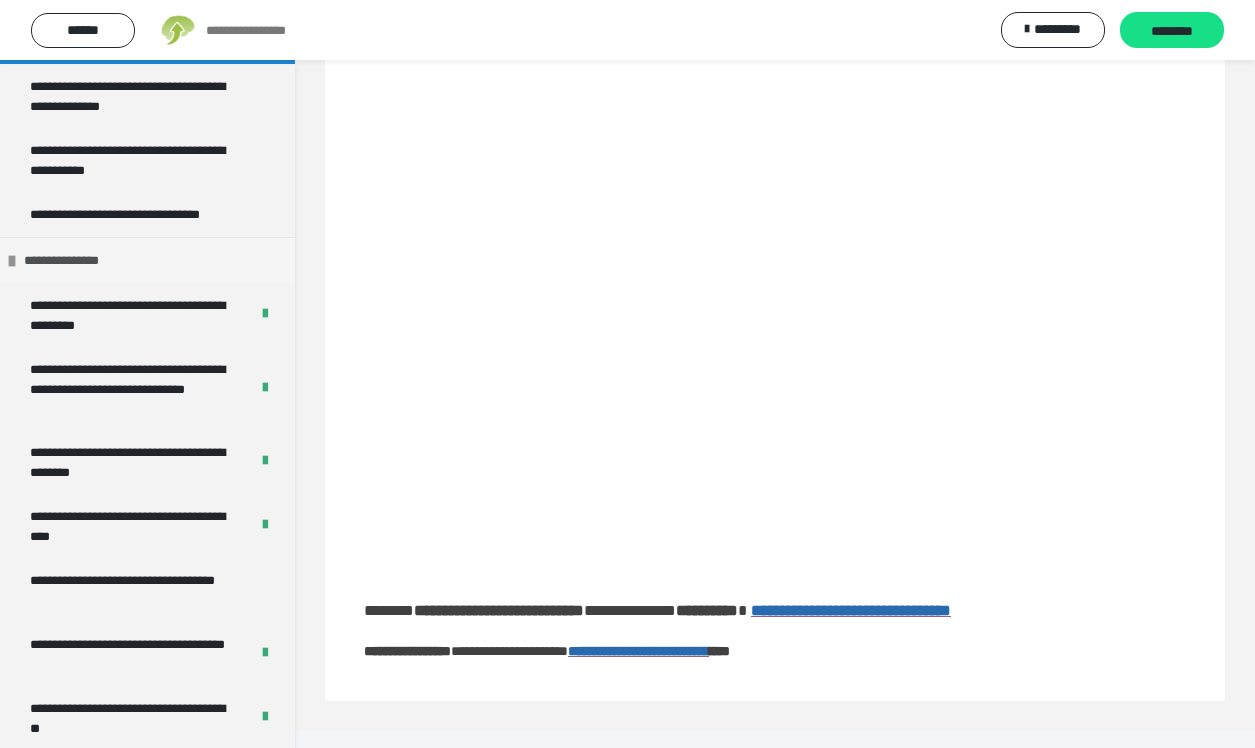 click at bounding box center (12, 261) 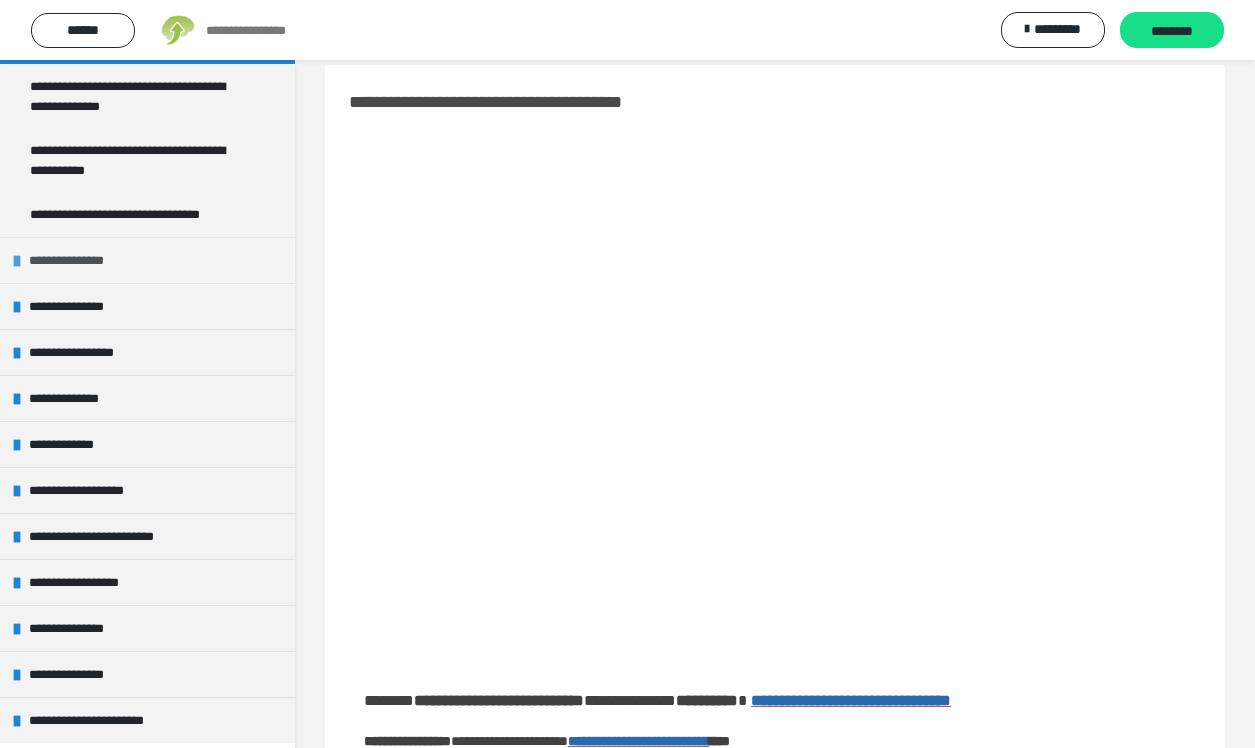 scroll, scrollTop: 22, scrollLeft: 0, axis: vertical 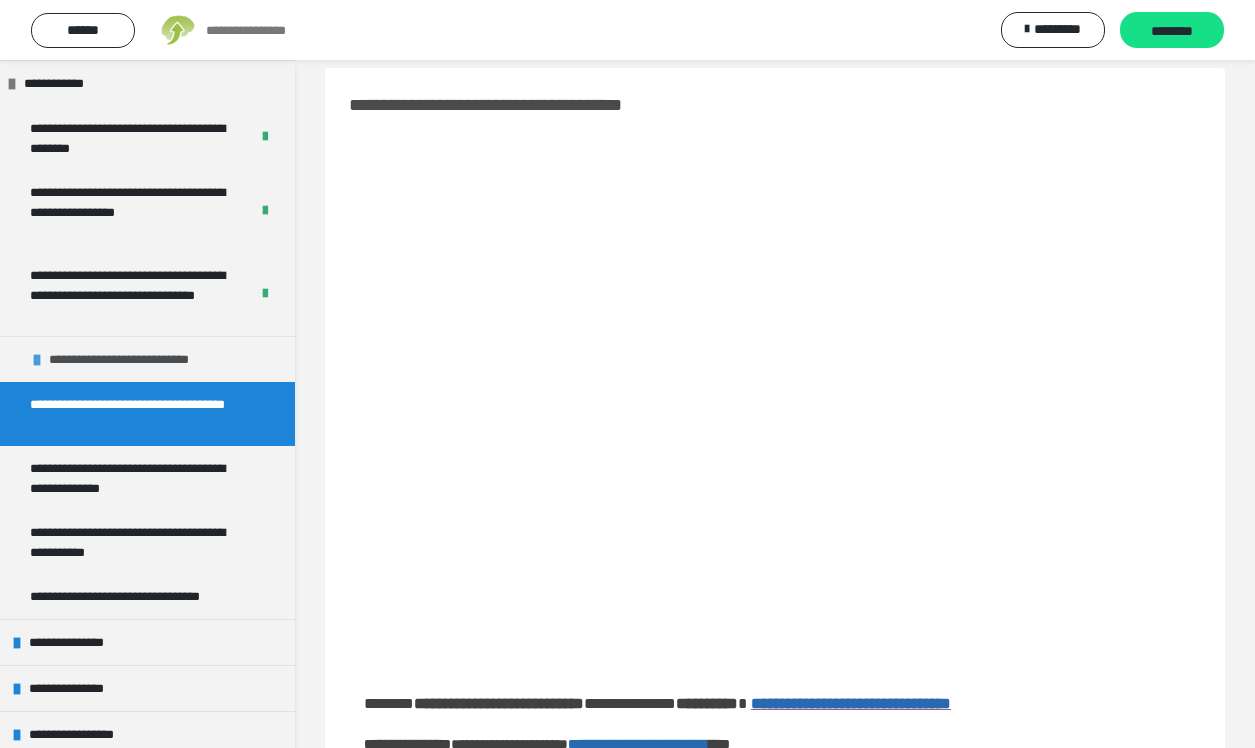 click at bounding box center [37, 360] 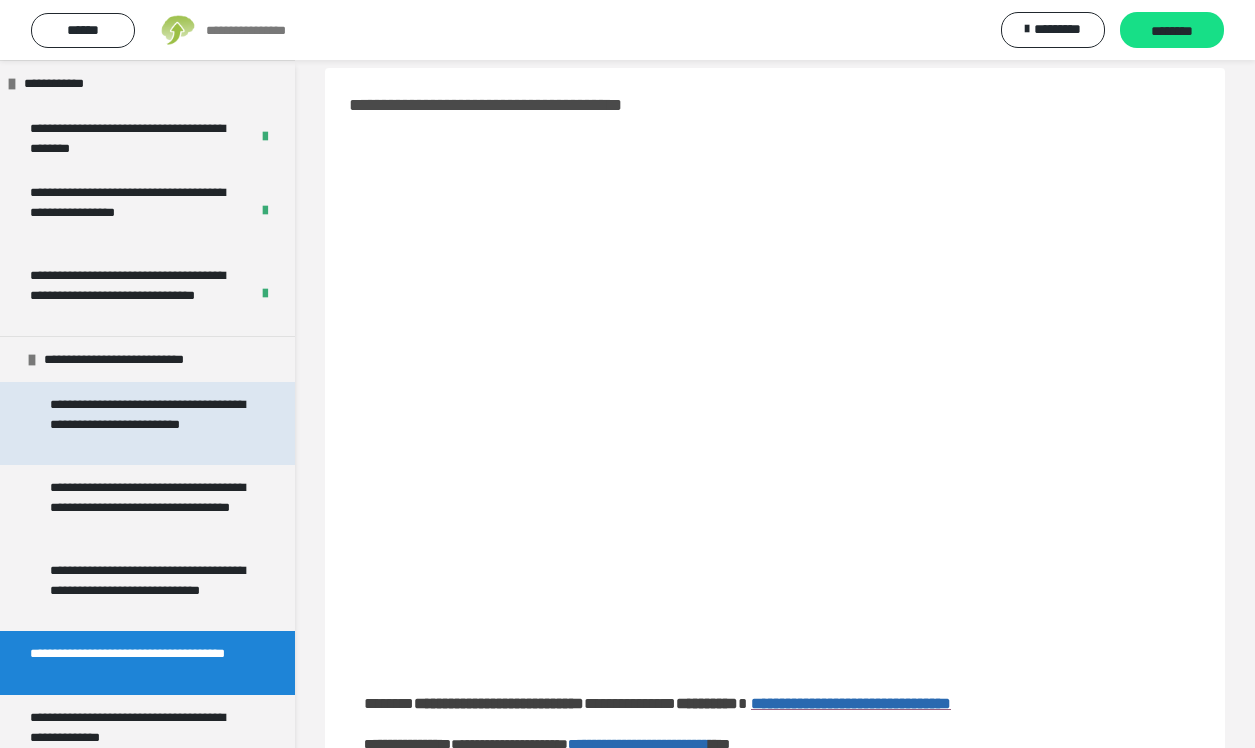 click on "**********" at bounding box center [149, 423] 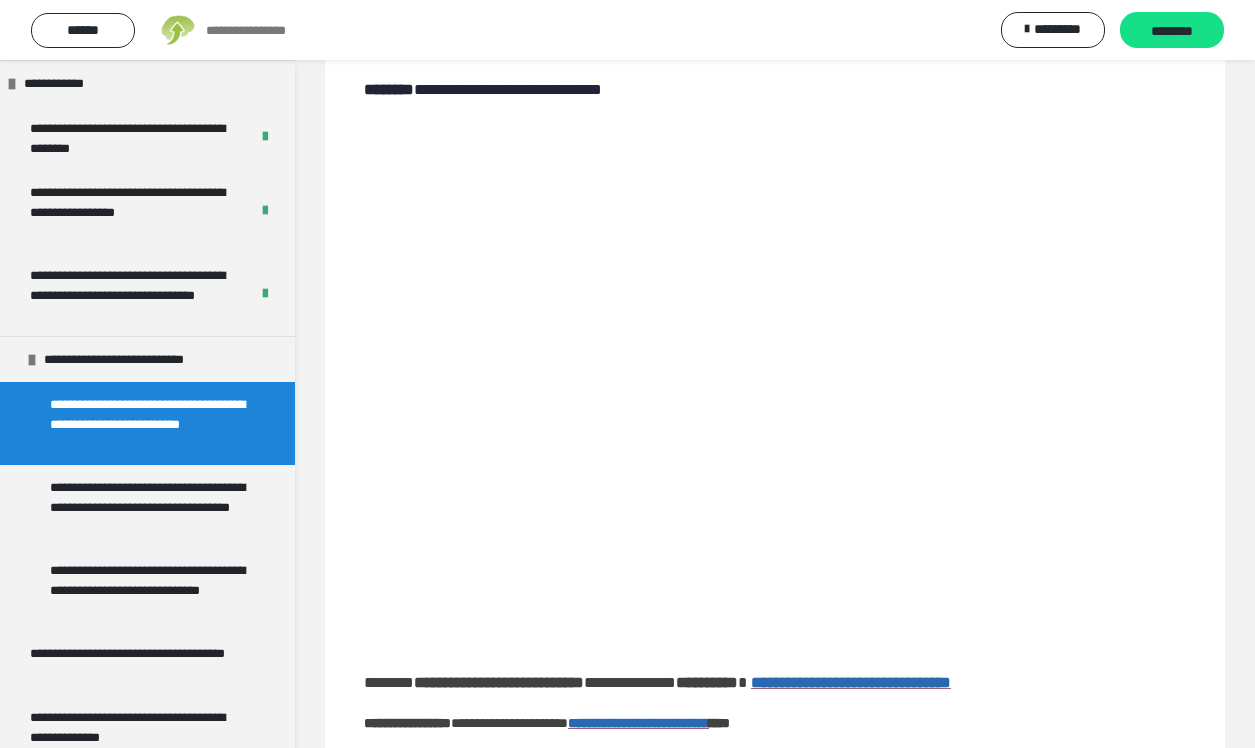scroll, scrollTop: 139, scrollLeft: 0, axis: vertical 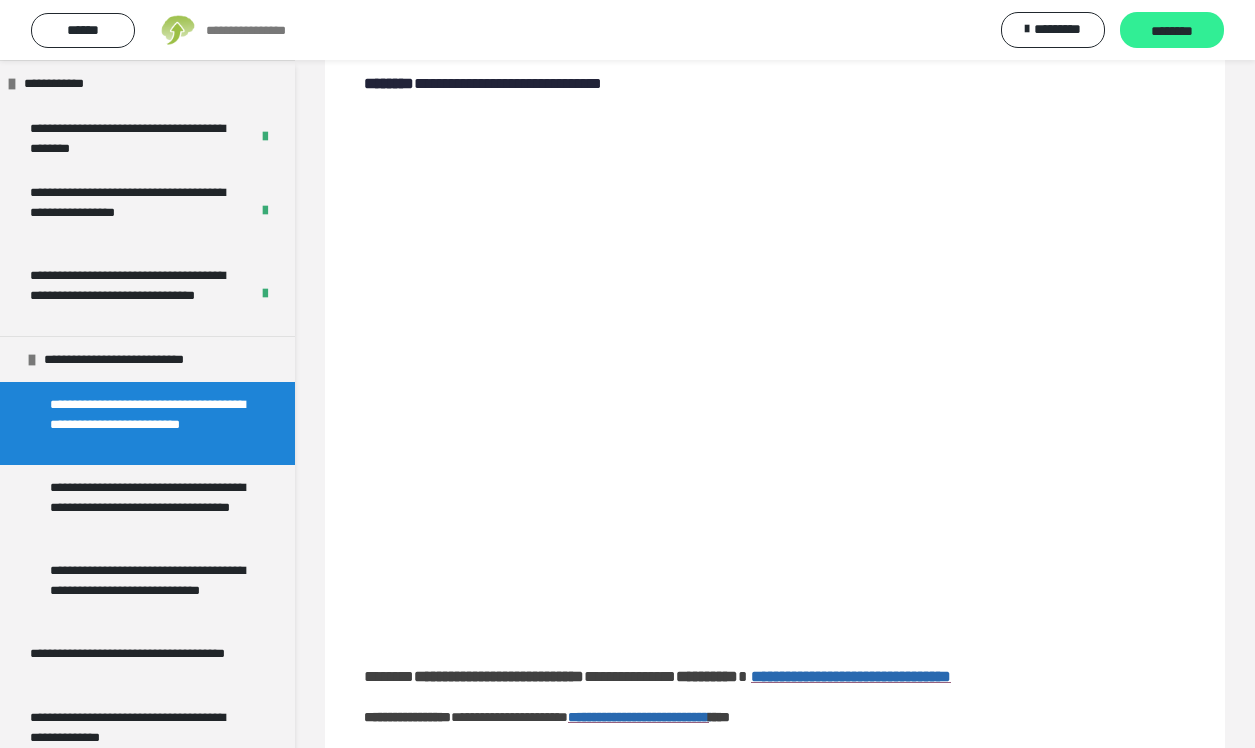 click on "********" at bounding box center (1172, 31) 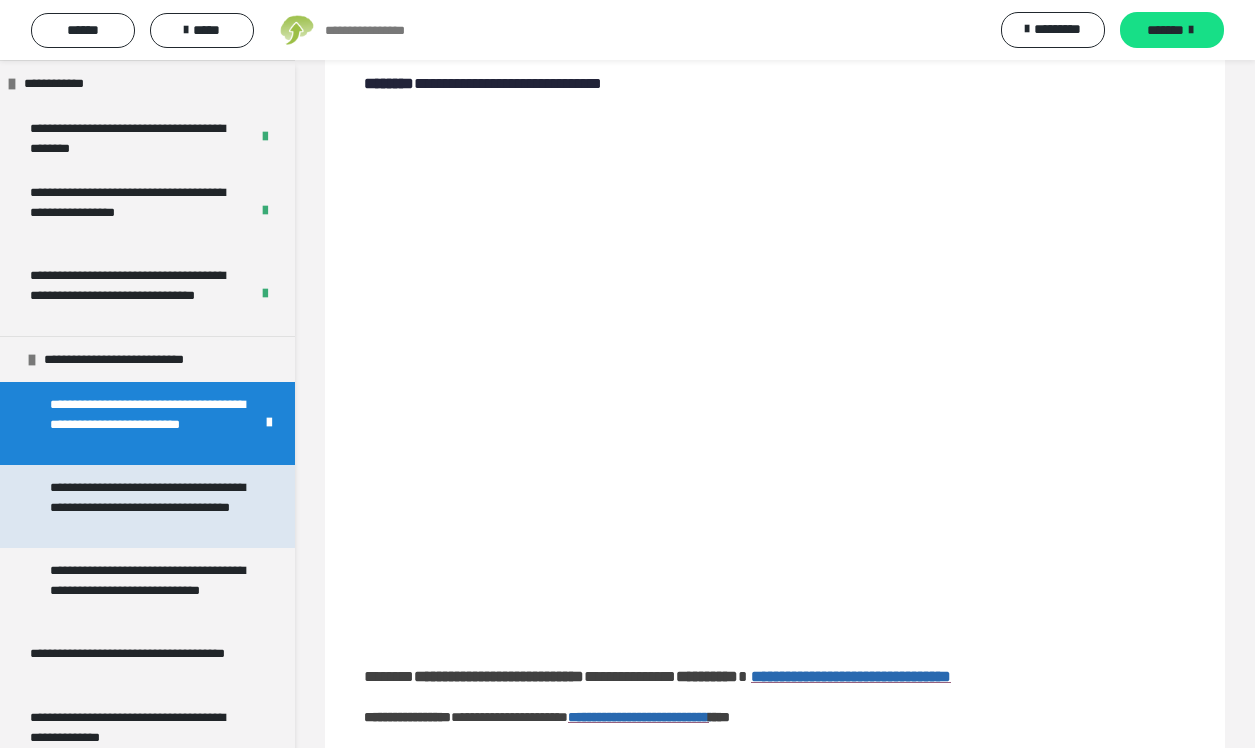click on "**********" at bounding box center (149, 506) 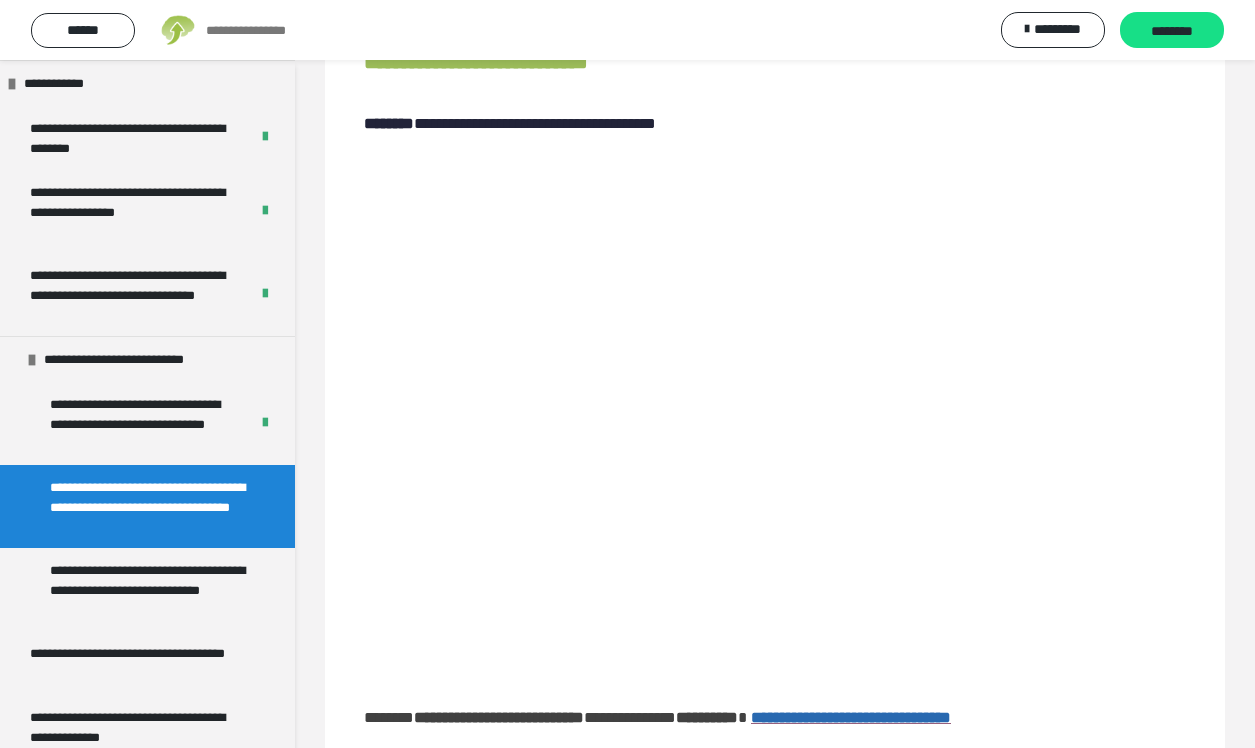 scroll, scrollTop: 83, scrollLeft: 0, axis: vertical 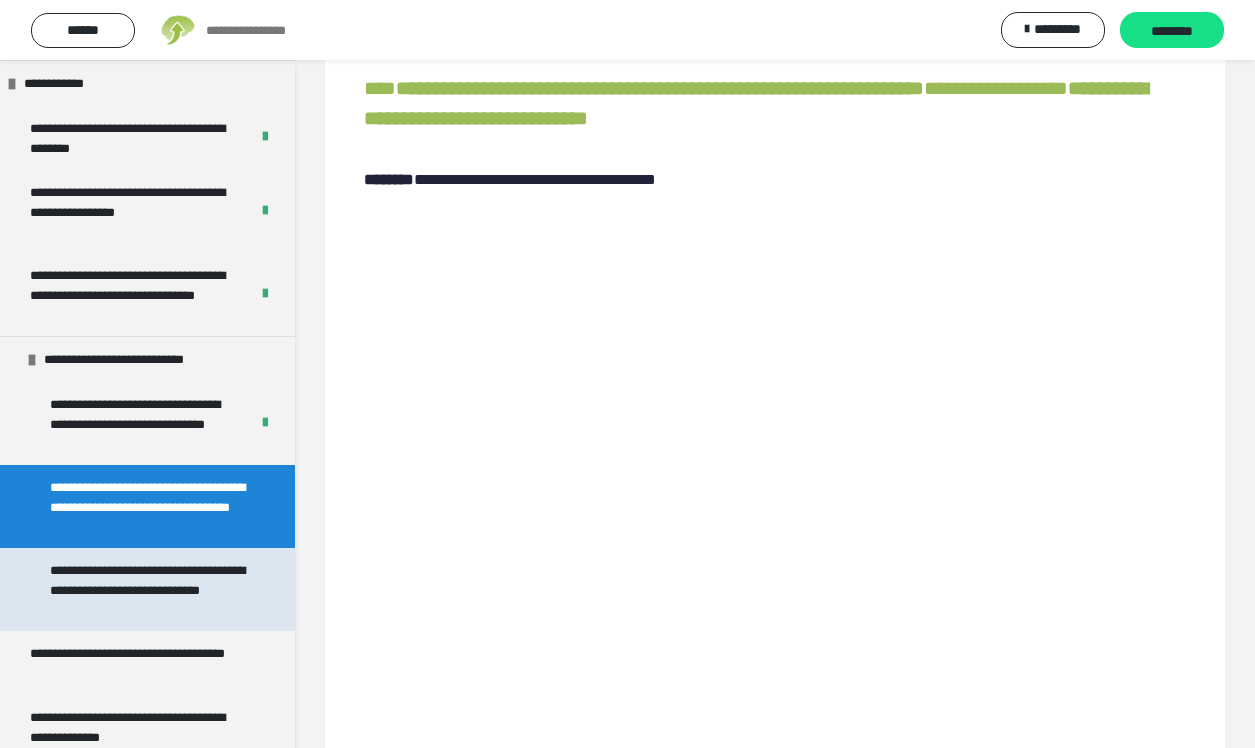 click on "**********" at bounding box center (149, 589) 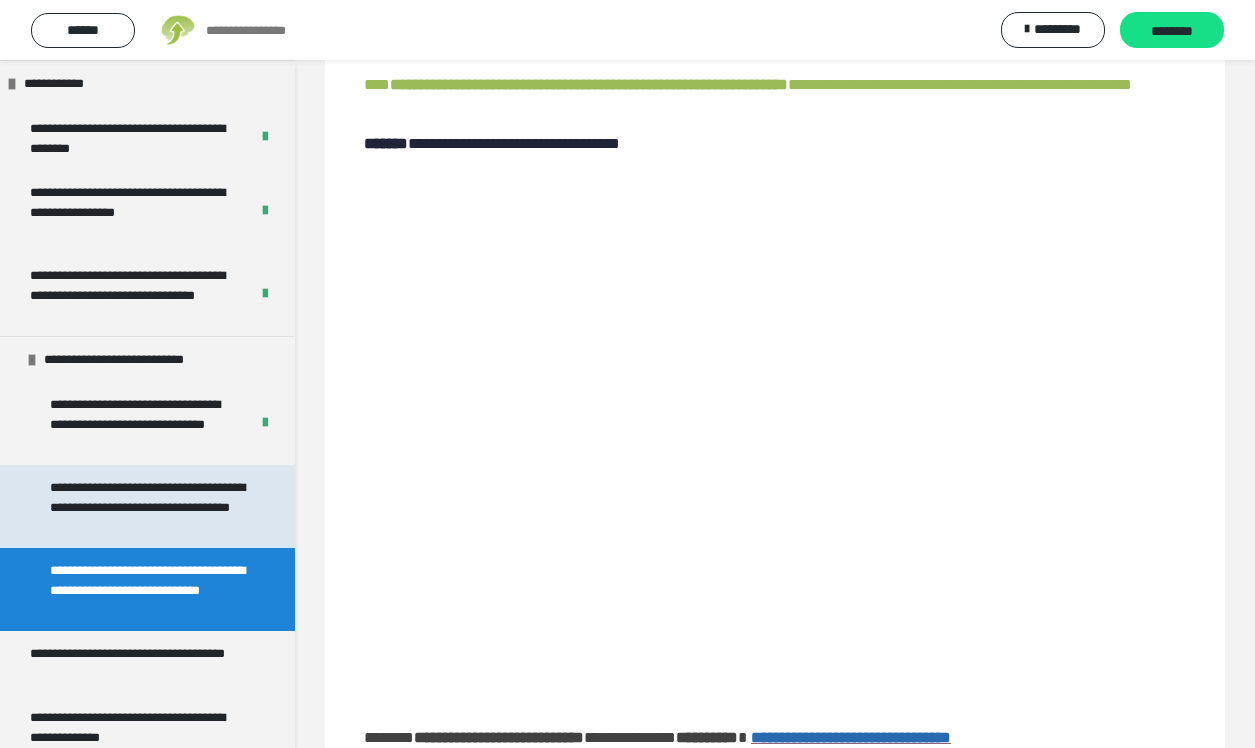 click on "**********" at bounding box center (149, 506) 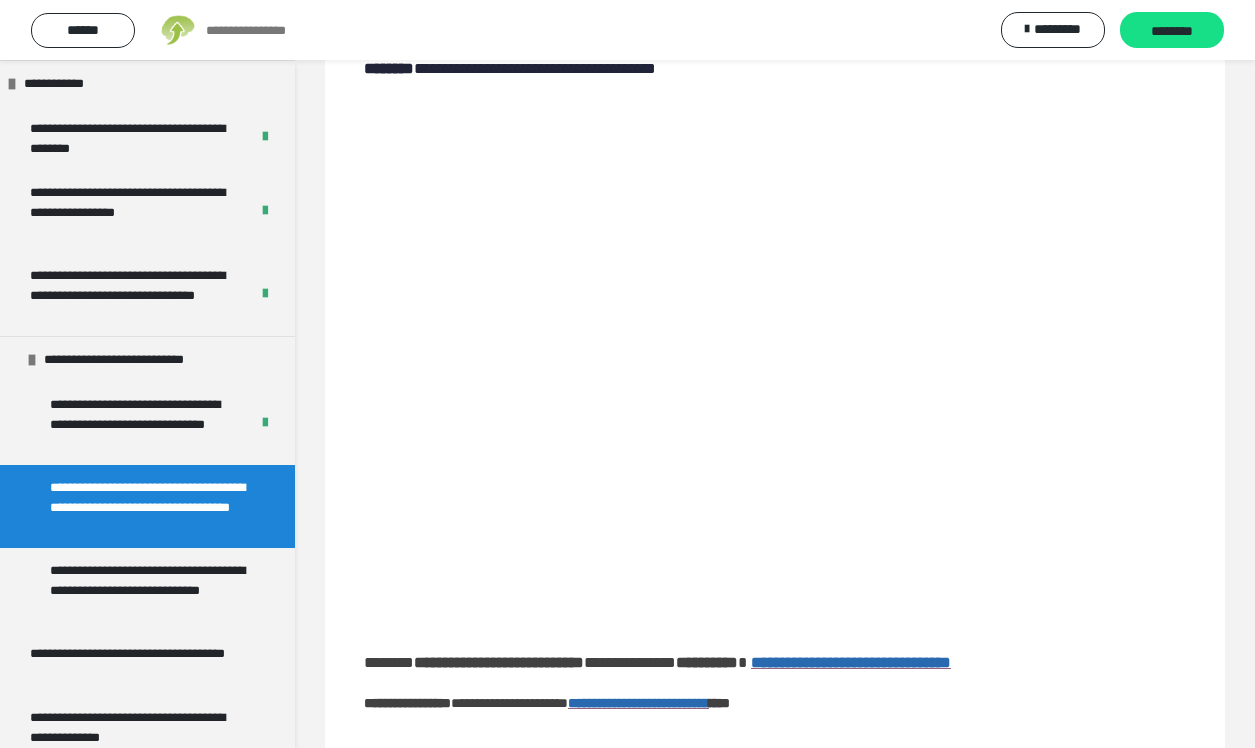 scroll, scrollTop: 209, scrollLeft: 0, axis: vertical 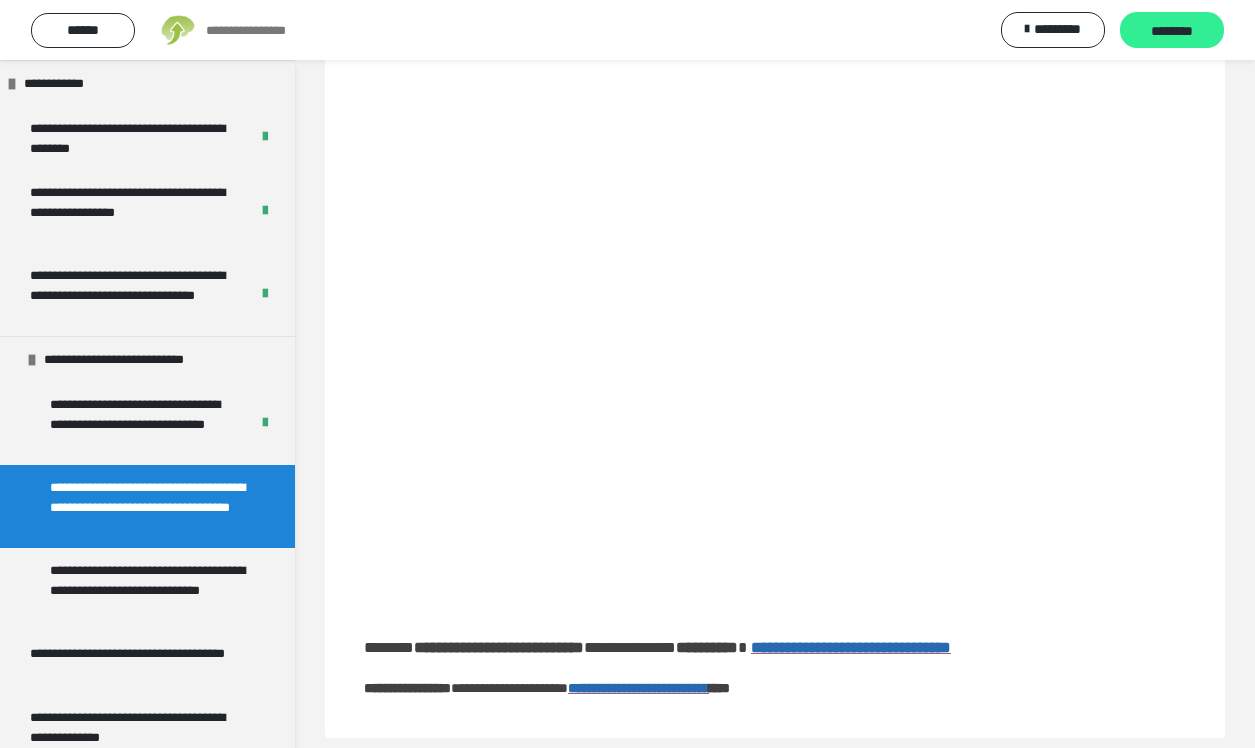 click on "********" at bounding box center [1172, 31] 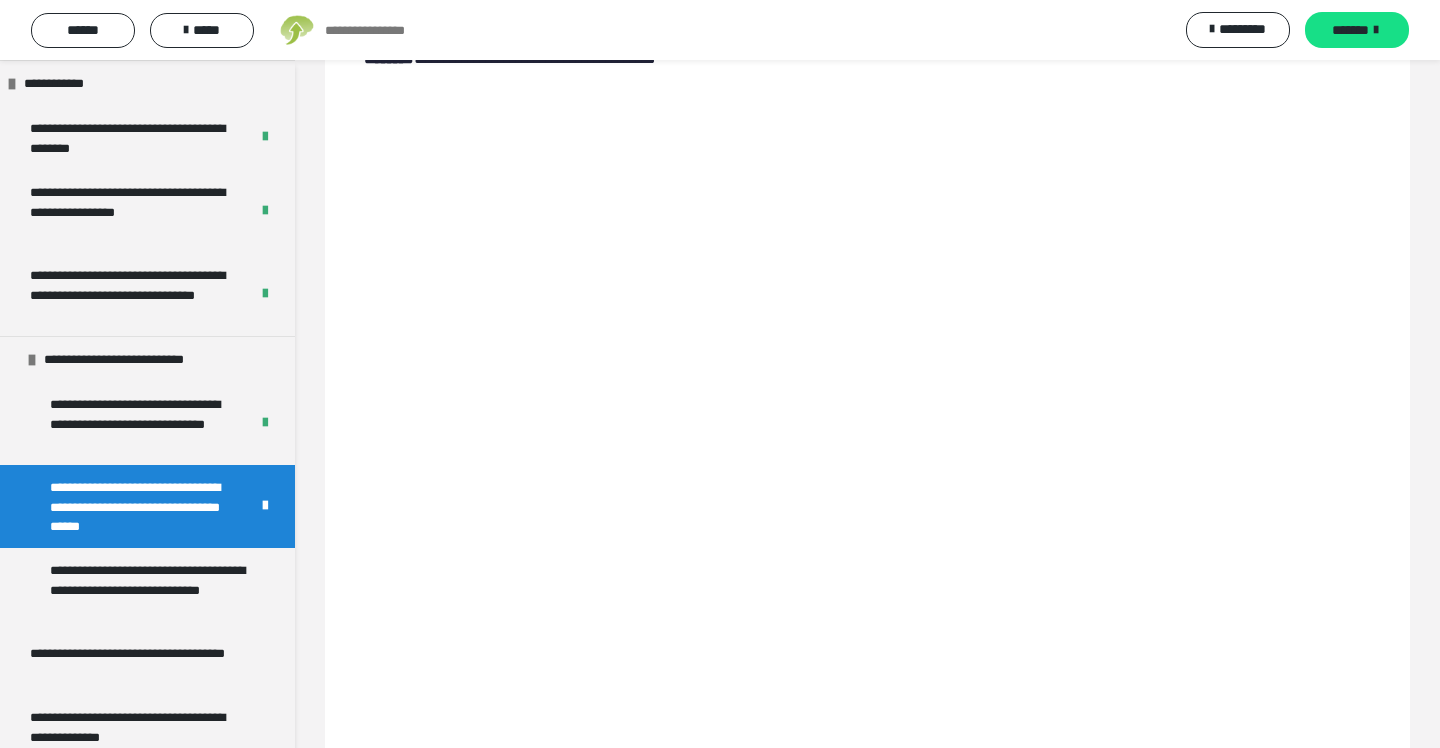 scroll, scrollTop: 205, scrollLeft: 0, axis: vertical 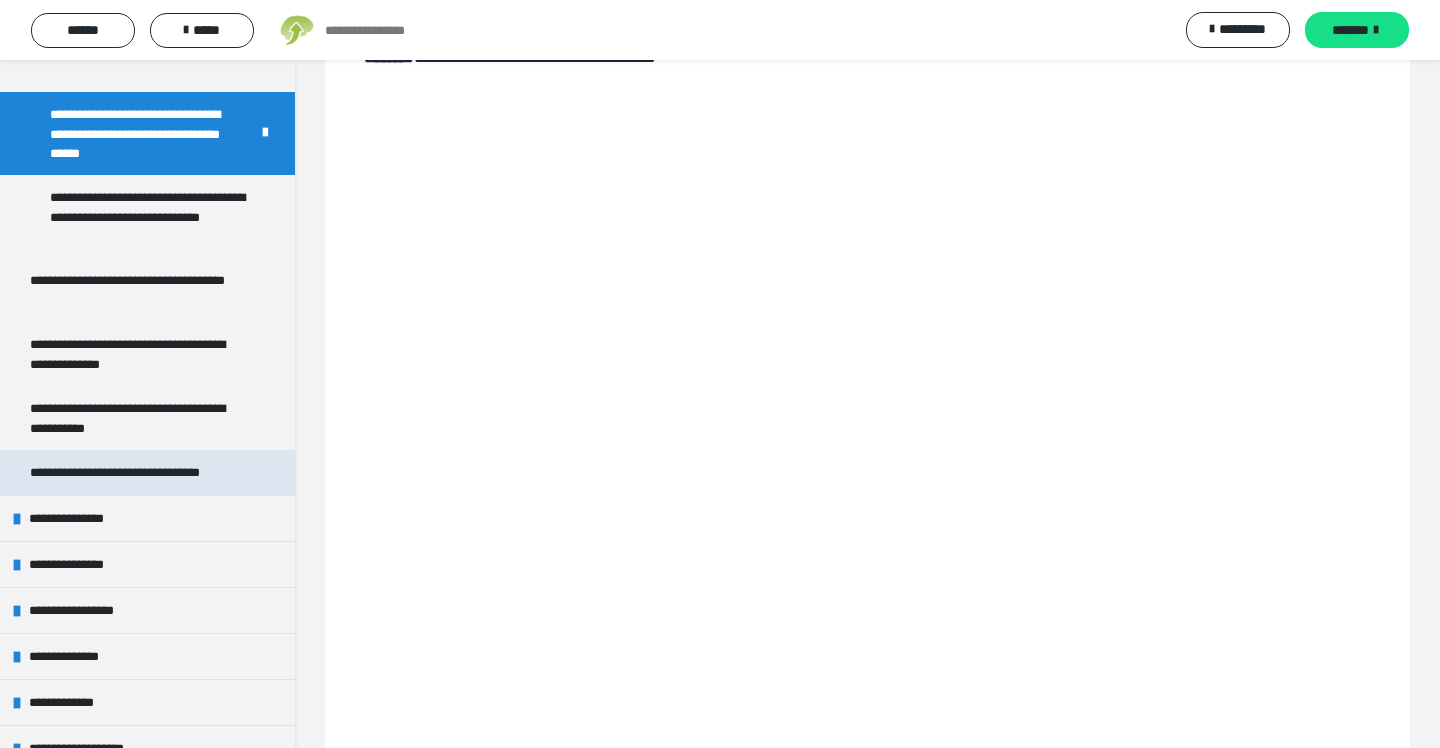 click on "**********" at bounding box center (137, 472) 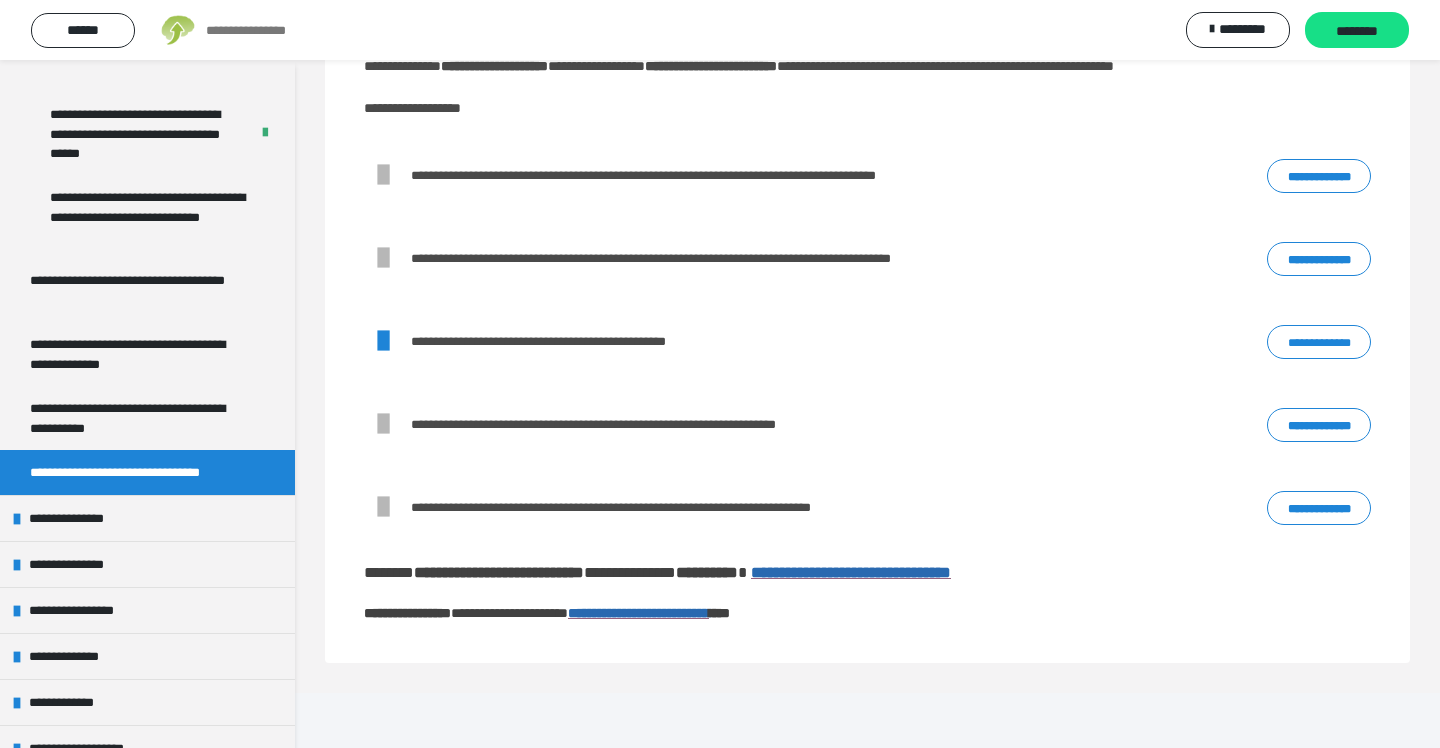scroll, scrollTop: 168, scrollLeft: 0, axis: vertical 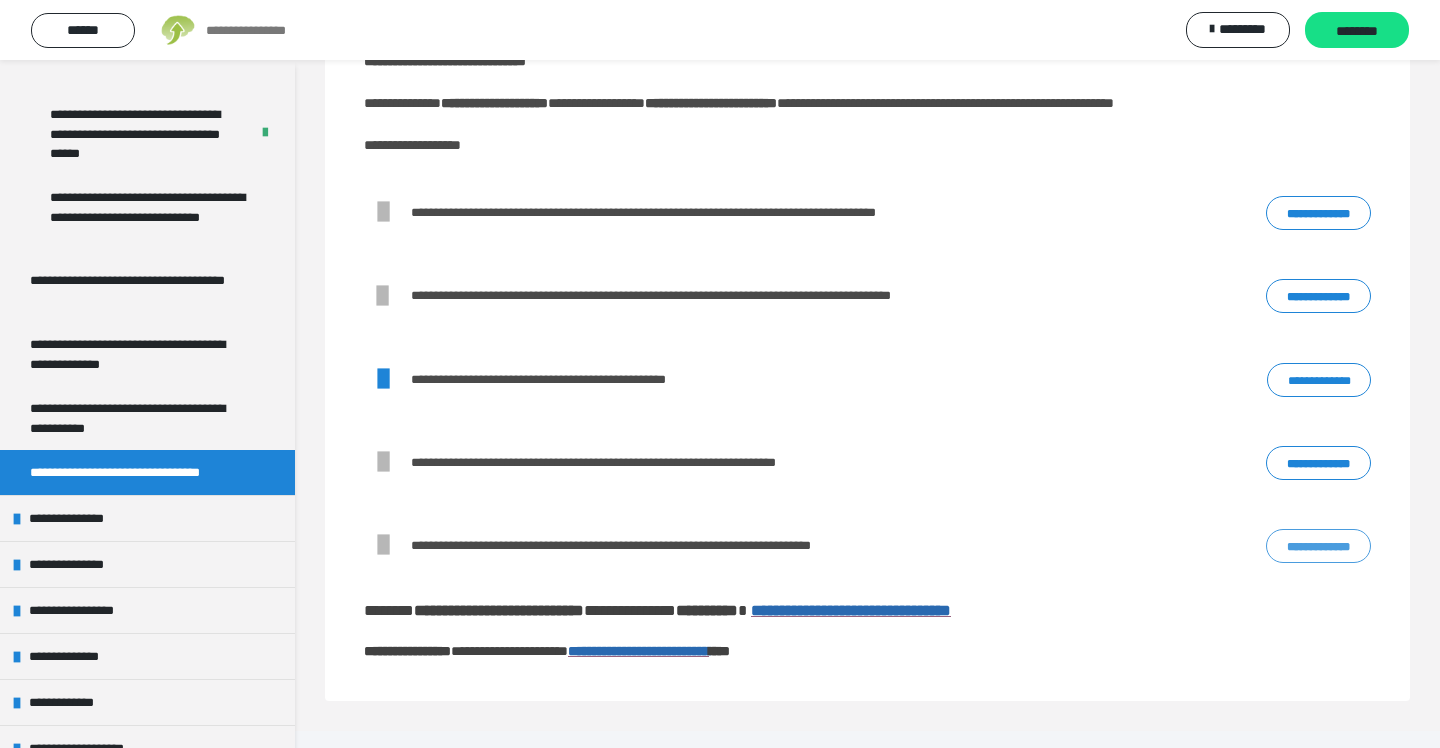 click on "**********" at bounding box center (1318, 546) 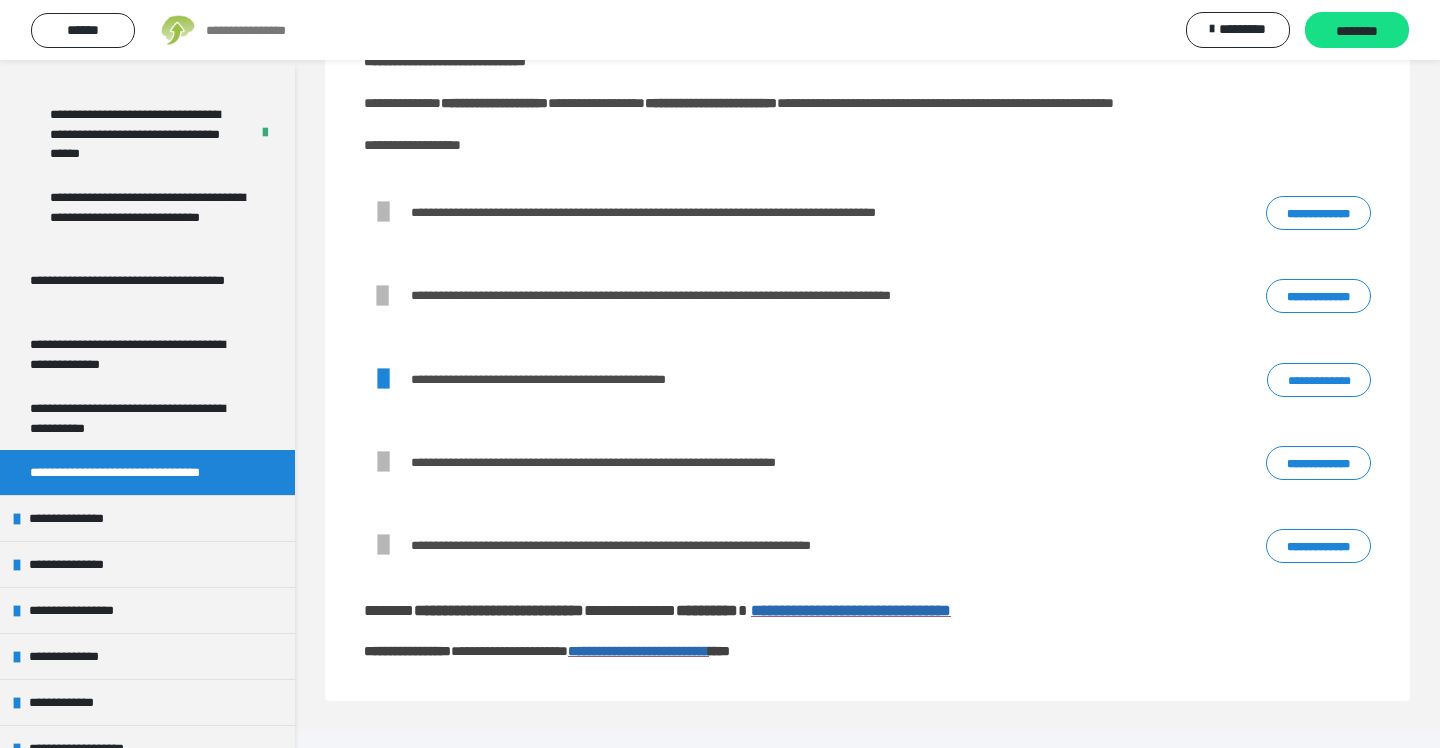 click on "**********" at bounding box center (1319, 380) 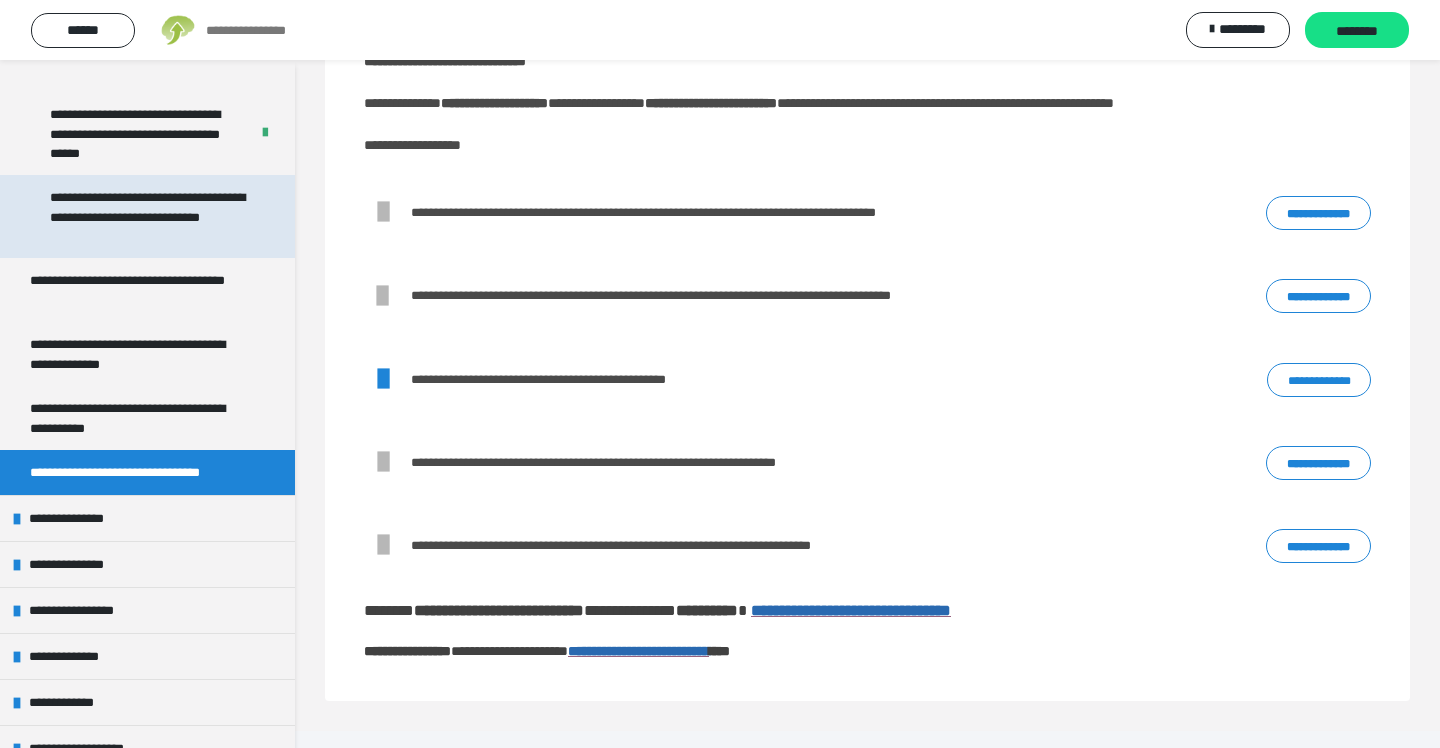 click on "**********" at bounding box center (149, 216) 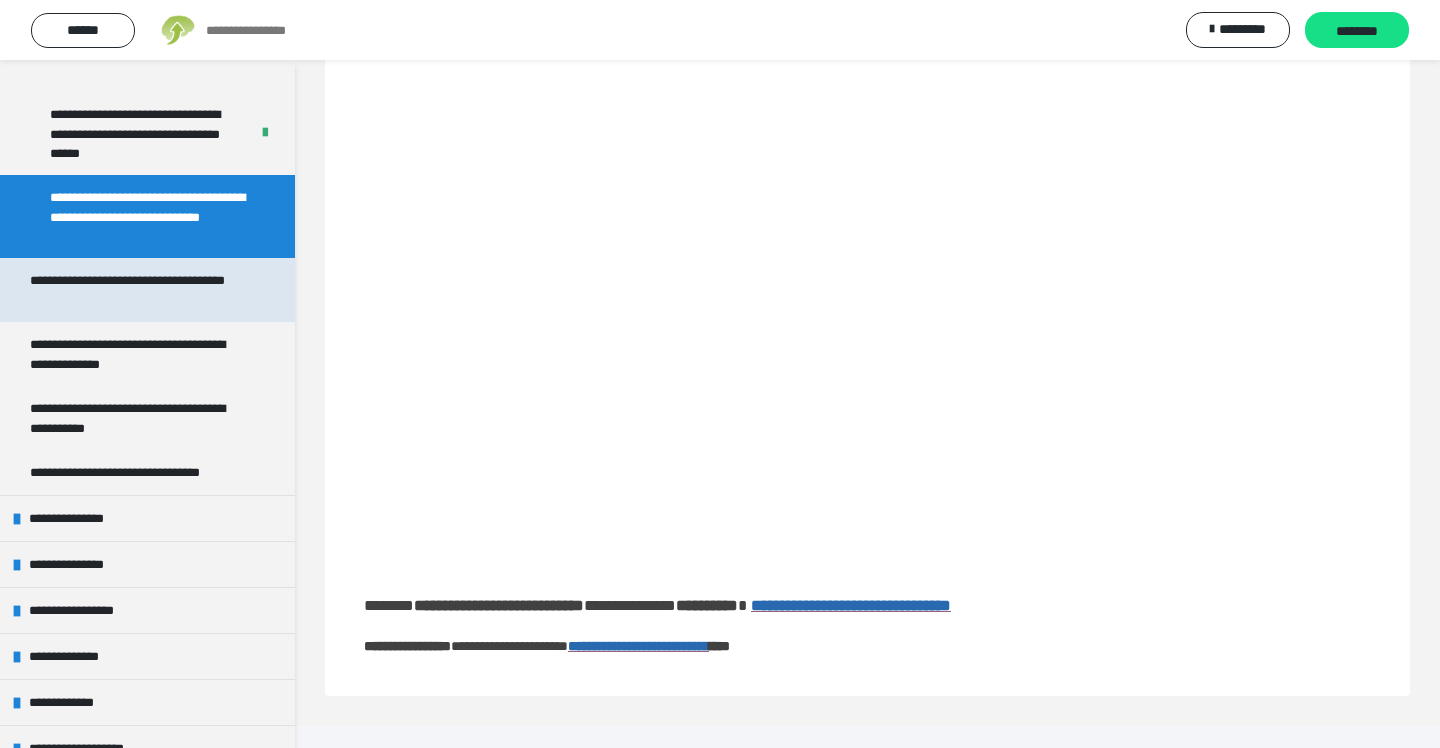 scroll, scrollTop: 319, scrollLeft: 0, axis: vertical 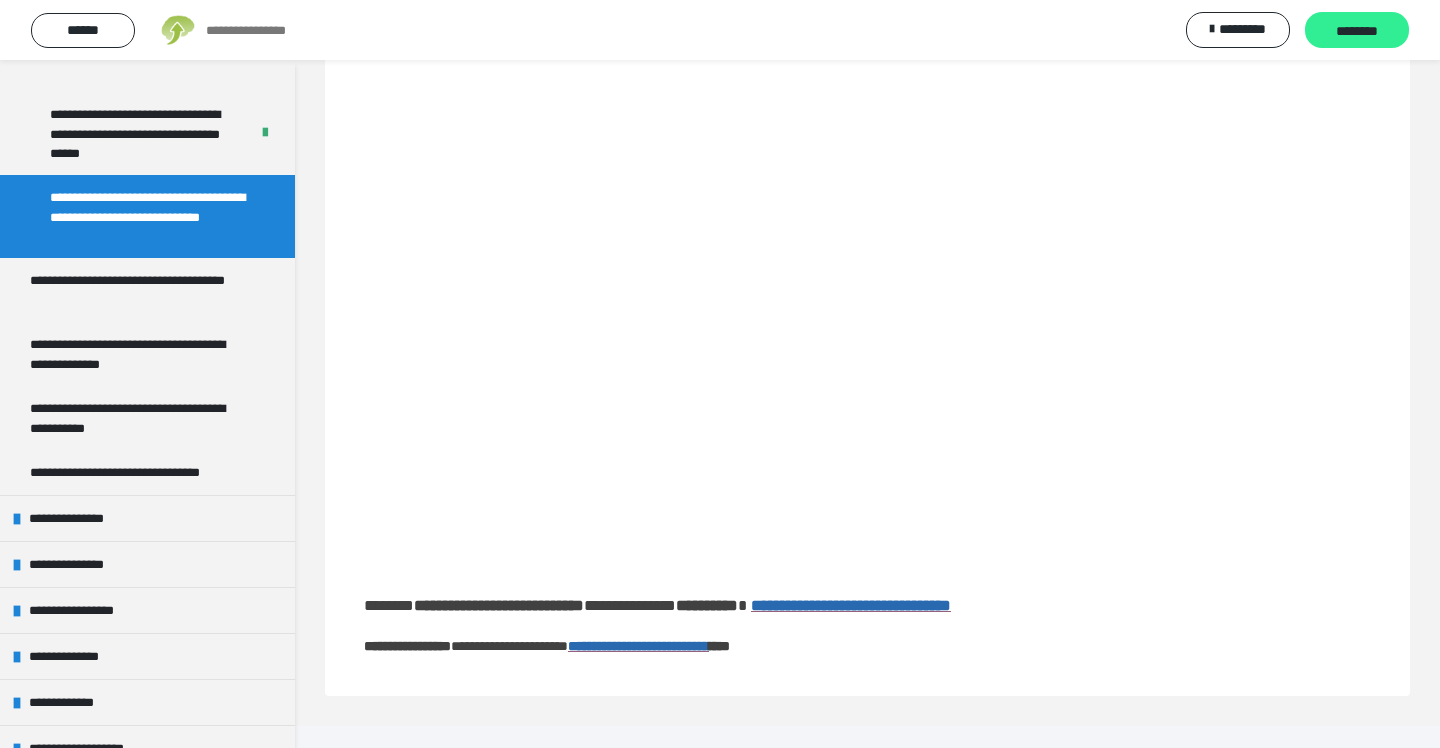 click on "********" at bounding box center [1357, 30] 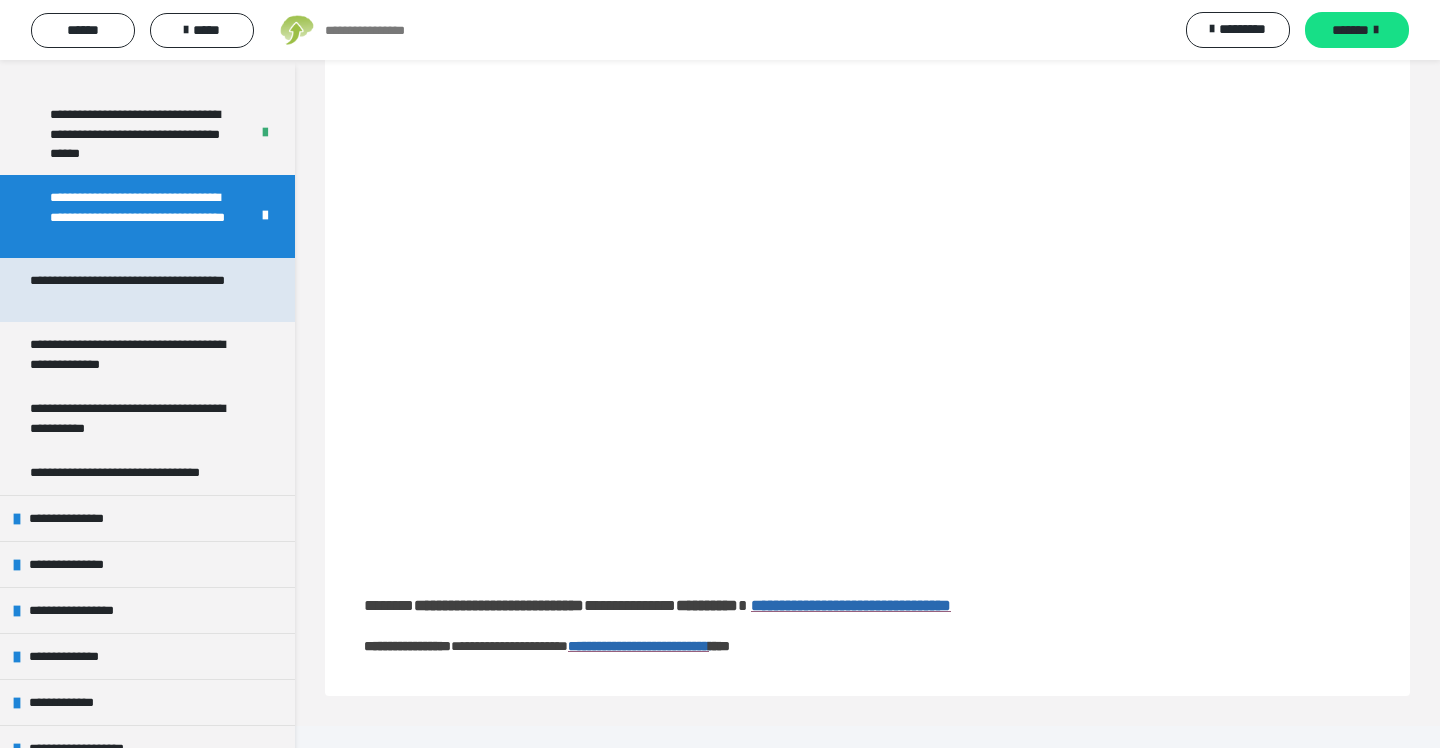 click on "**********" at bounding box center [139, 290] 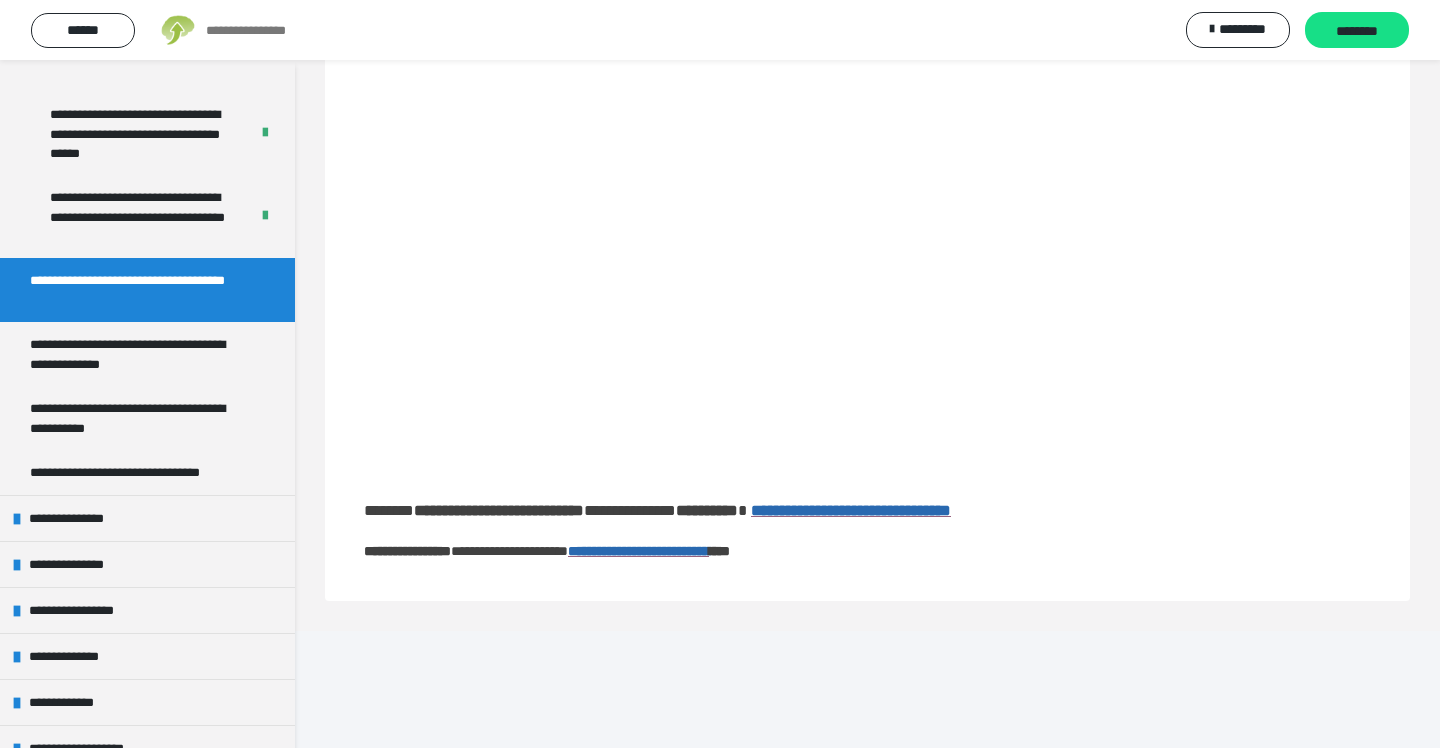 scroll, scrollTop: 168, scrollLeft: 0, axis: vertical 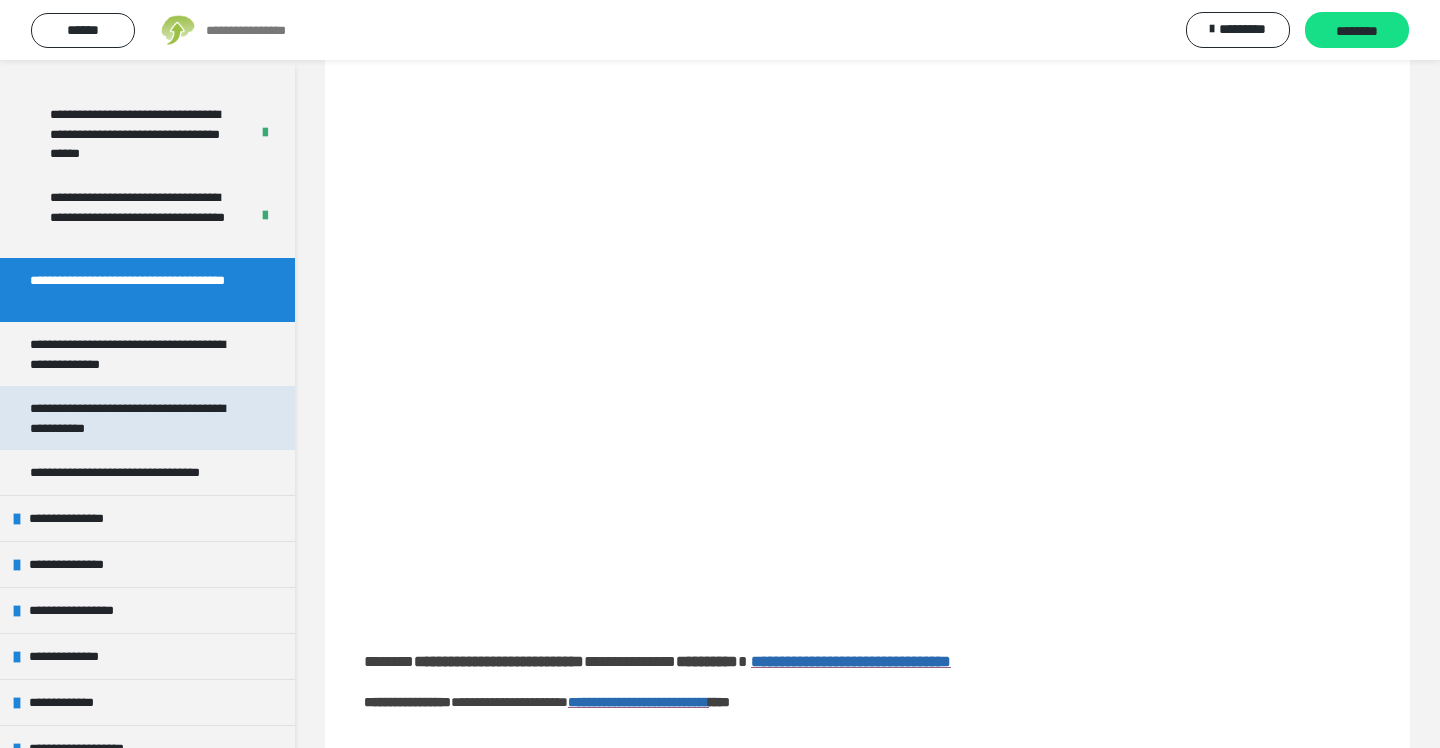 click on "**********" at bounding box center (139, 418) 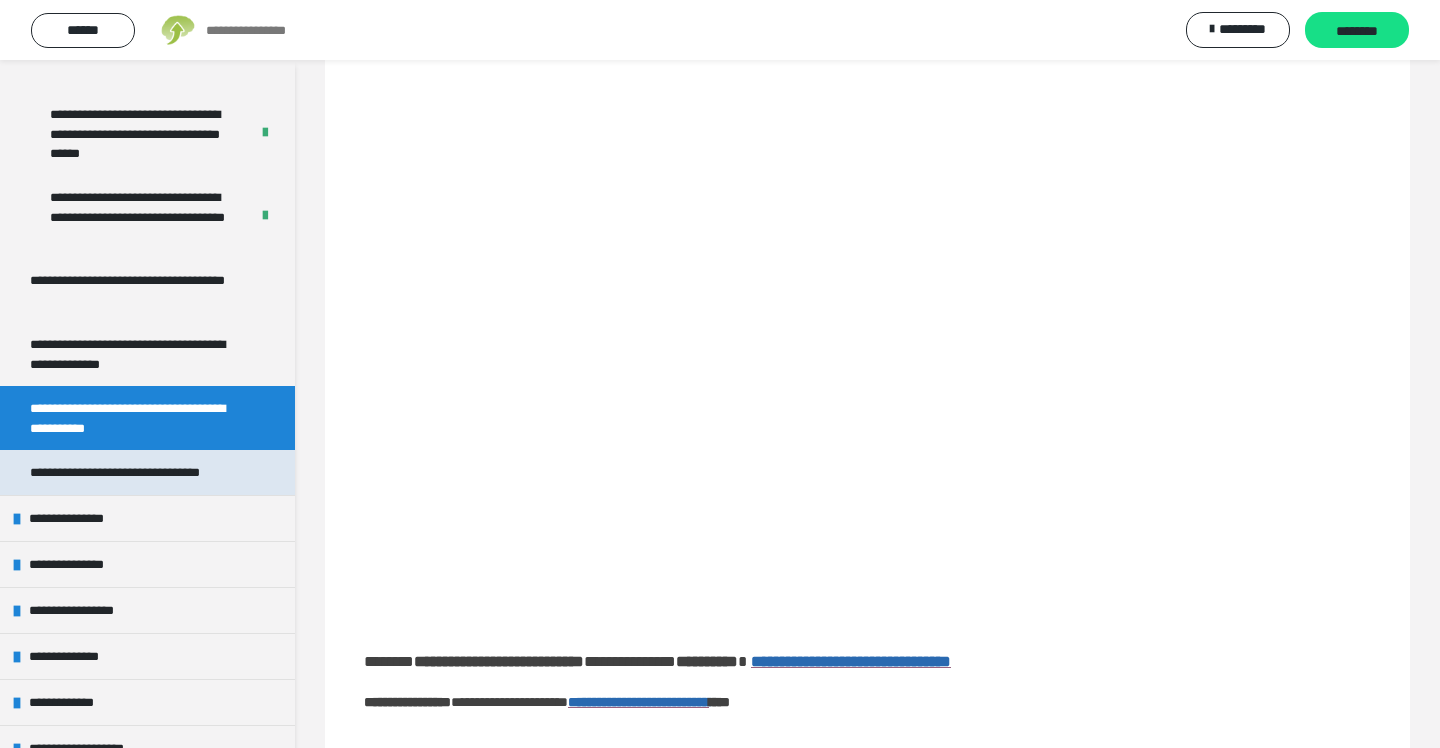 click on "**********" at bounding box center (137, 472) 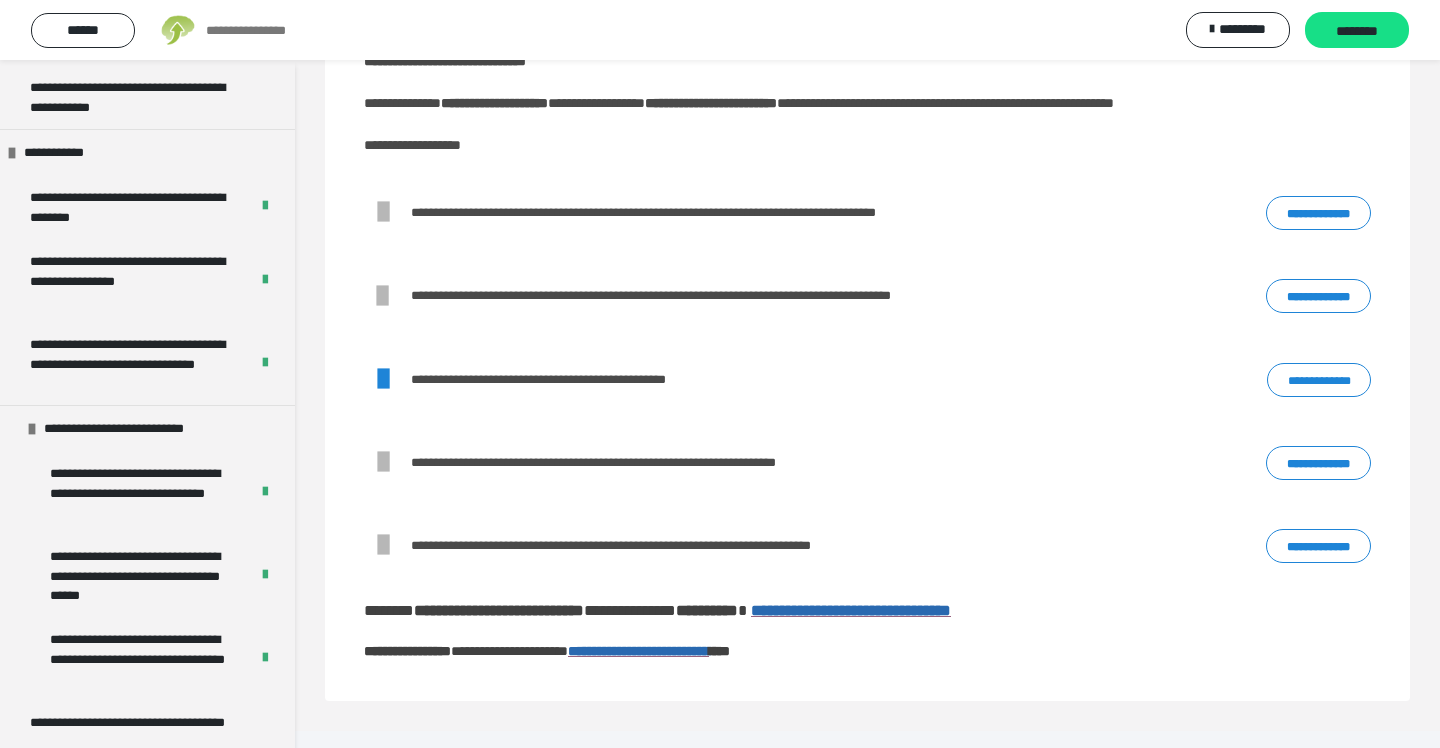 scroll, scrollTop: 296, scrollLeft: 0, axis: vertical 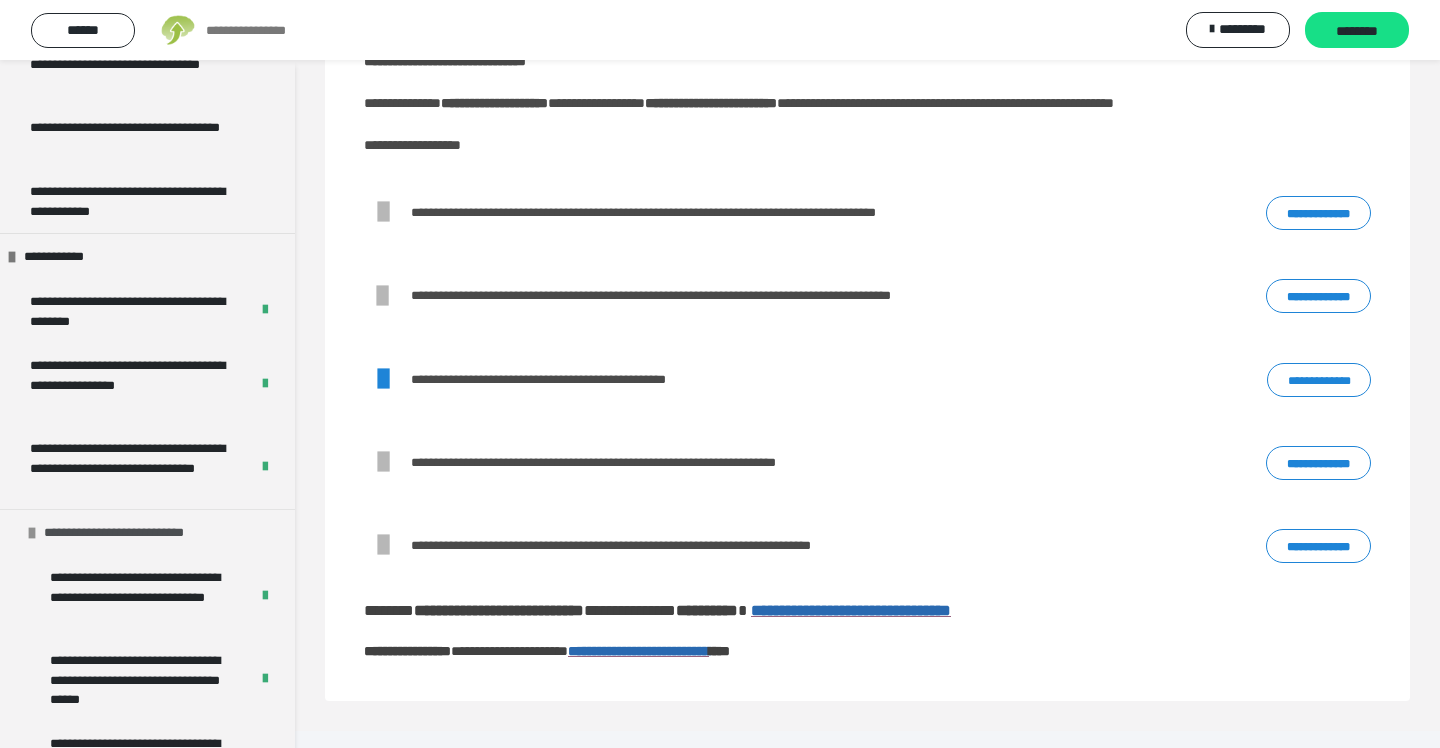 click at bounding box center (32, 533) 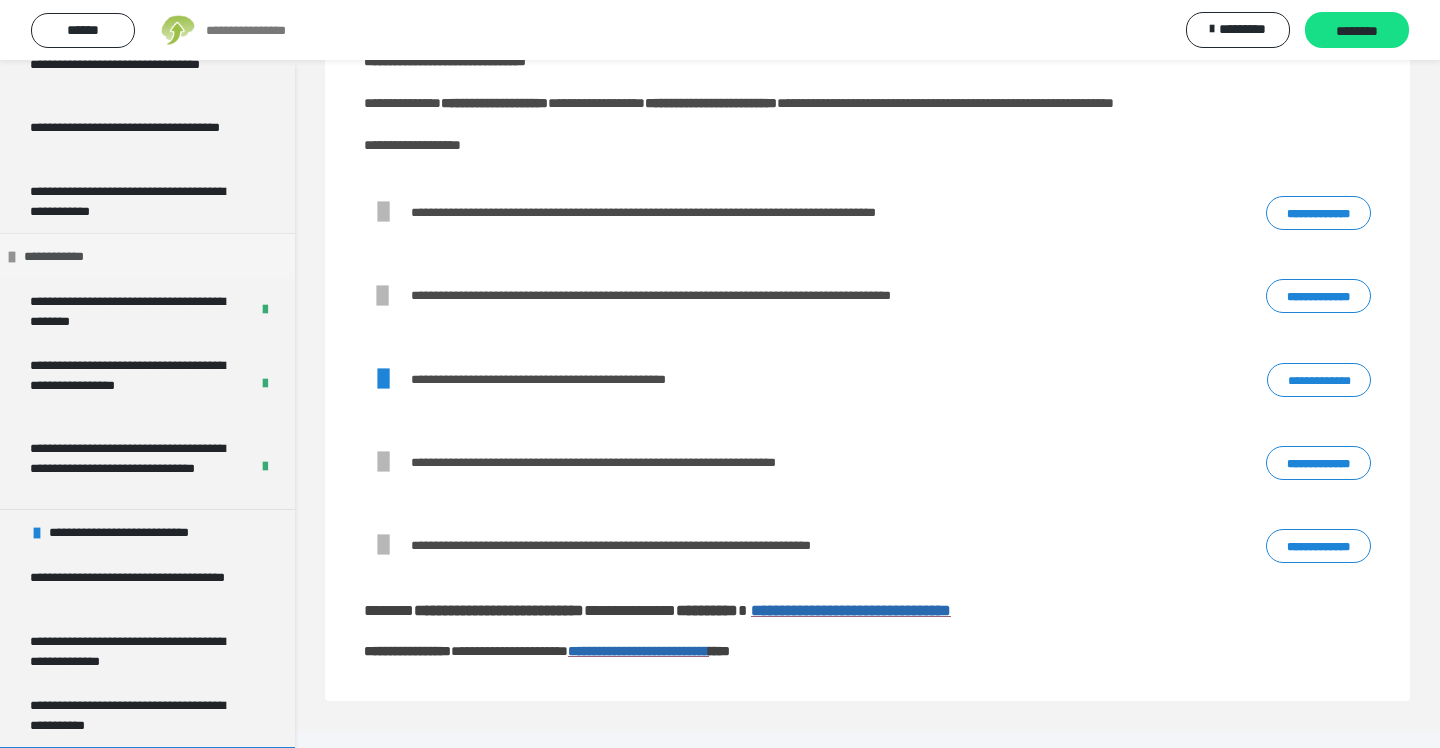 click on "**********" at bounding box center [60, 256] 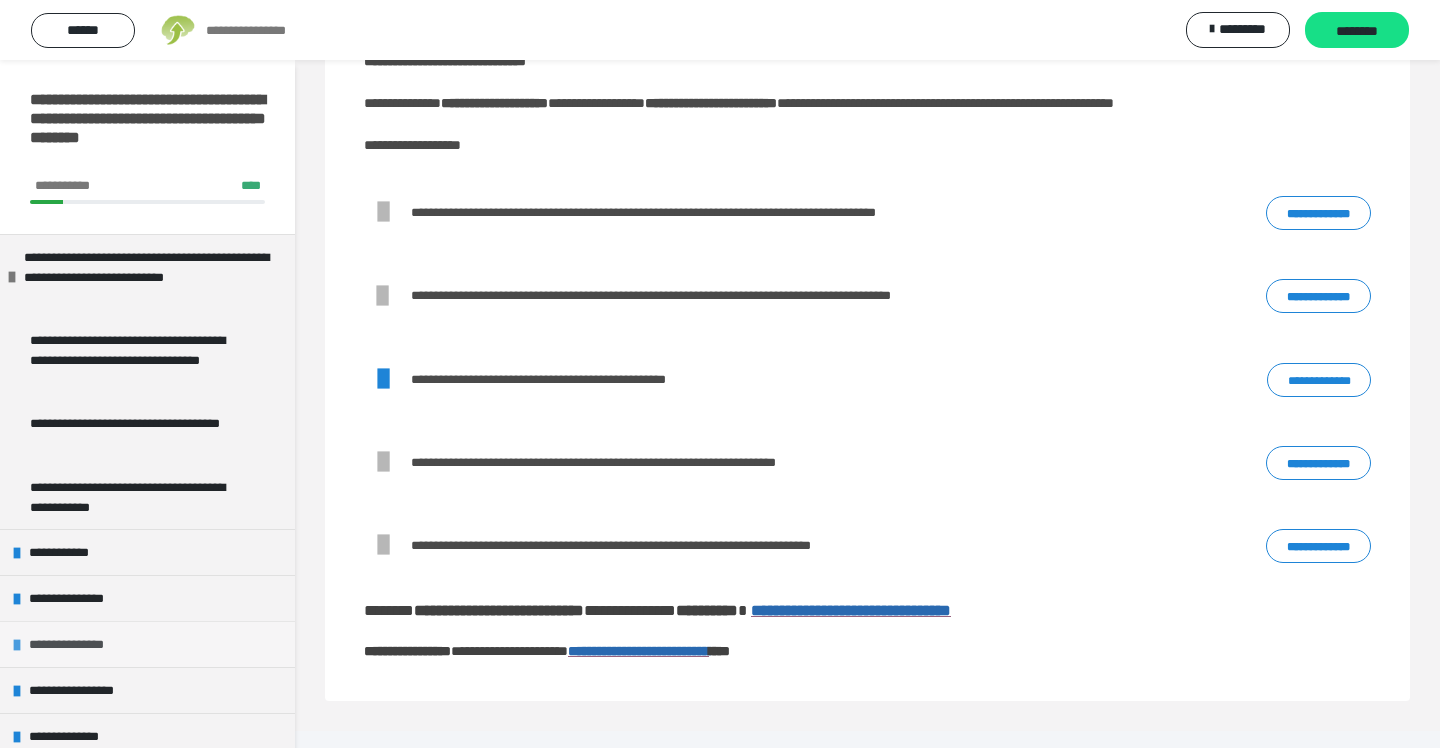 scroll, scrollTop: 0, scrollLeft: 0, axis: both 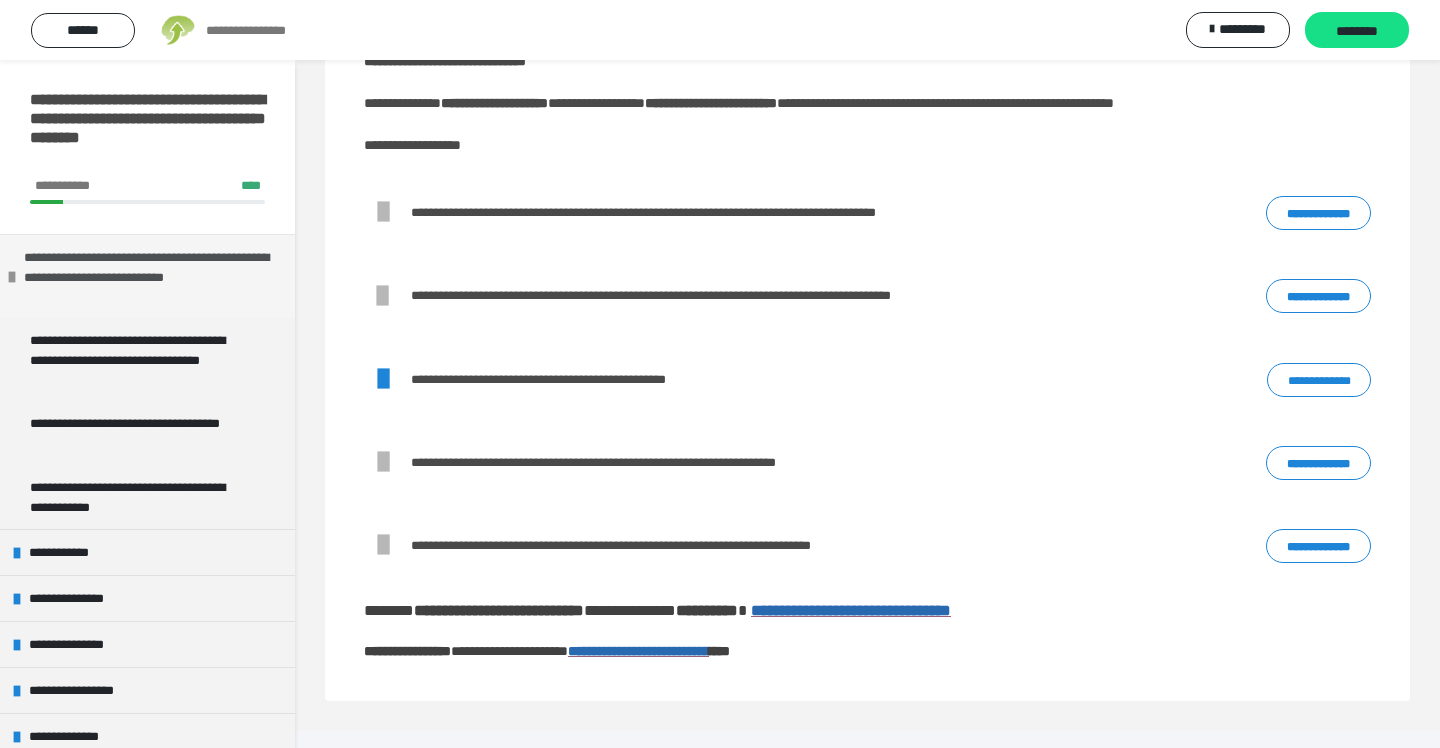 click at bounding box center (12, 277) 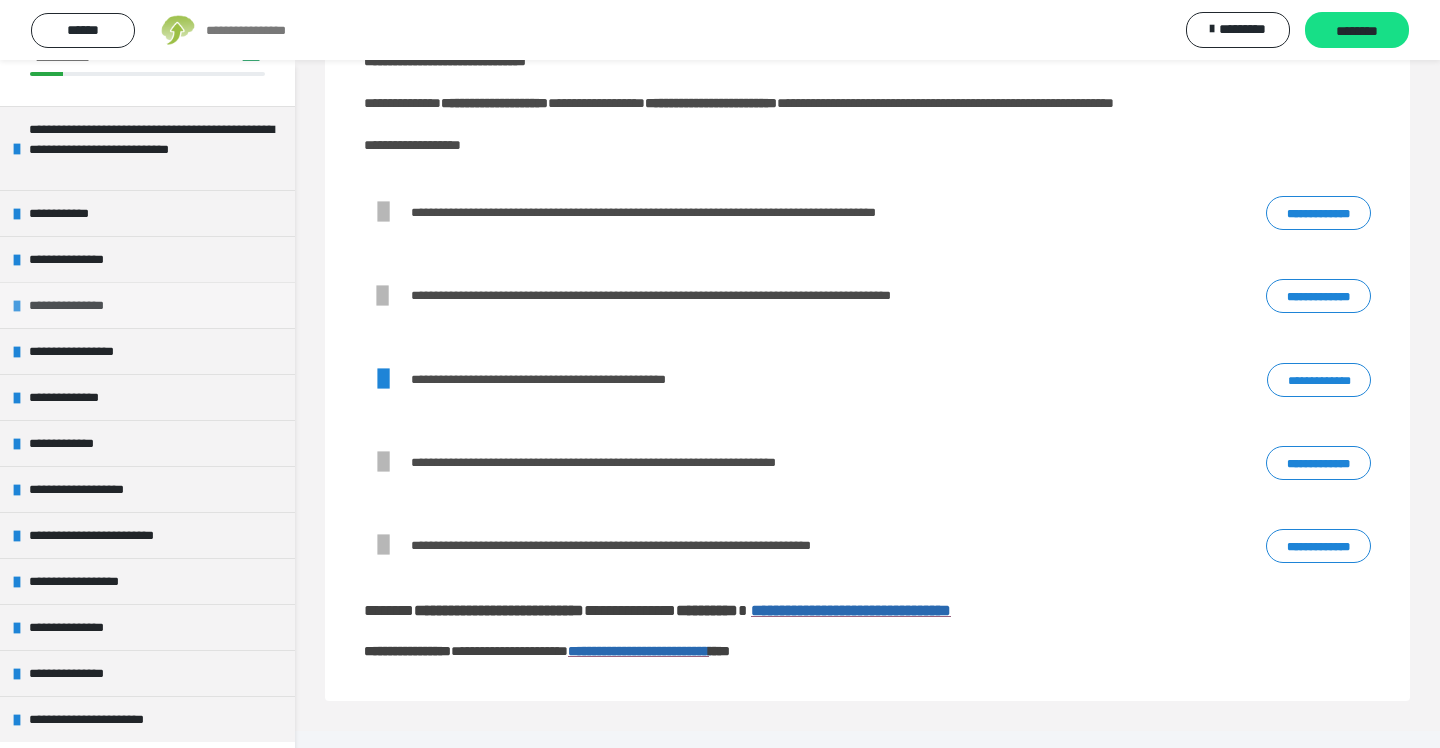 scroll, scrollTop: 127, scrollLeft: 0, axis: vertical 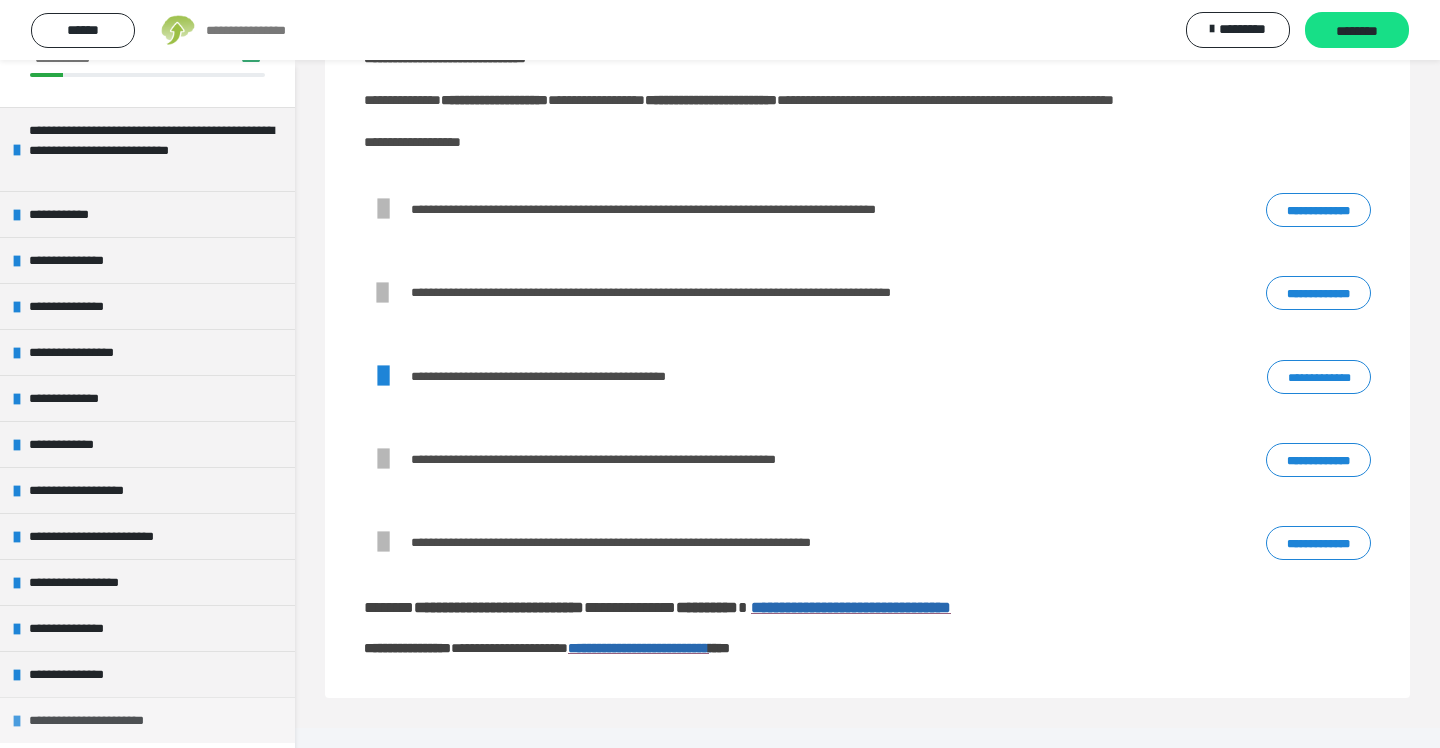 click at bounding box center (17, 721) 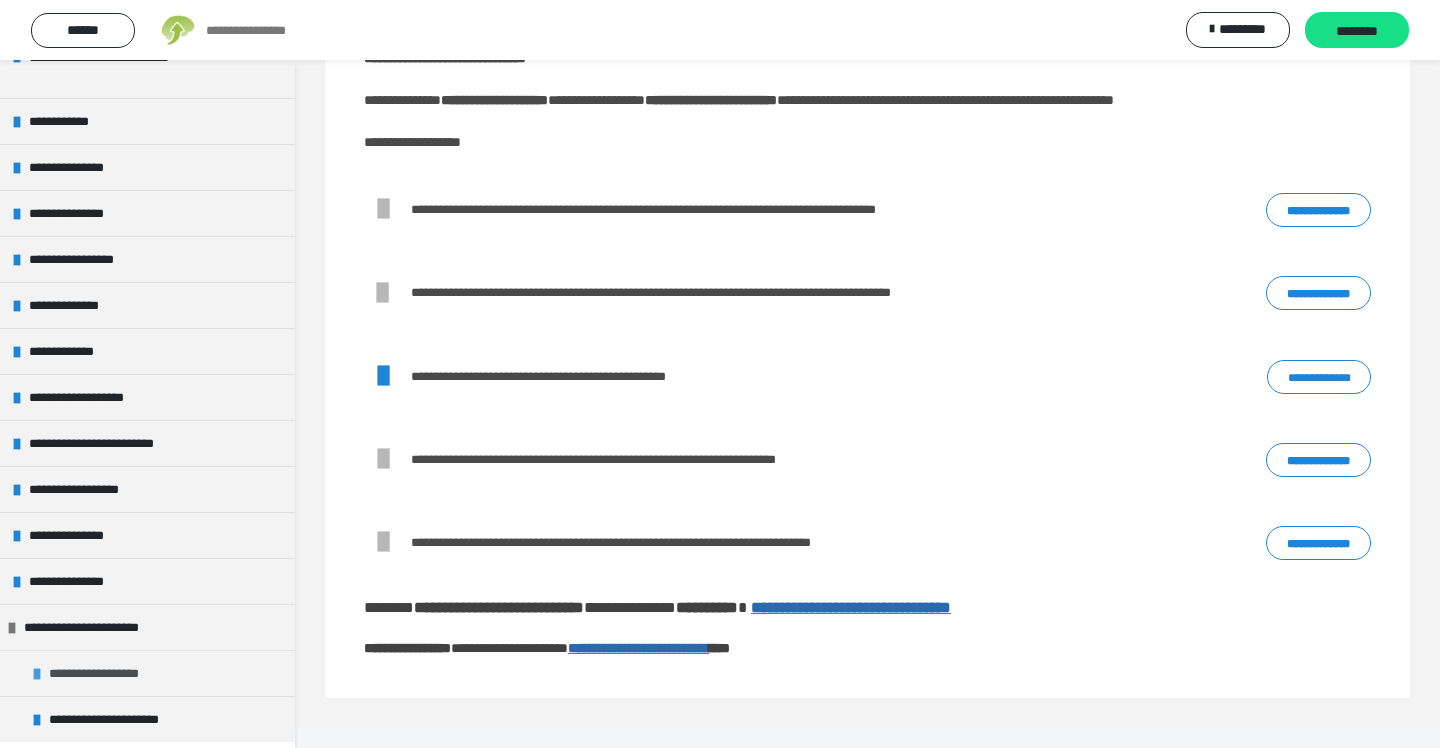 scroll, scrollTop: 219, scrollLeft: 0, axis: vertical 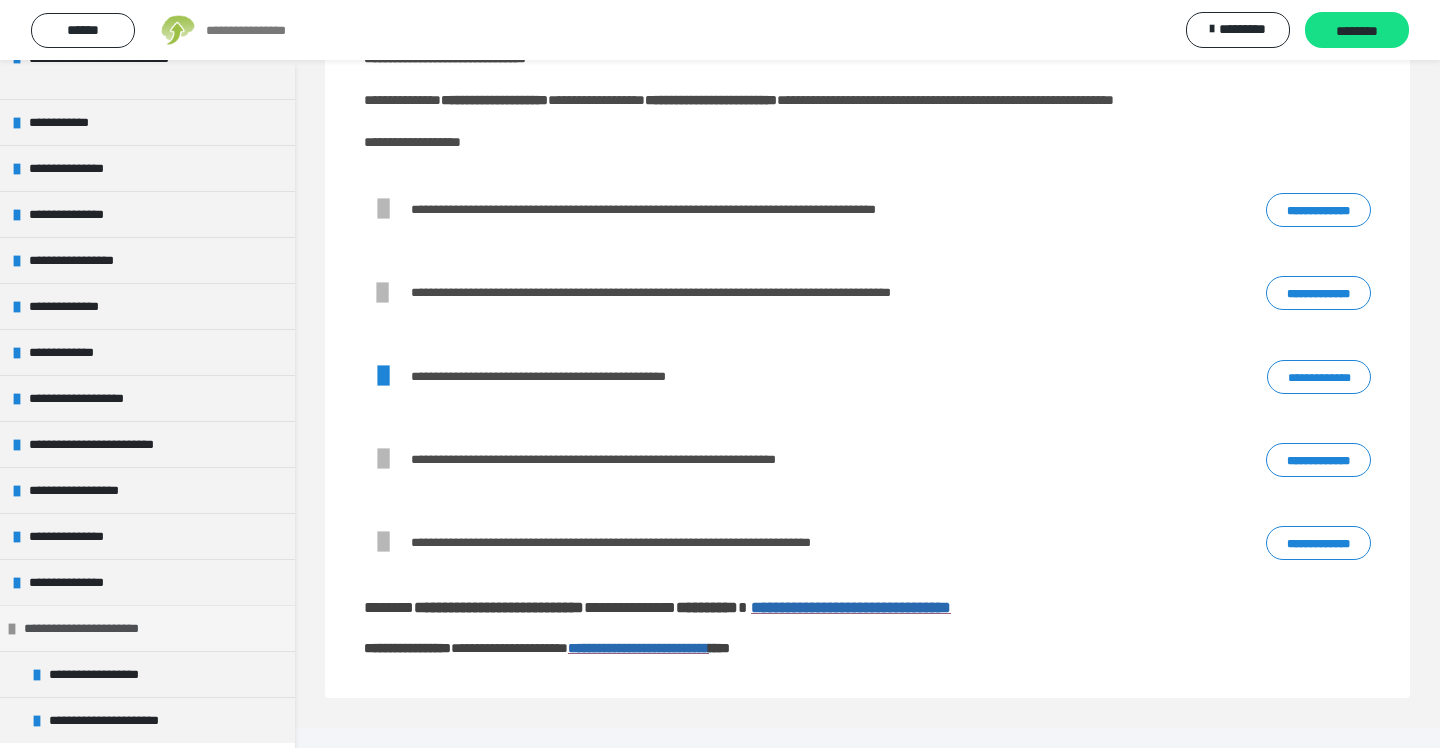 click at bounding box center (12, 629) 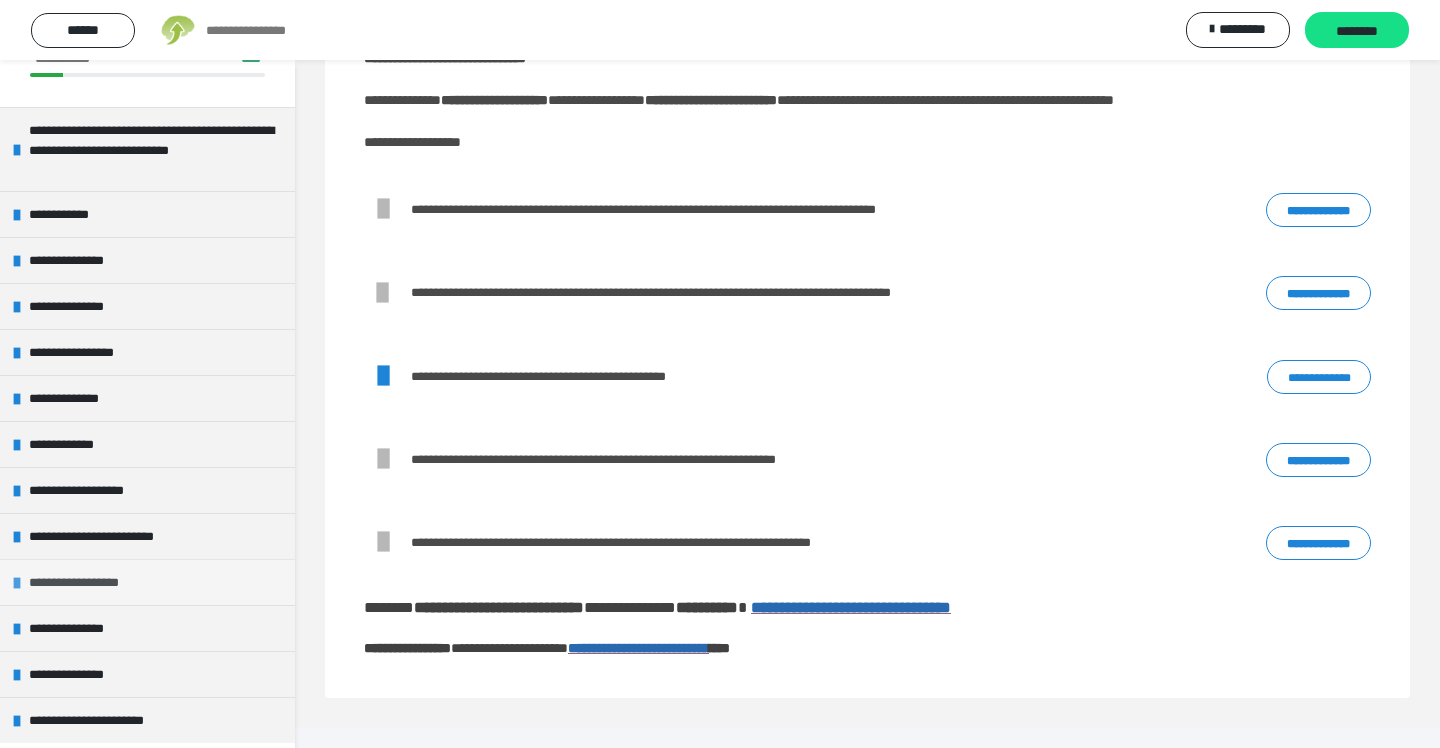 click at bounding box center [17, 583] 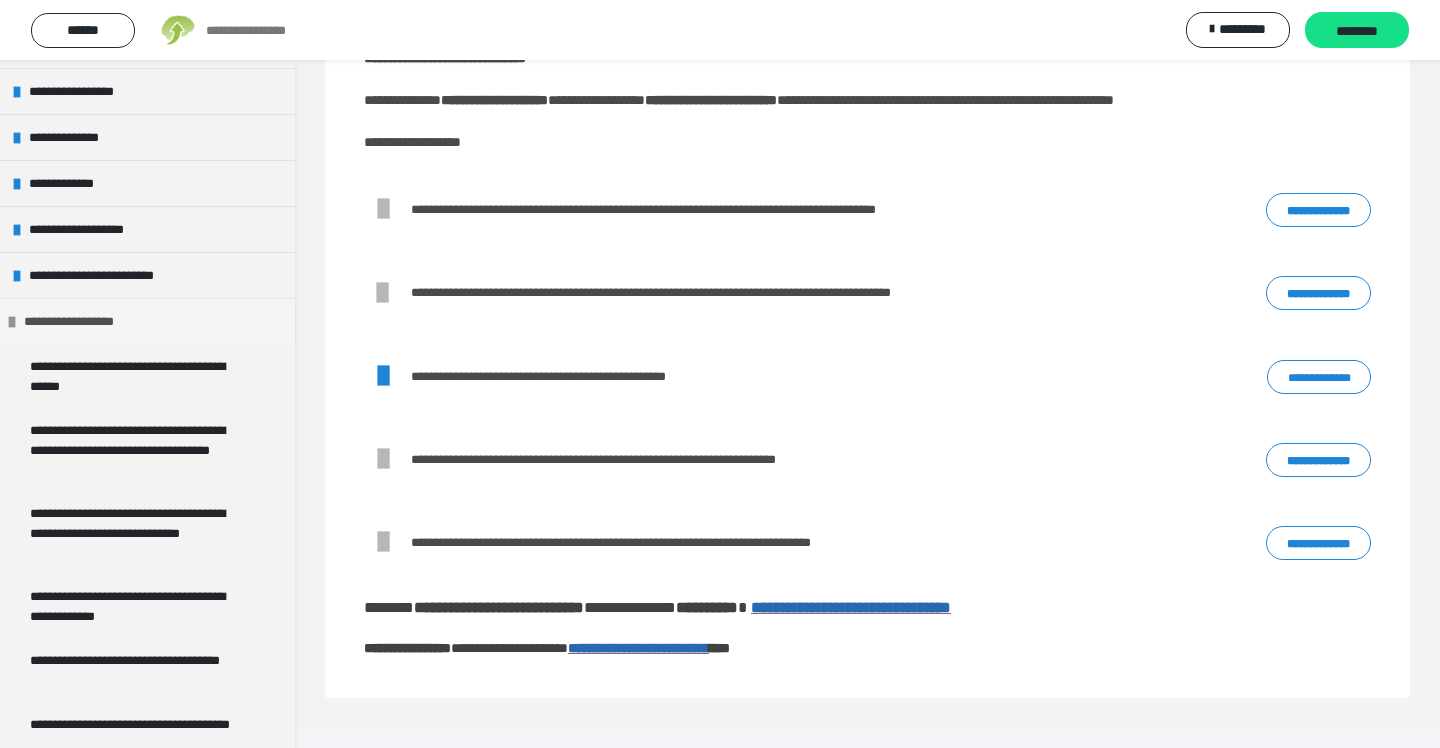 click at bounding box center (12, 322) 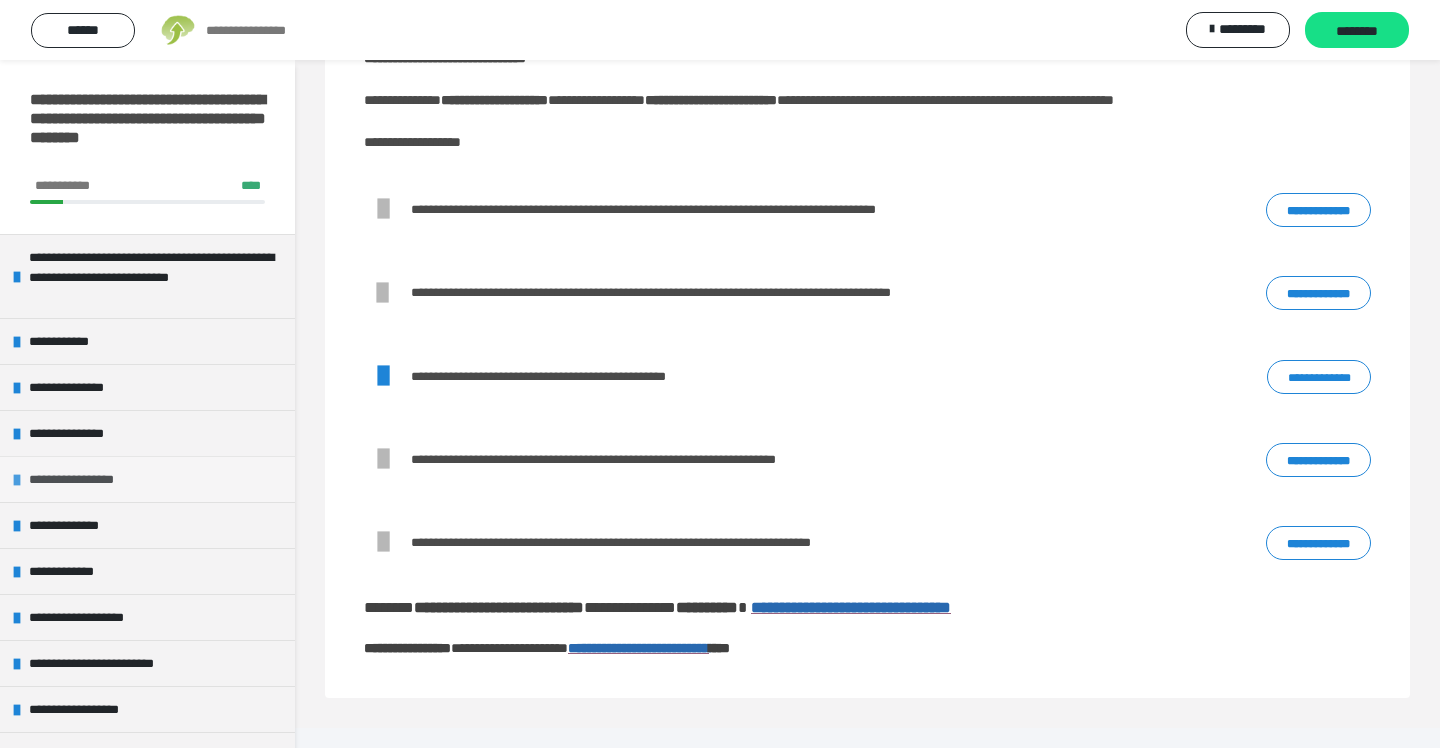 scroll, scrollTop: 0, scrollLeft: 0, axis: both 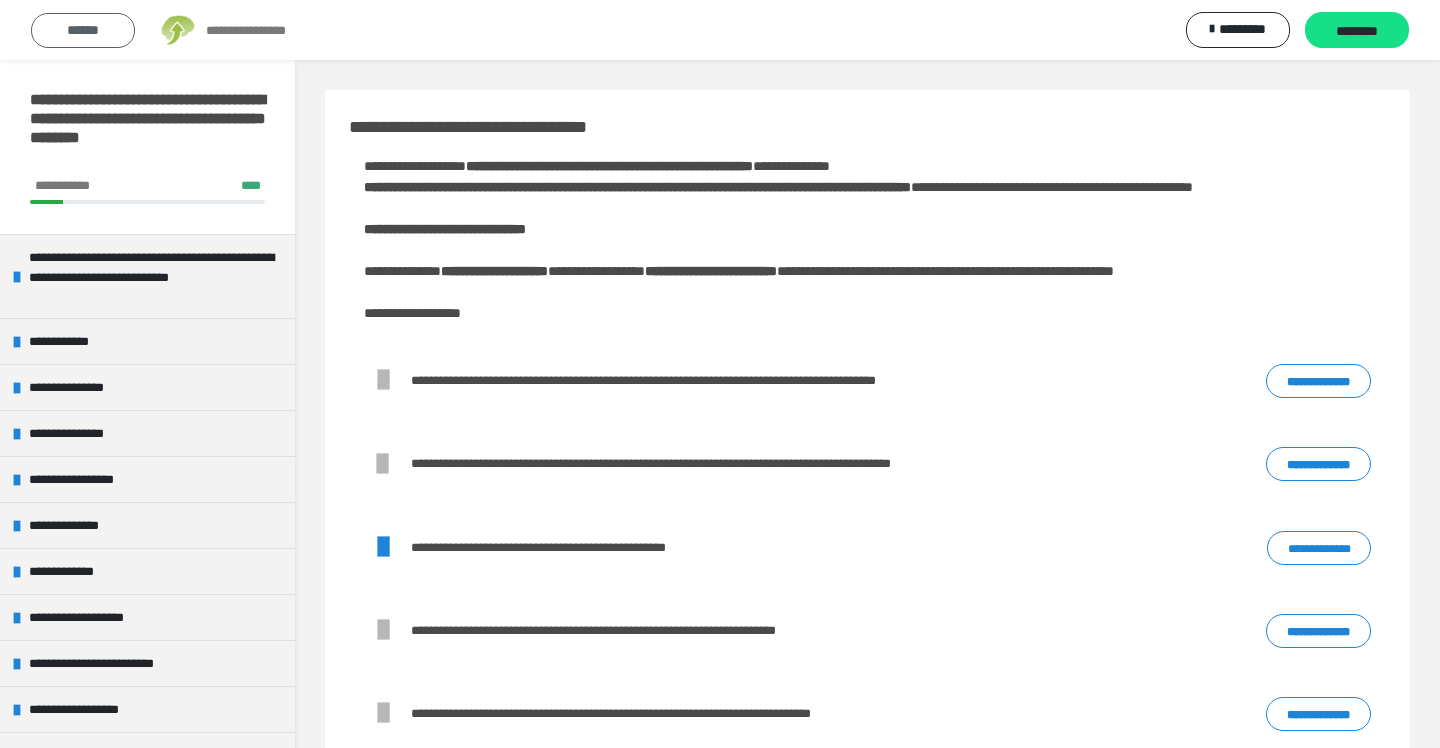 click on "******" at bounding box center [83, 30] 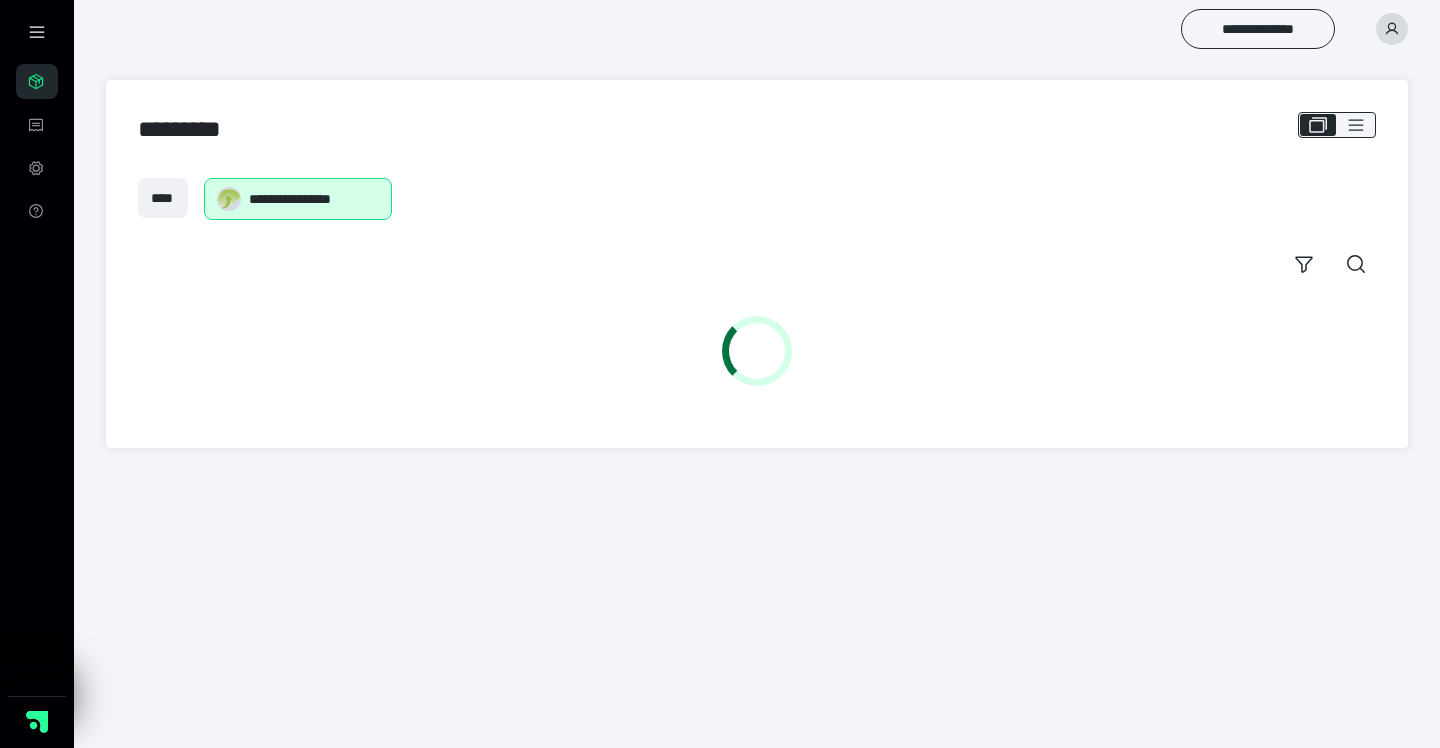 scroll, scrollTop: 0, scrollLeft: 0, axis: both 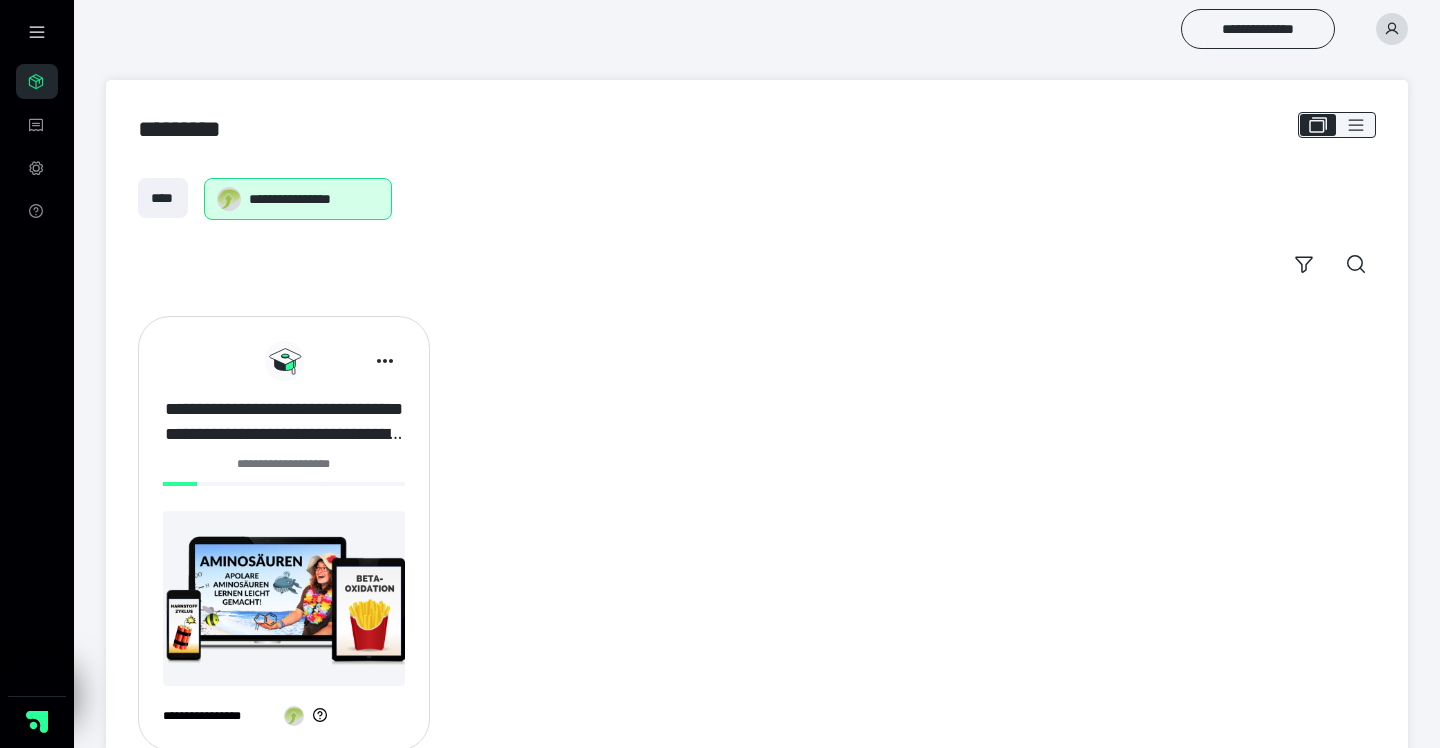 click on "**********" at bounding box center (284, 422) 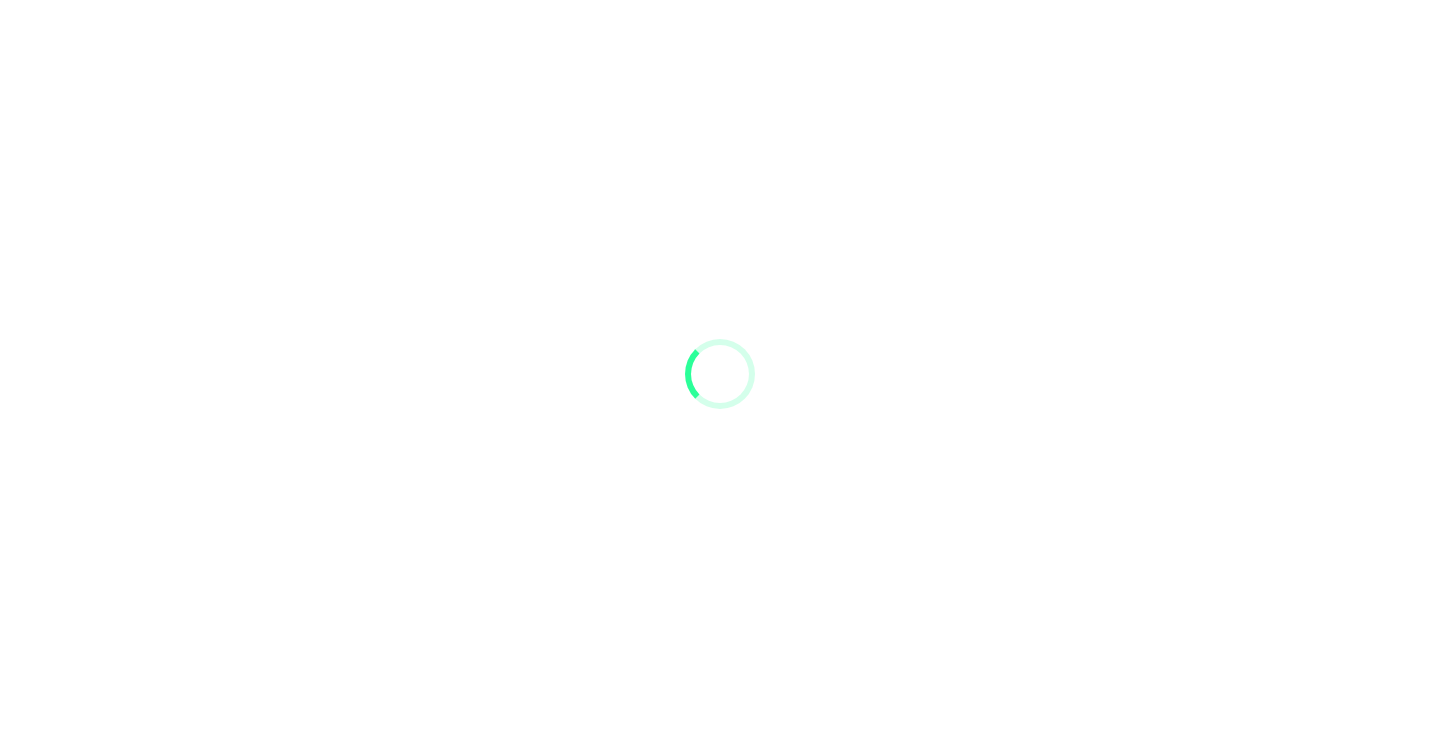 scroll, scrollTop: 0, scrollLeft: 0, axis: both 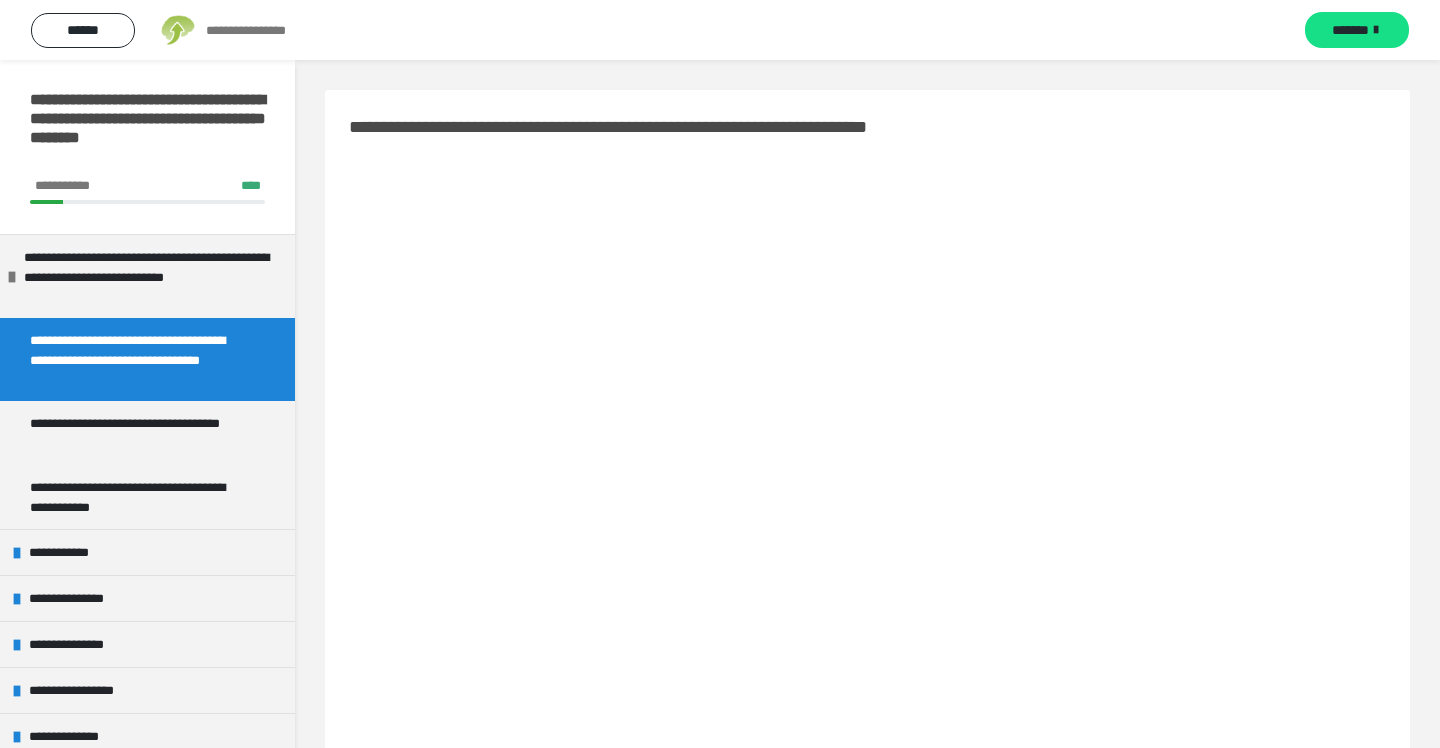 click on "**********" at bounding box center [266, 30] 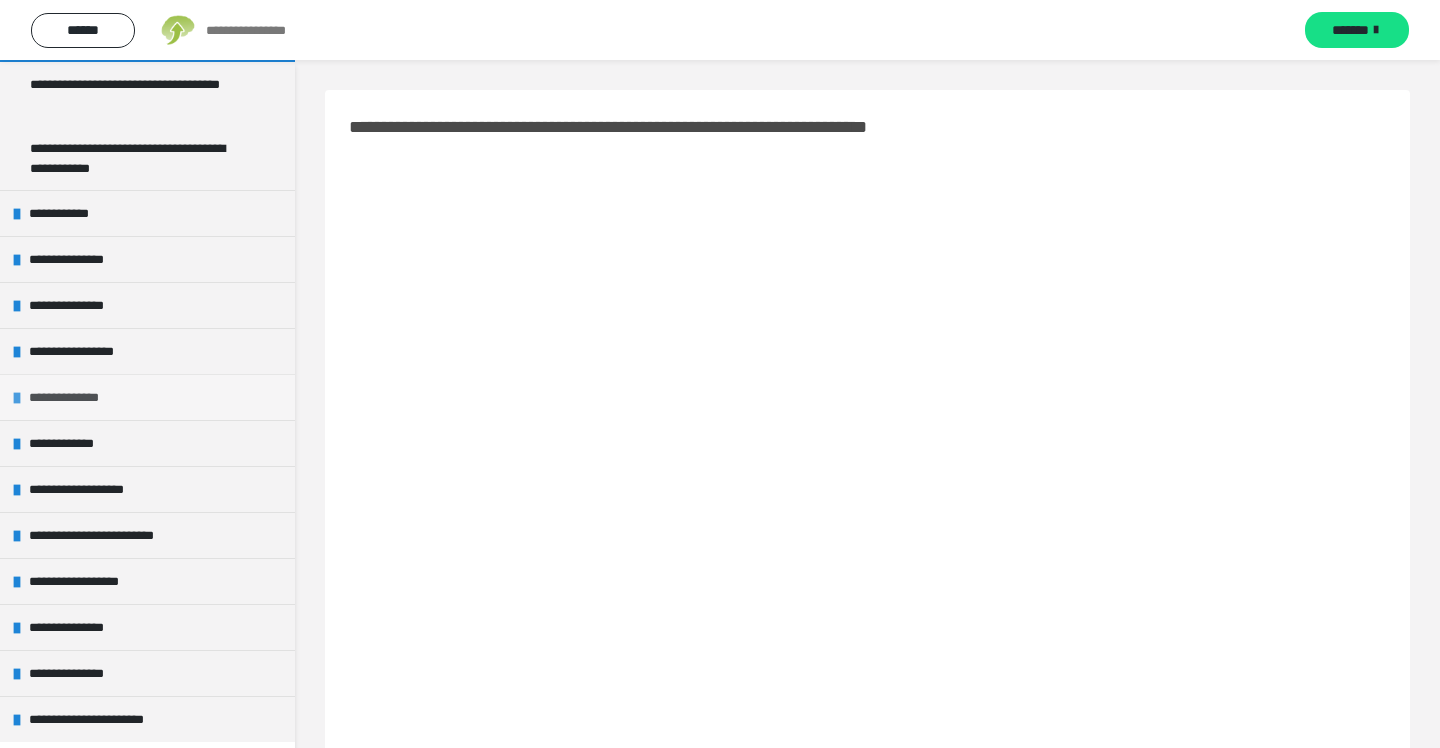 scroll, scrollTop: 338, scrollLeft: 0, axis: vertical 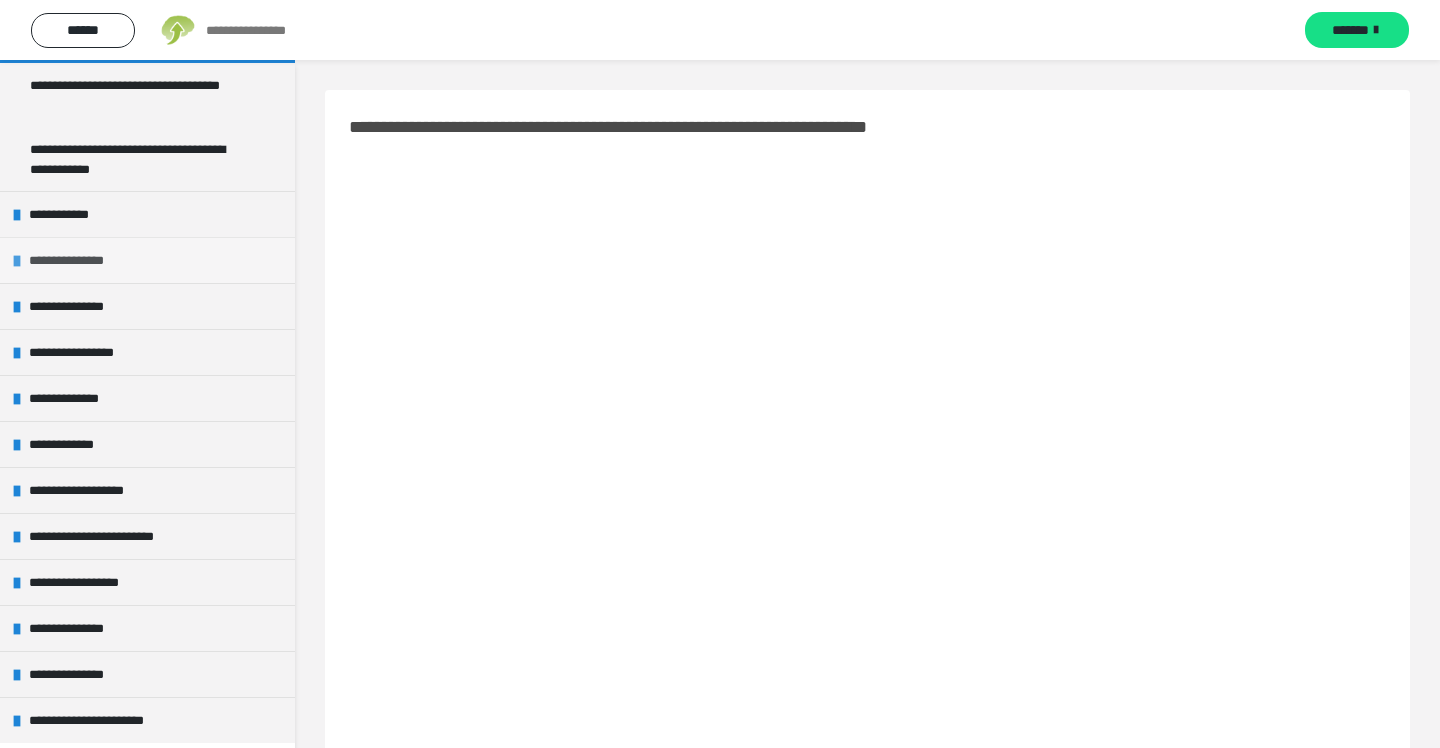 click at bounding box center [17, 261] 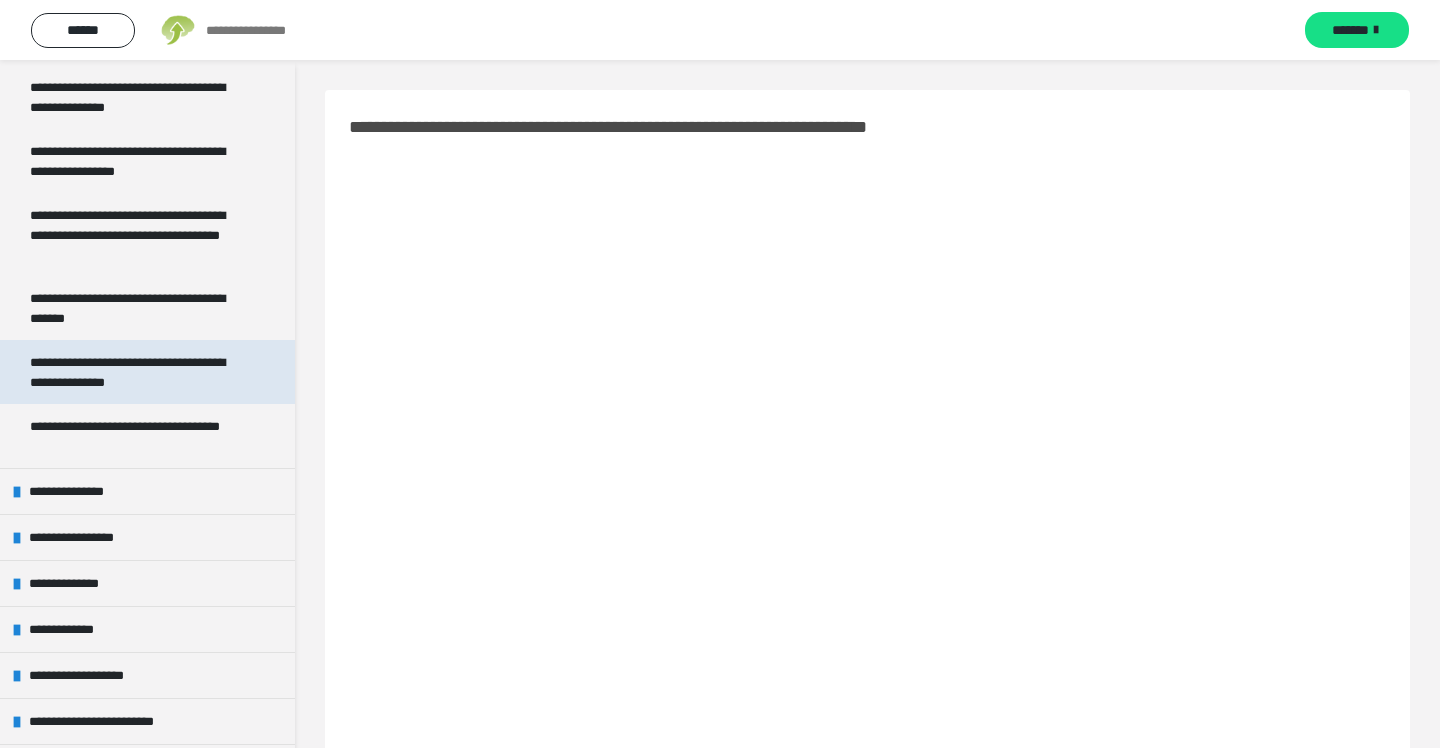 scroll, scrollTop: 1050, scrollLeft: 0, axis: vertical 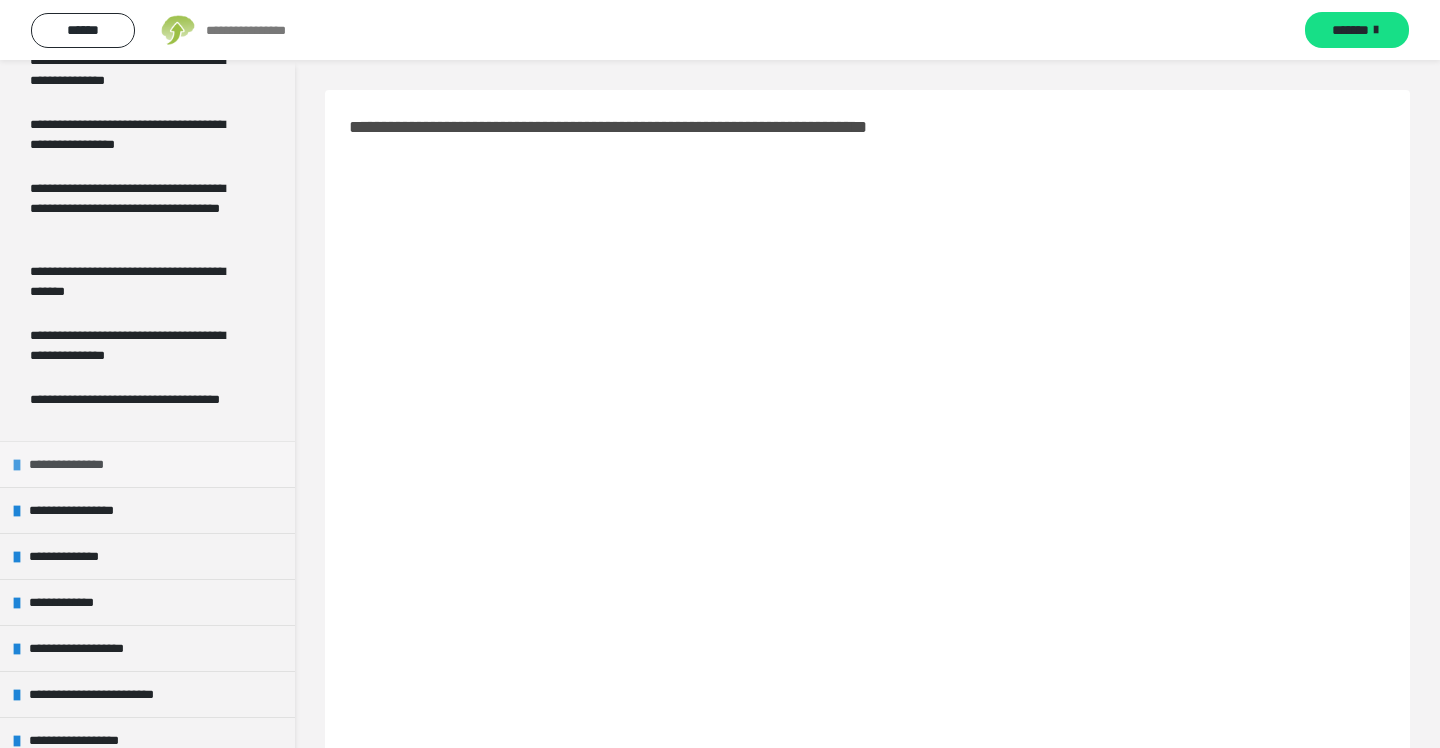 click at bounding box center [17, 465] 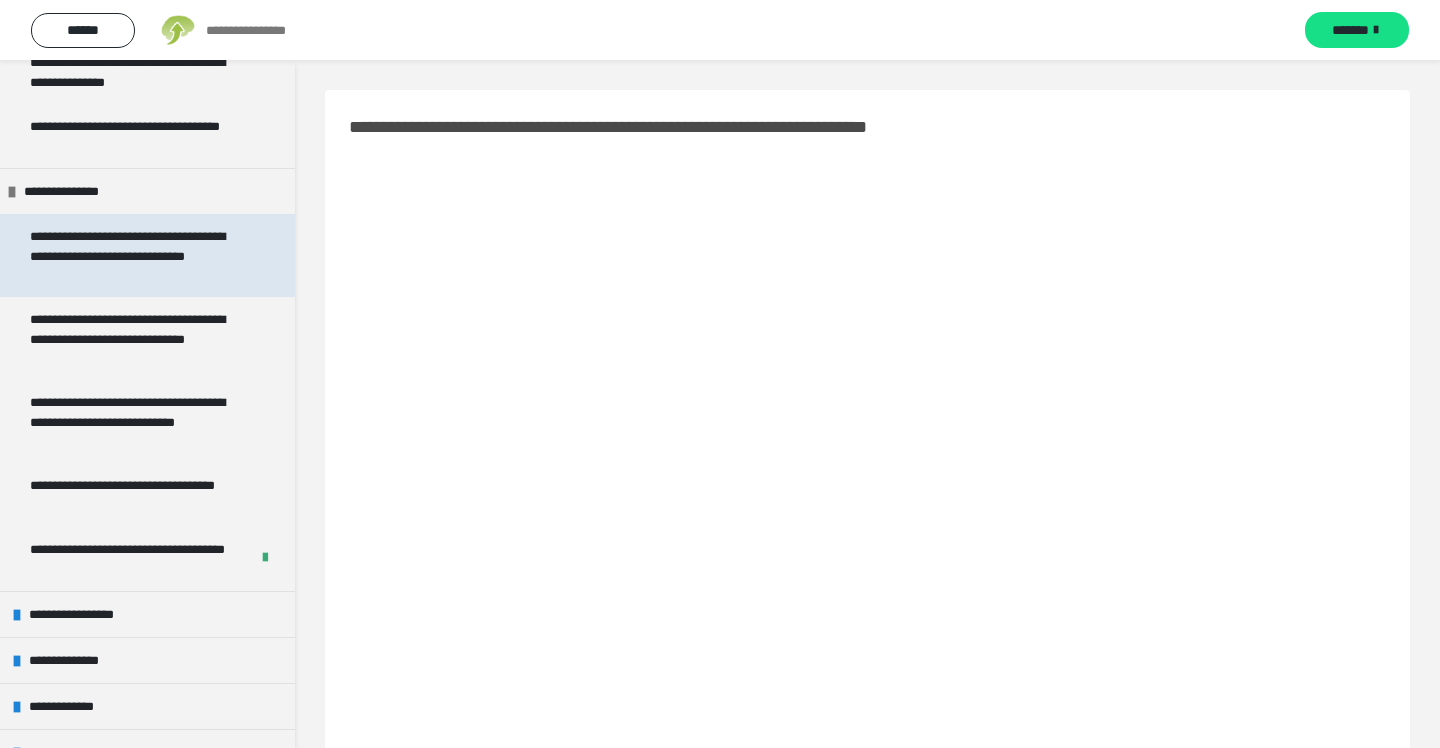 scroll, scrollTop: 1408, scrollLeft: 0, axis: vertical 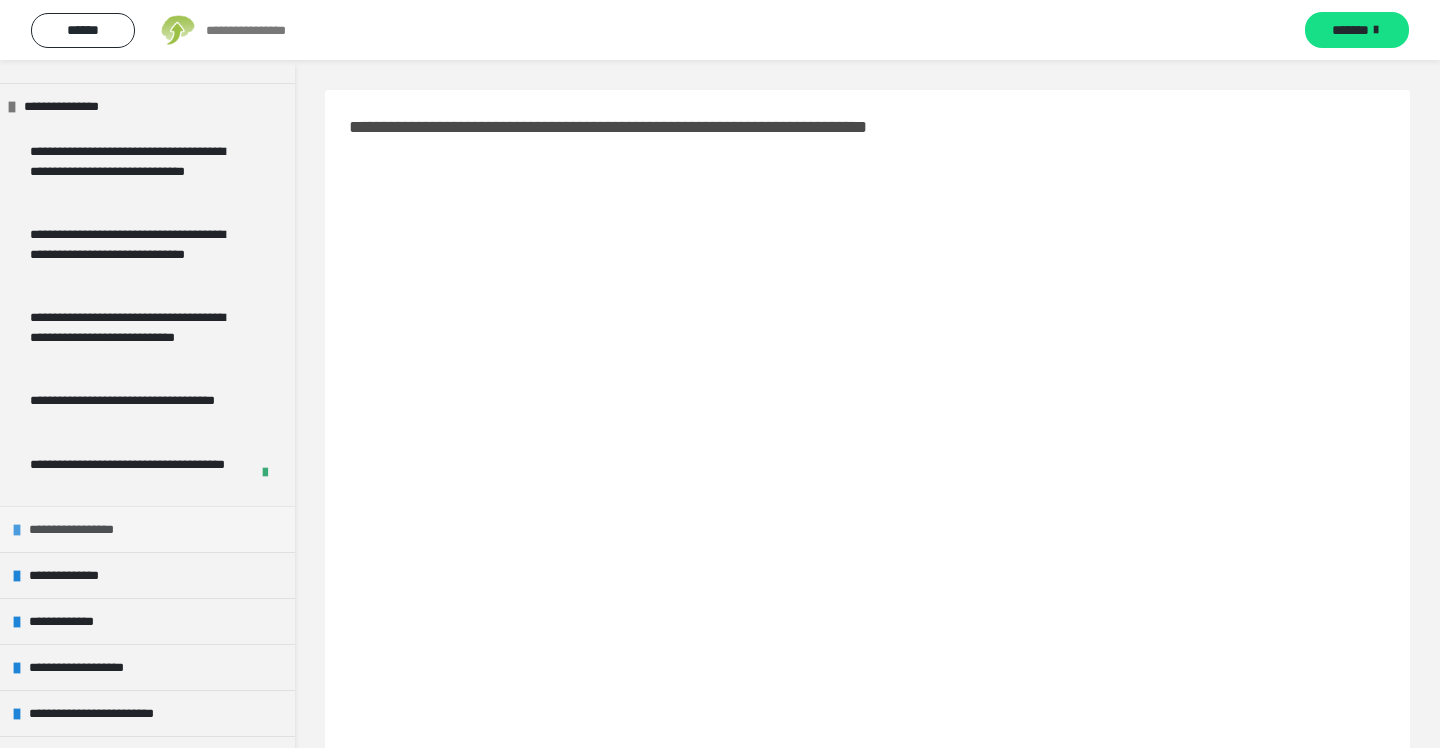 click at bounding box center [17, 530] 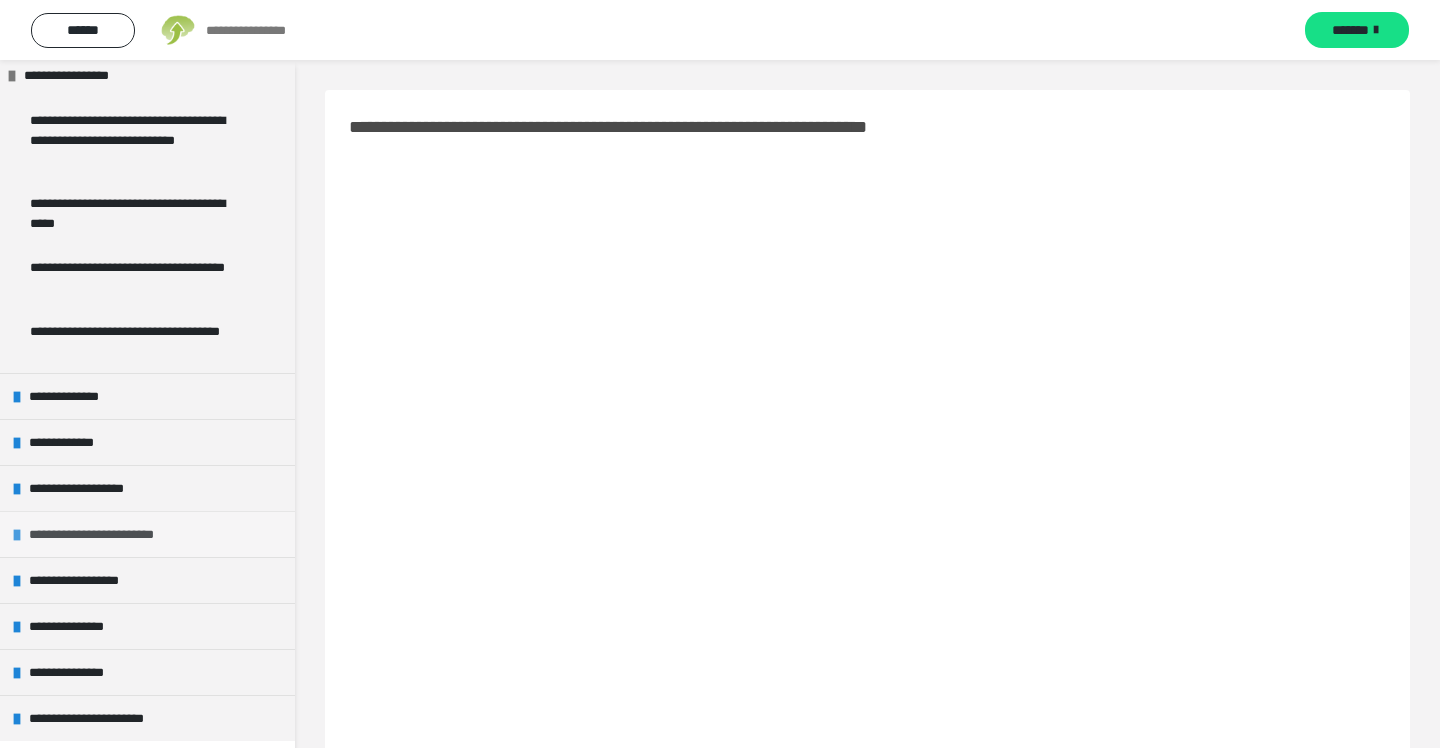 scroll, scrollTop: 1860, scrollLeft: 0, axis: vertical 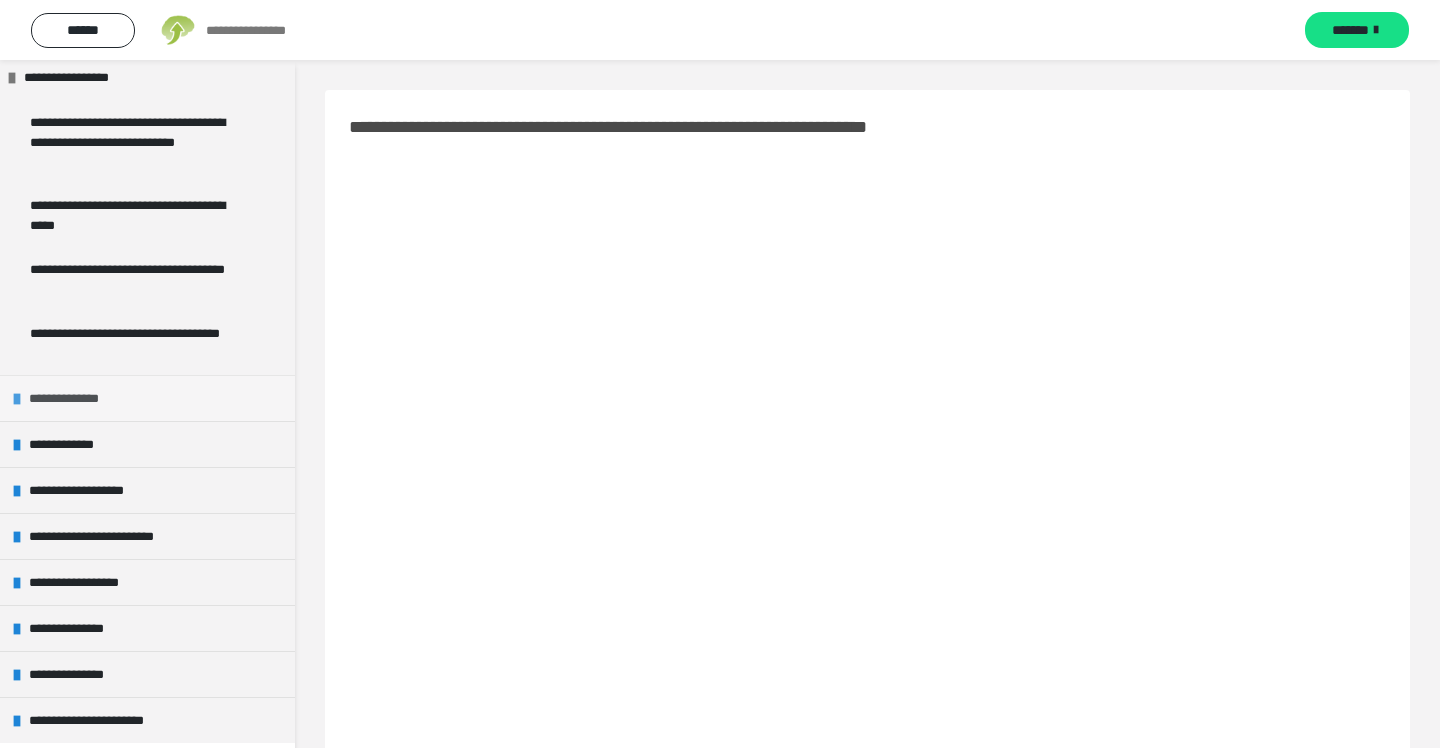 click at bounding box center (17, 399) 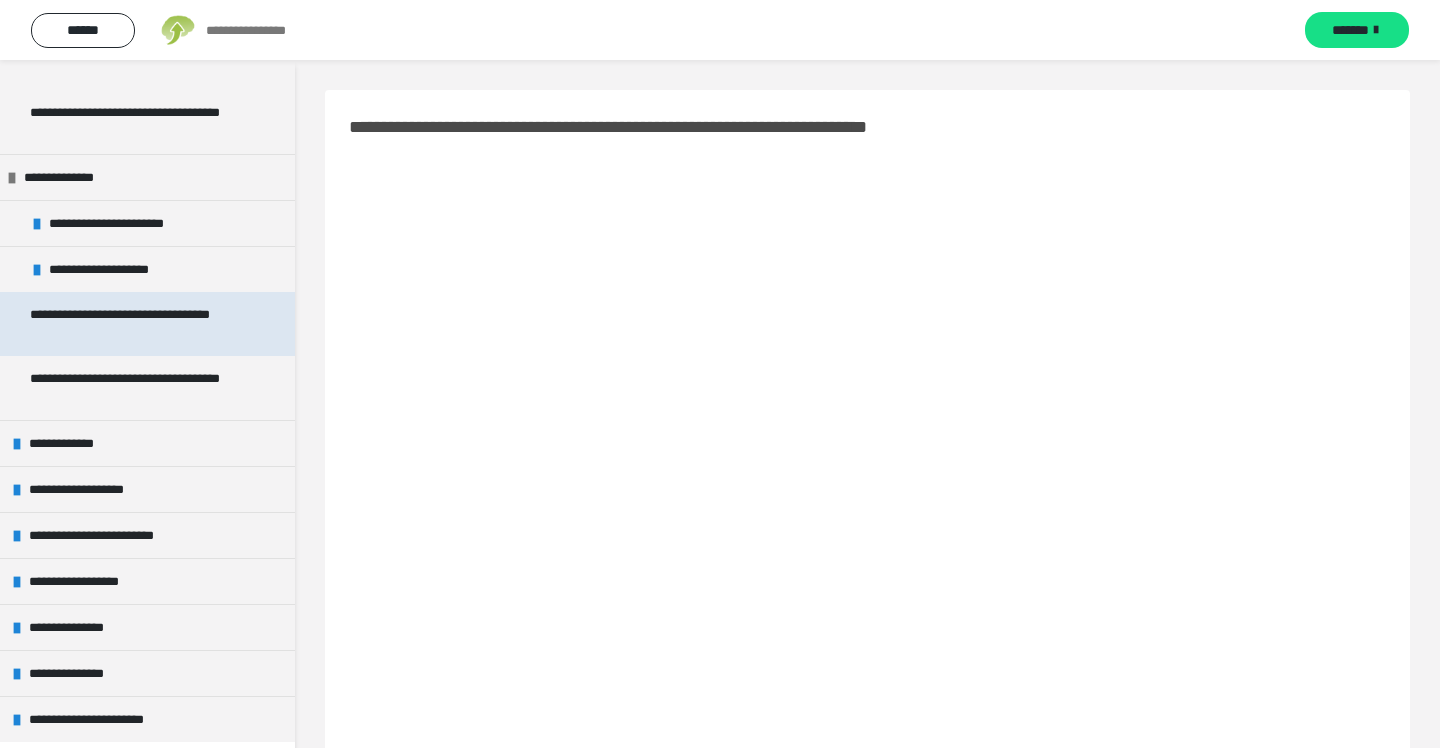scroll, scrollTop: 2080, scrollLeft: 0, axis: vertical 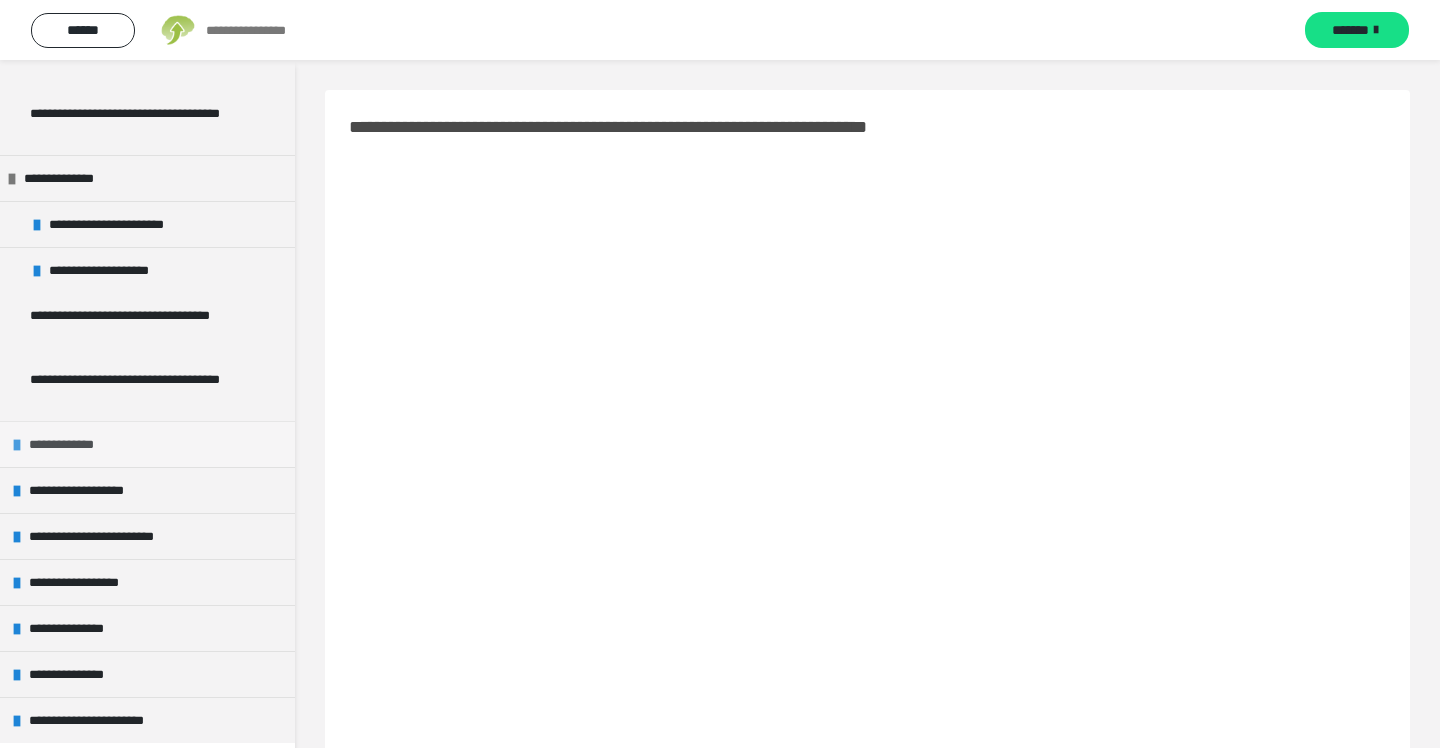 click at bounding box center (17, 445) 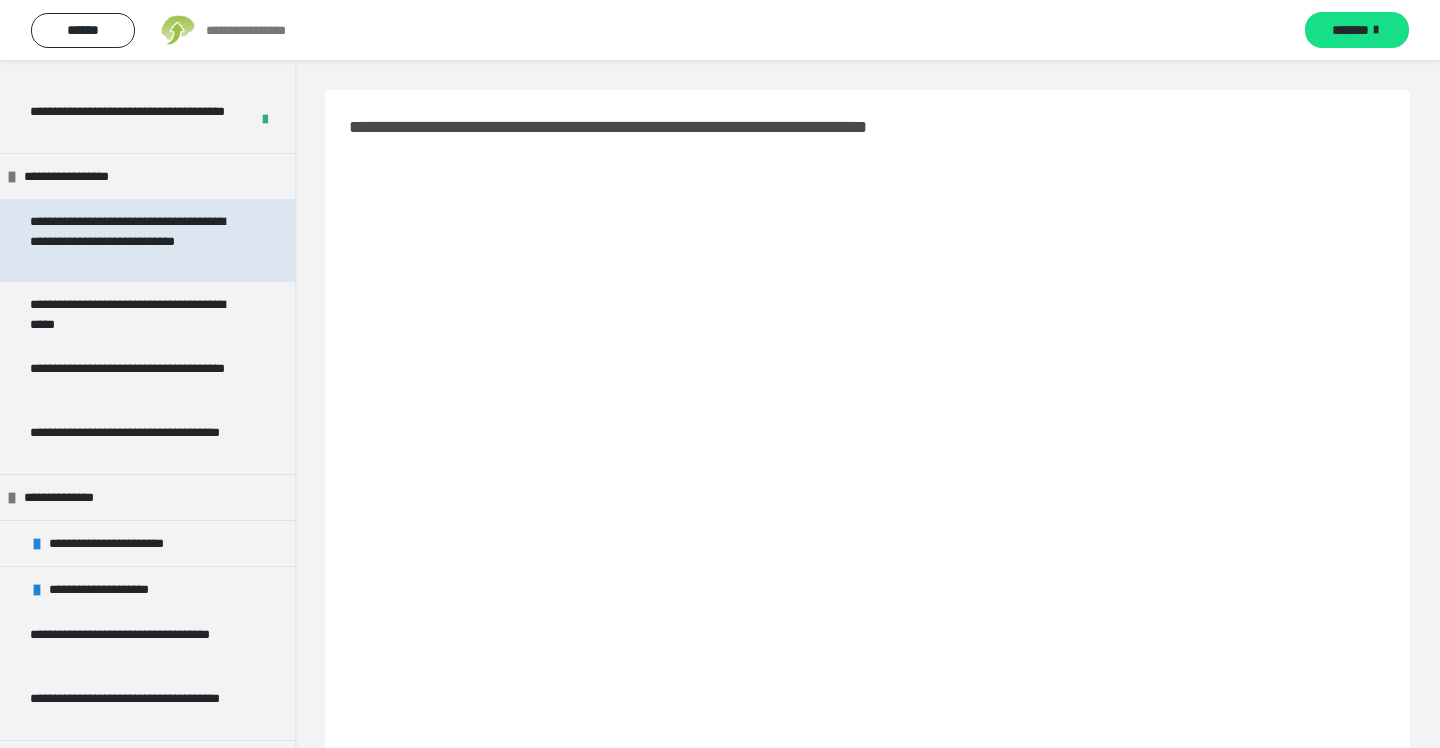 scroll, scrollTop: 1771, scrollLeft: 0, axis: vertical 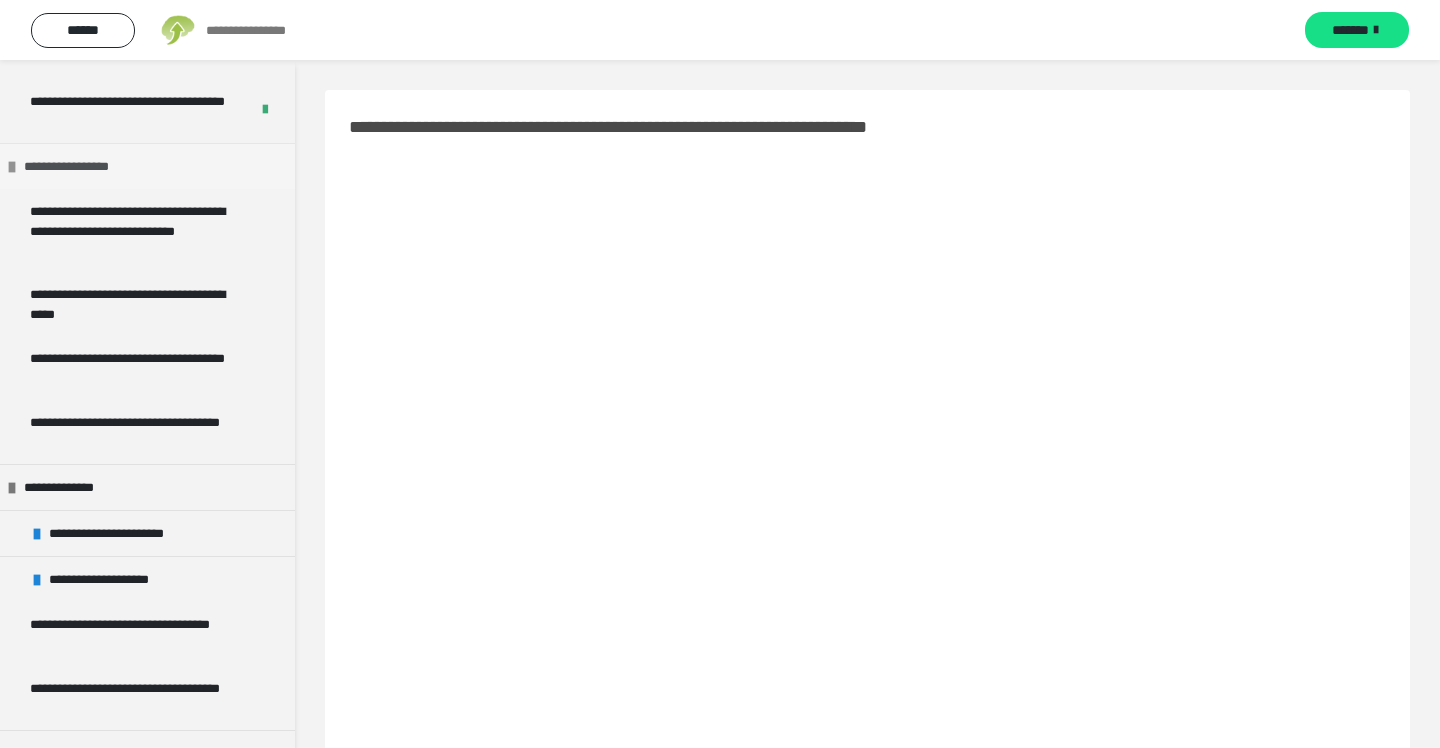 click at bounding box center [12, 167] 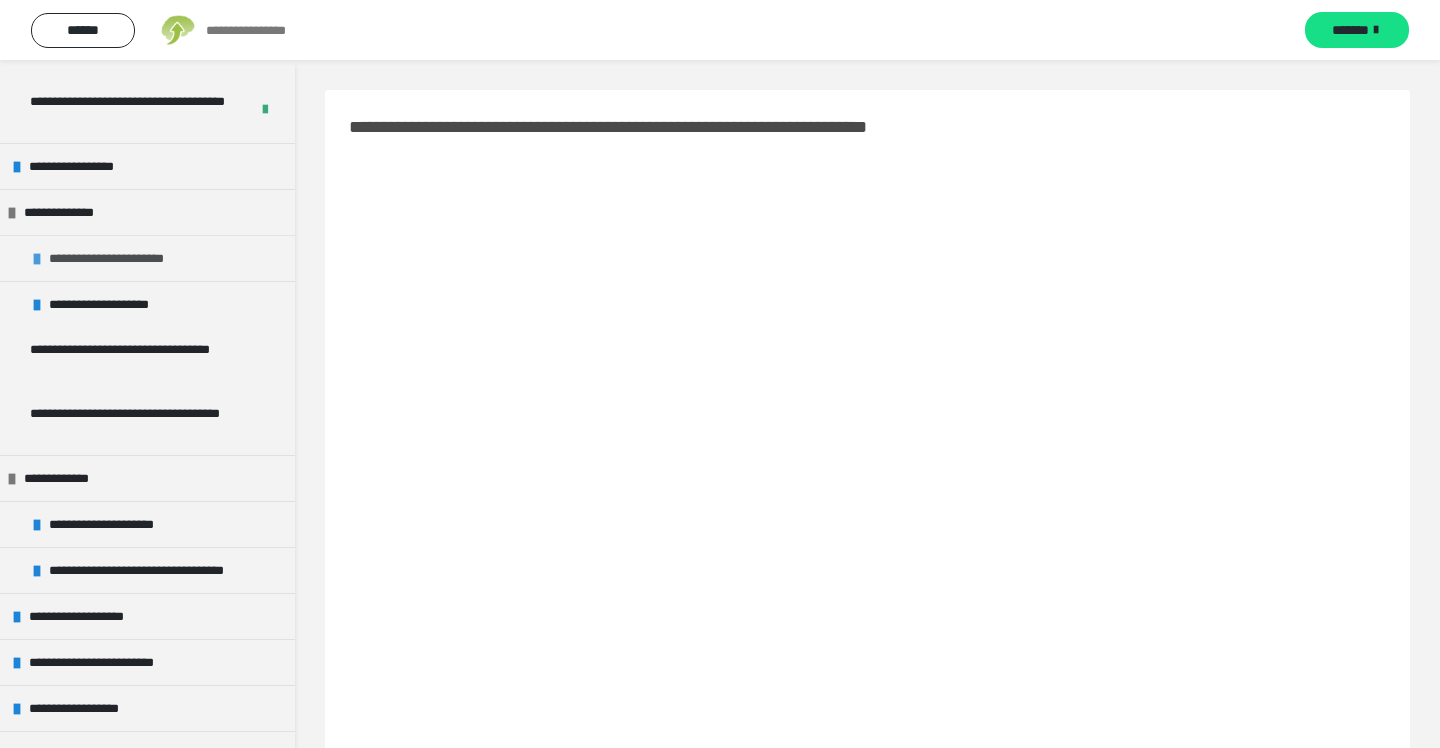 click on "**********" at bounding box center [147, 258] 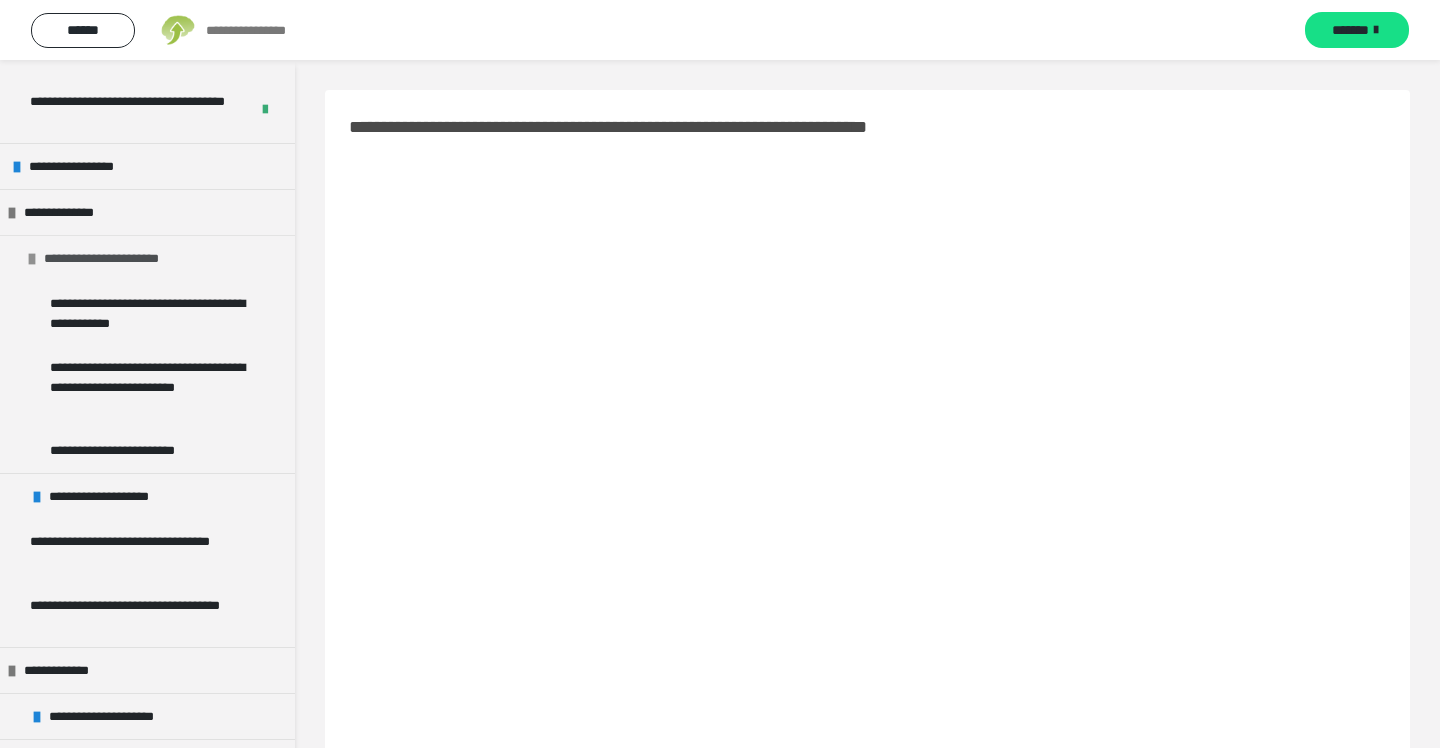 click on "**********" at bounding box center [147, 258] 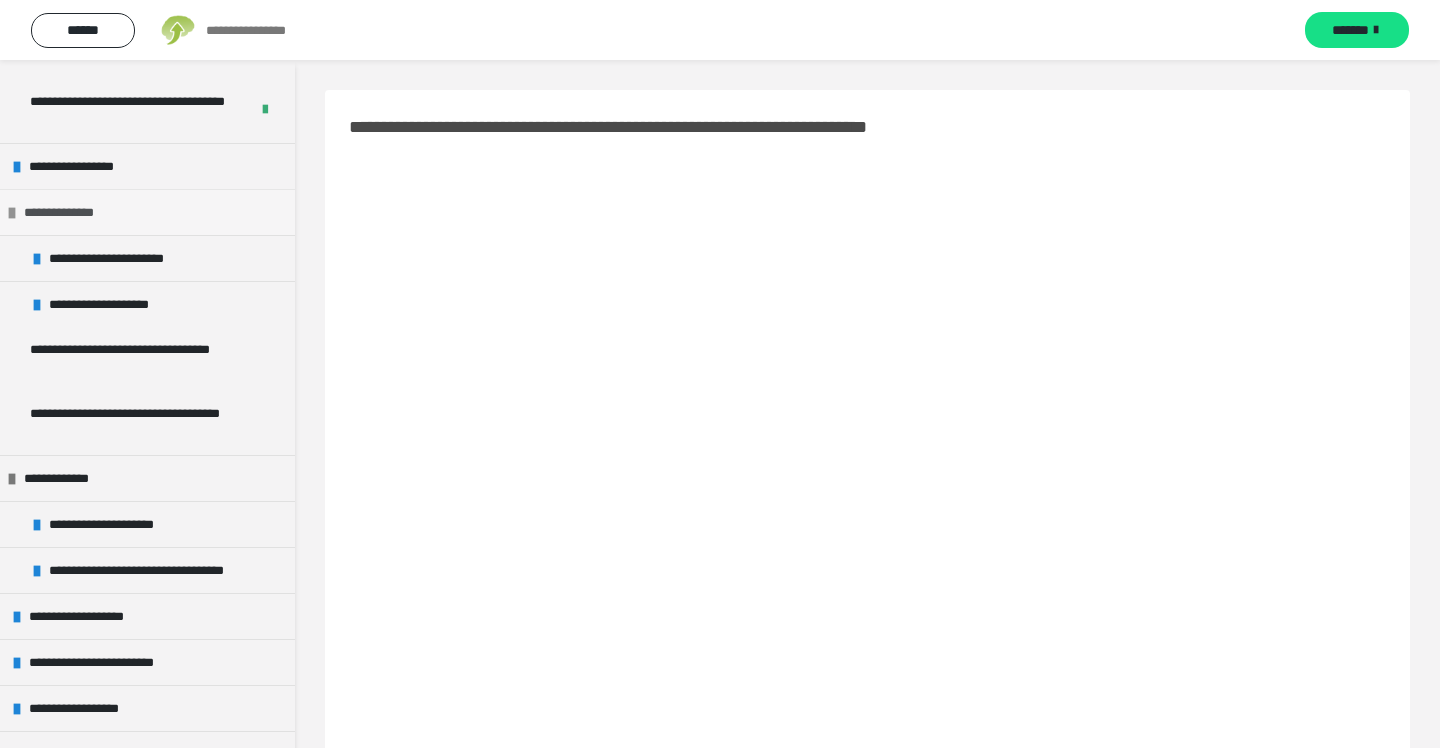 click at bounding box center [12, 213] 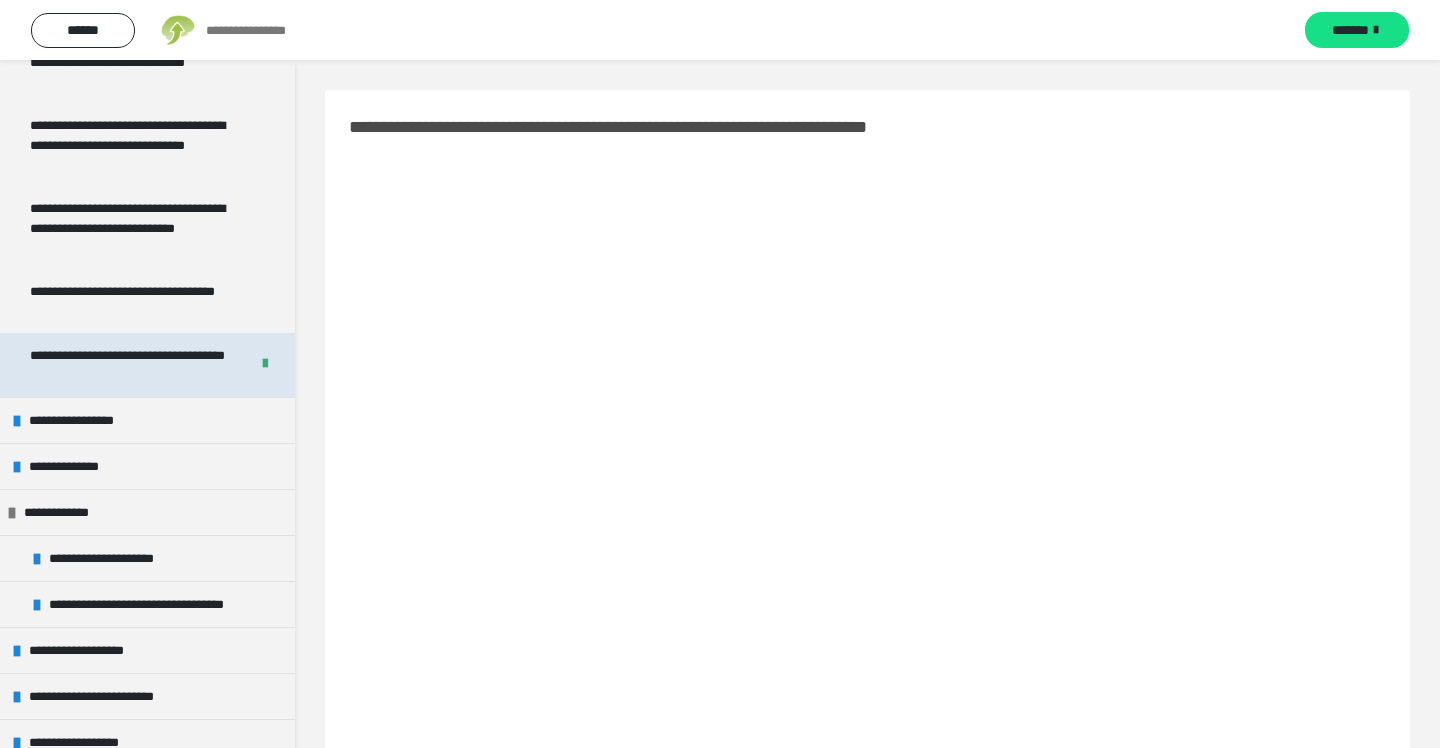 scroll, scrollTop: 1345, scrollLeft: 0, axis: vertical 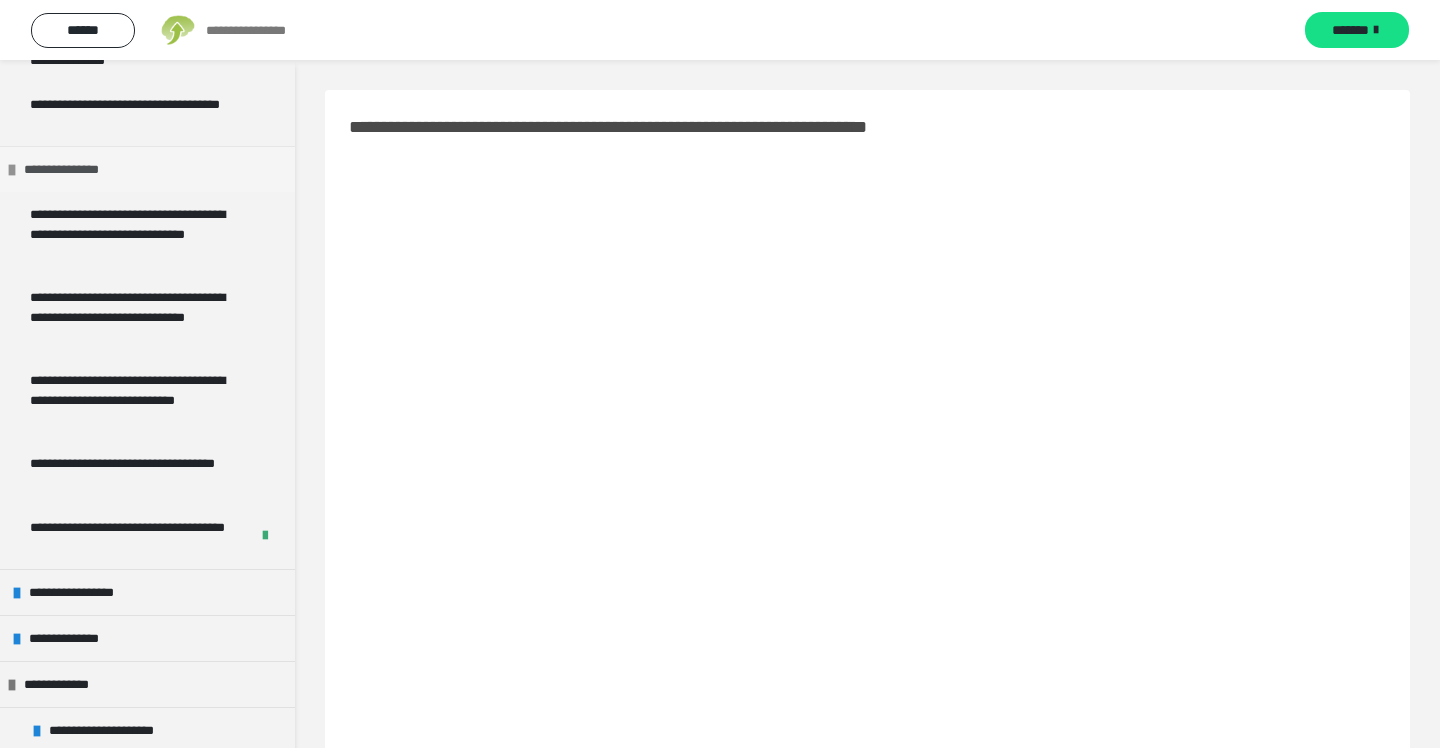 click on "**********" at bounding box center (75, 169) 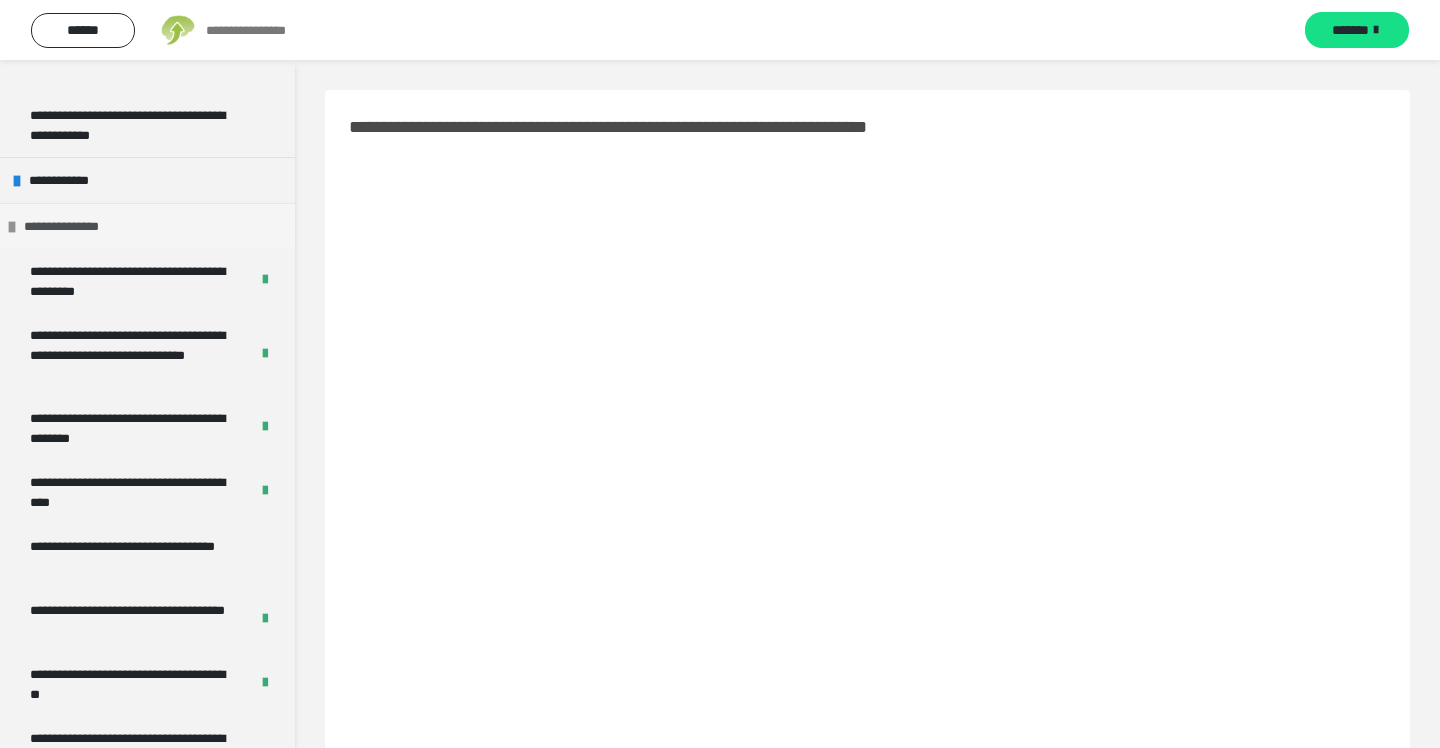 scroll, scrollTop: 346, scrollLeft: 0, axis: vertical 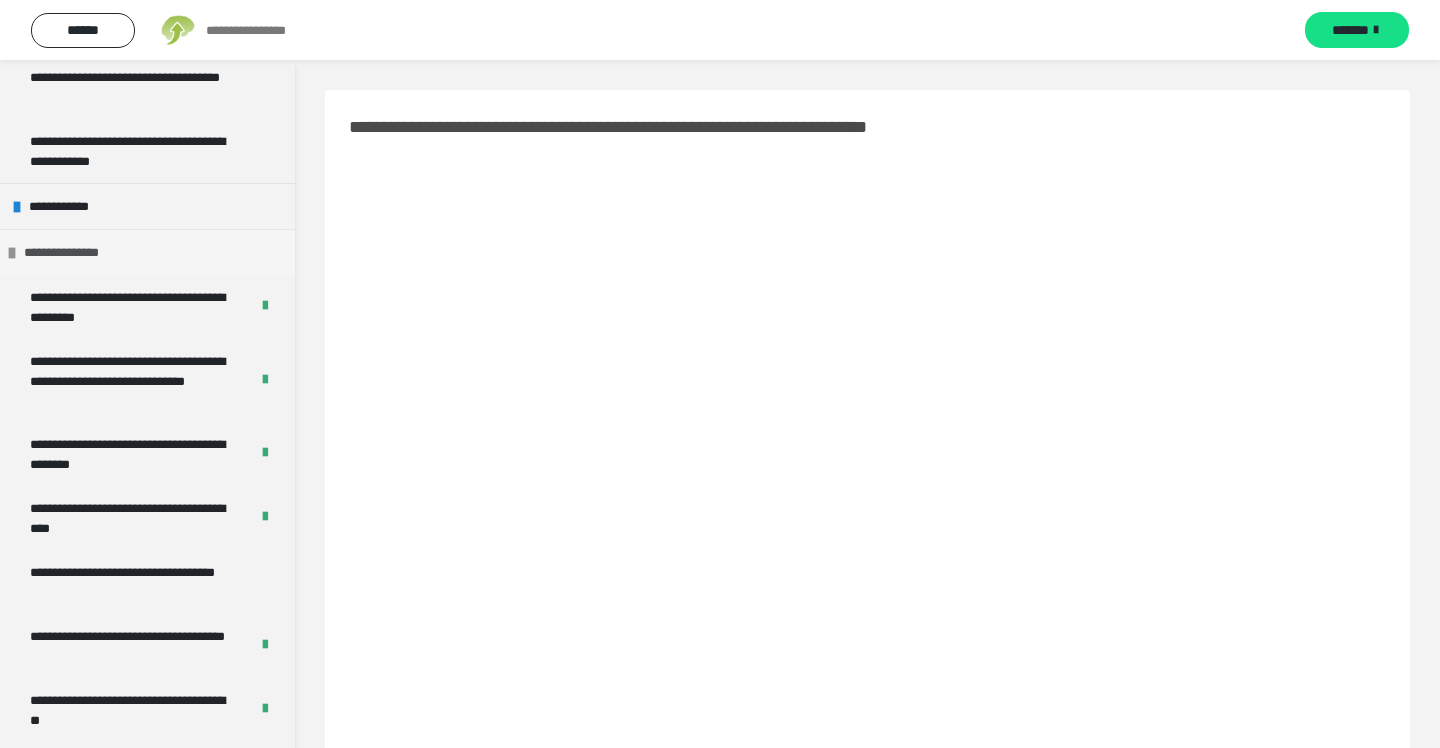 click at bounding box center (12, 253) 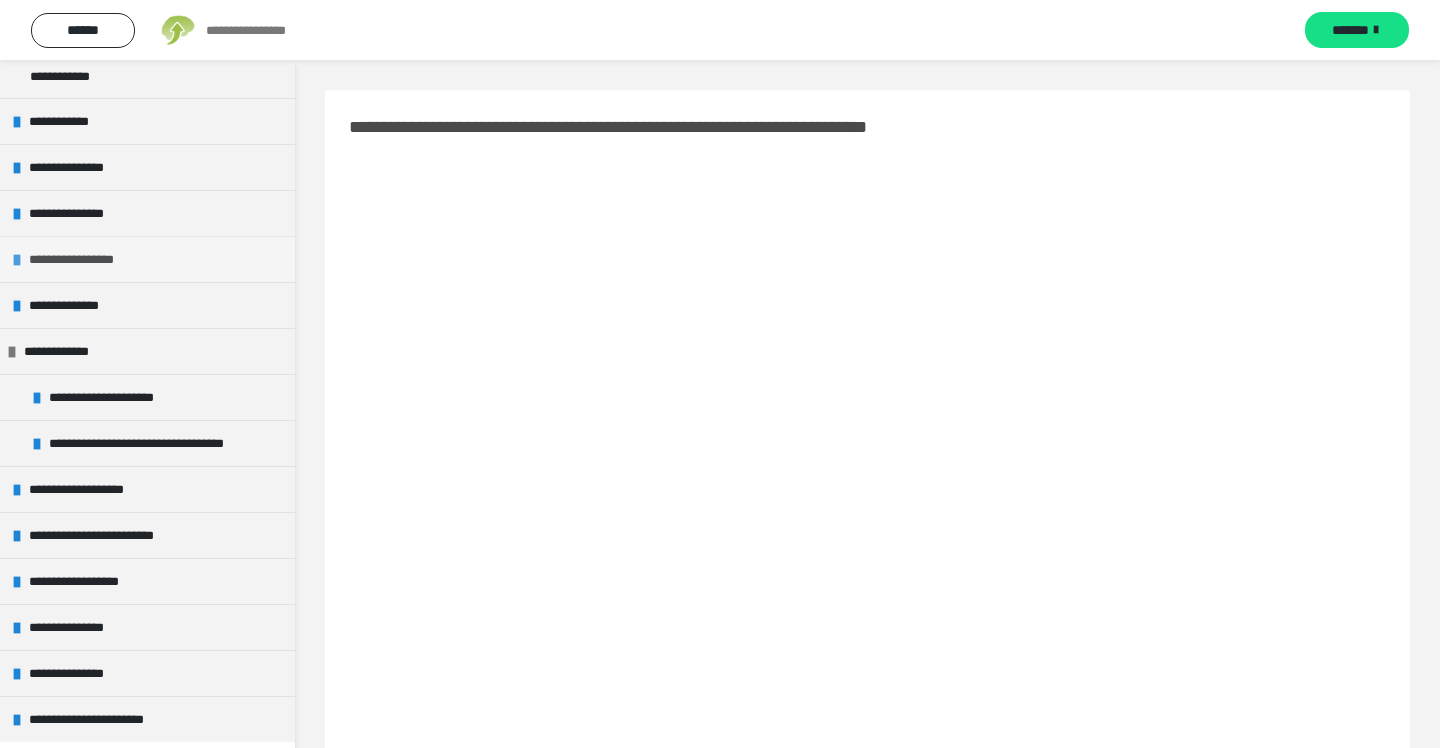 scroll, scrollTop: 430, scrollLeft: 0, axis: vertical 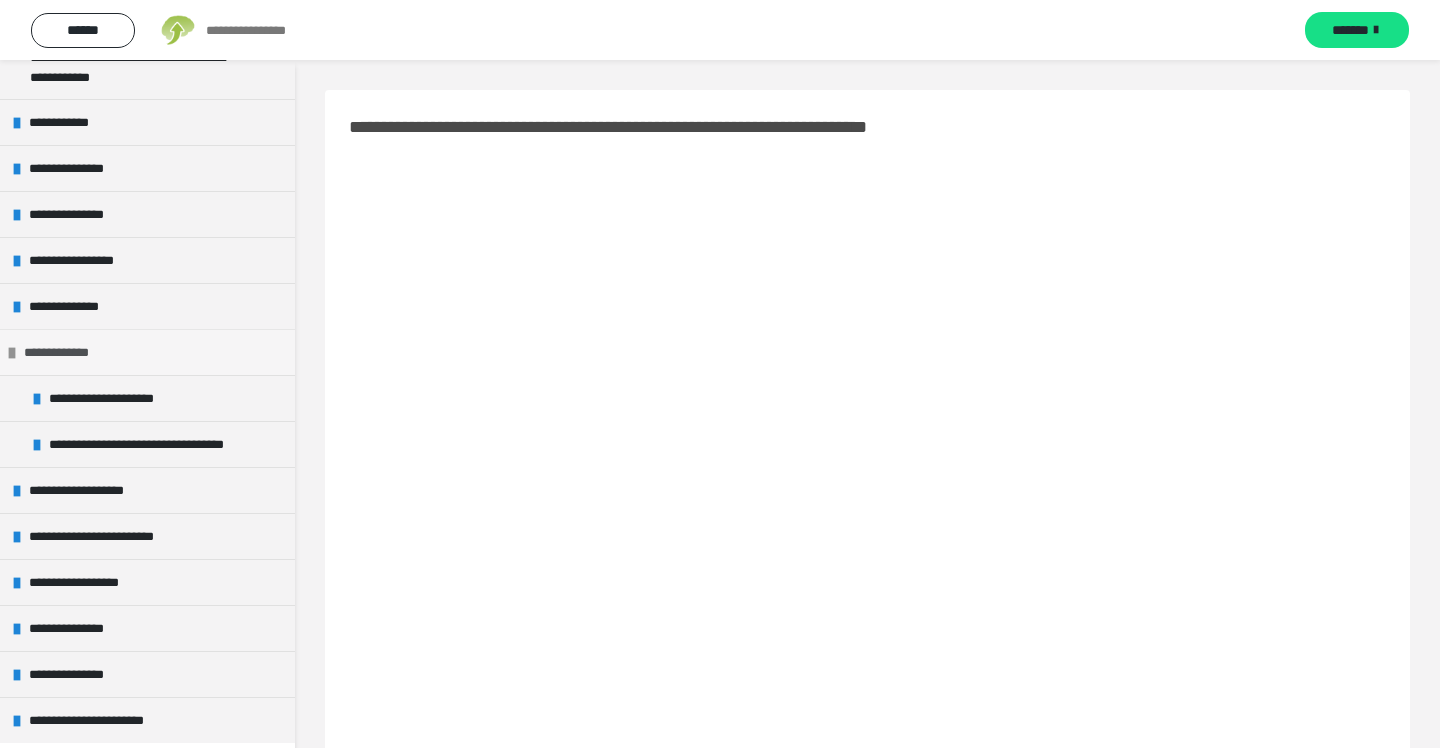 click at bounding box center [12, 353] 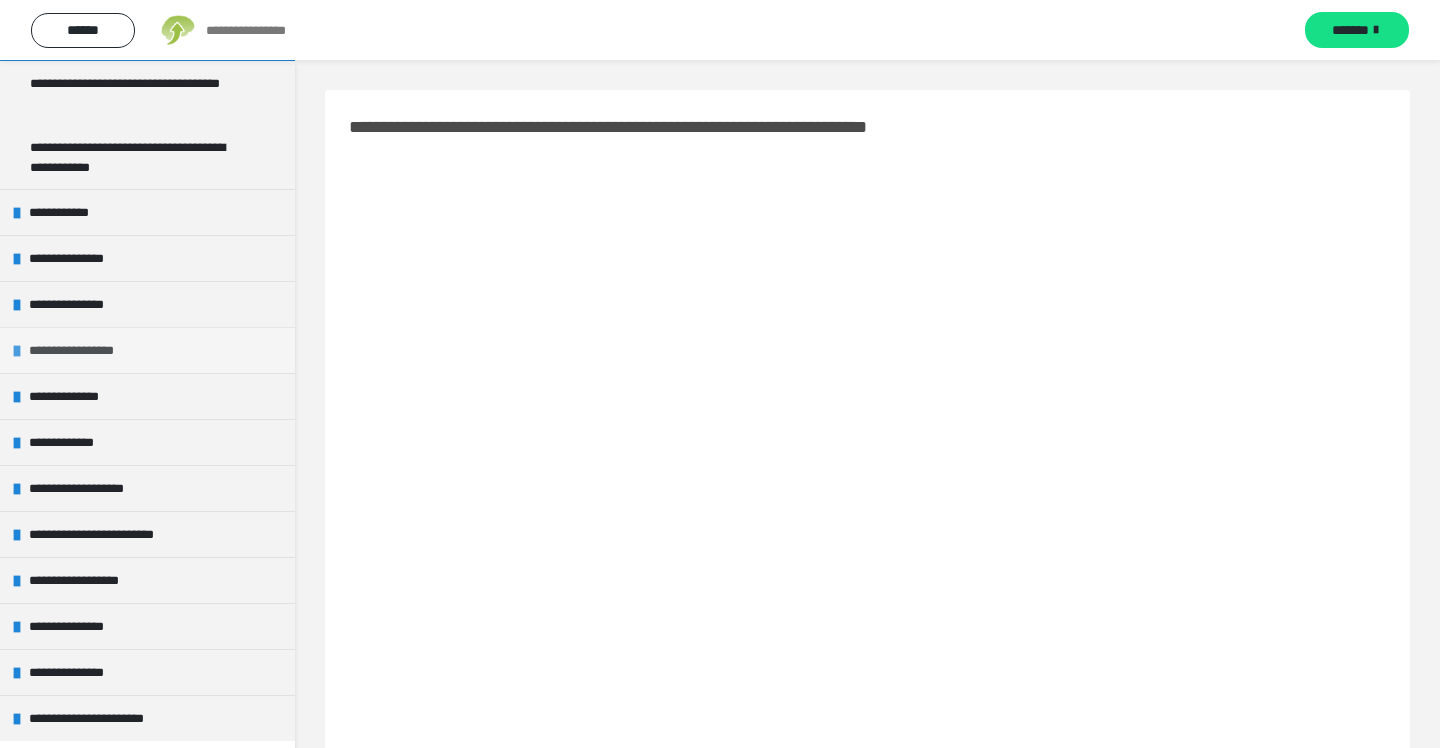 scroll, scrollTop: 338, scrollLeft: 0, axis: vertical 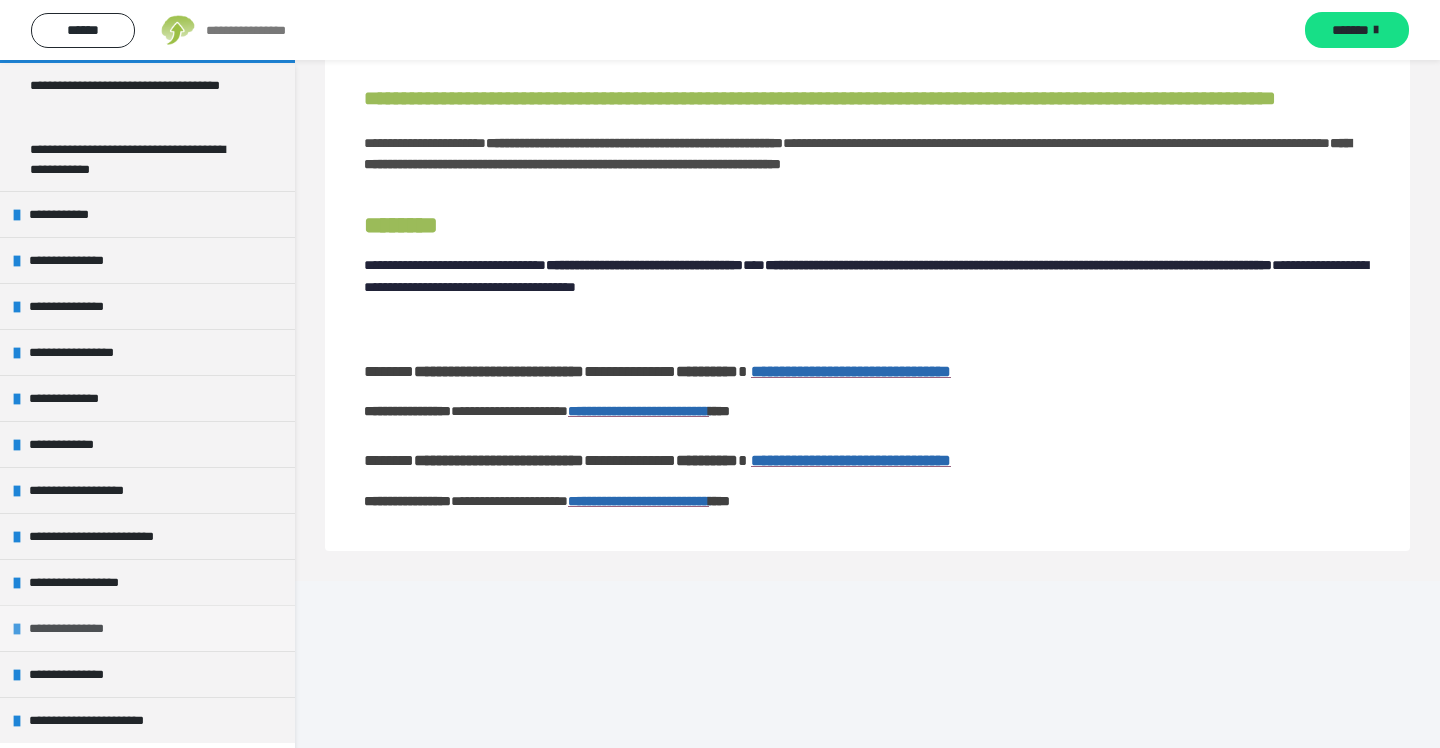 click on "**********" at bounding box center (80, 628) 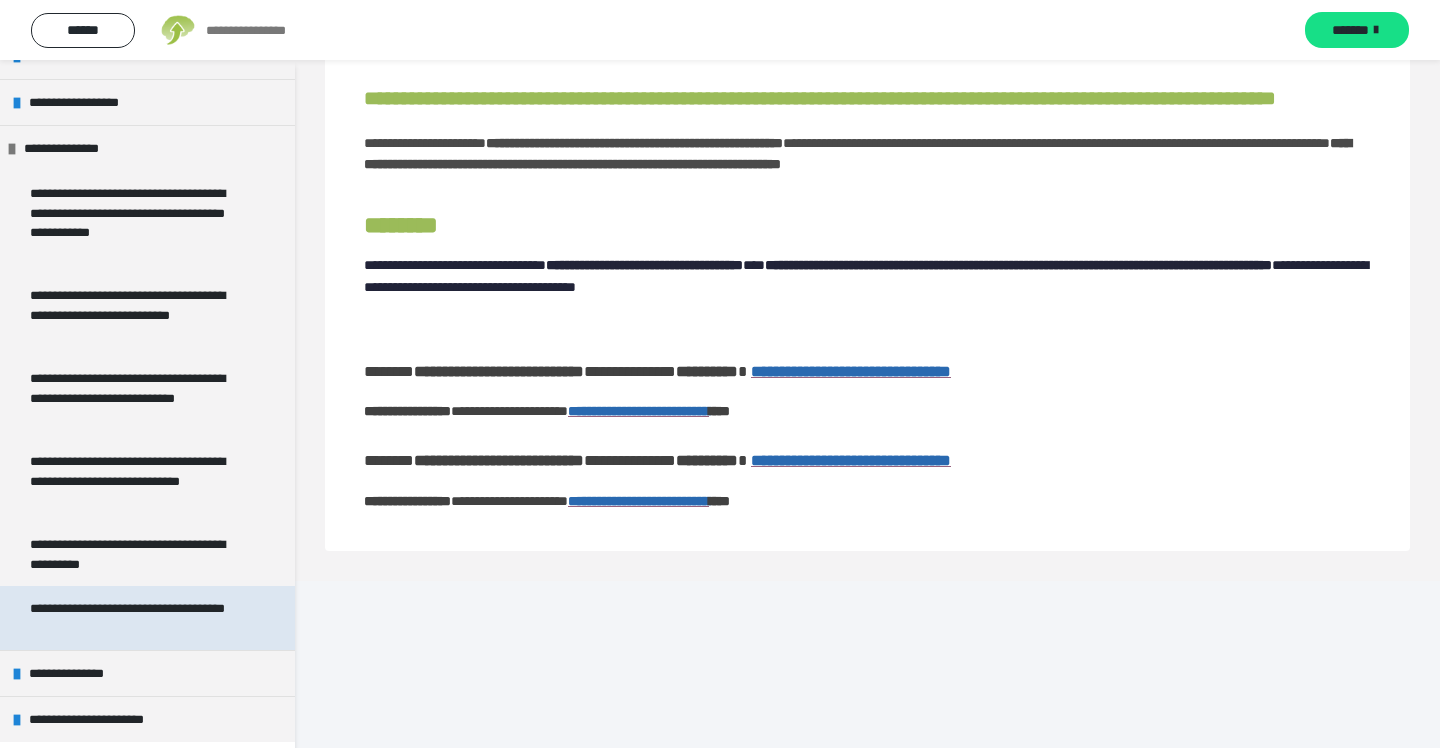 scroll, scrollTop: 817, scrollLeft: 0, axis: vertical 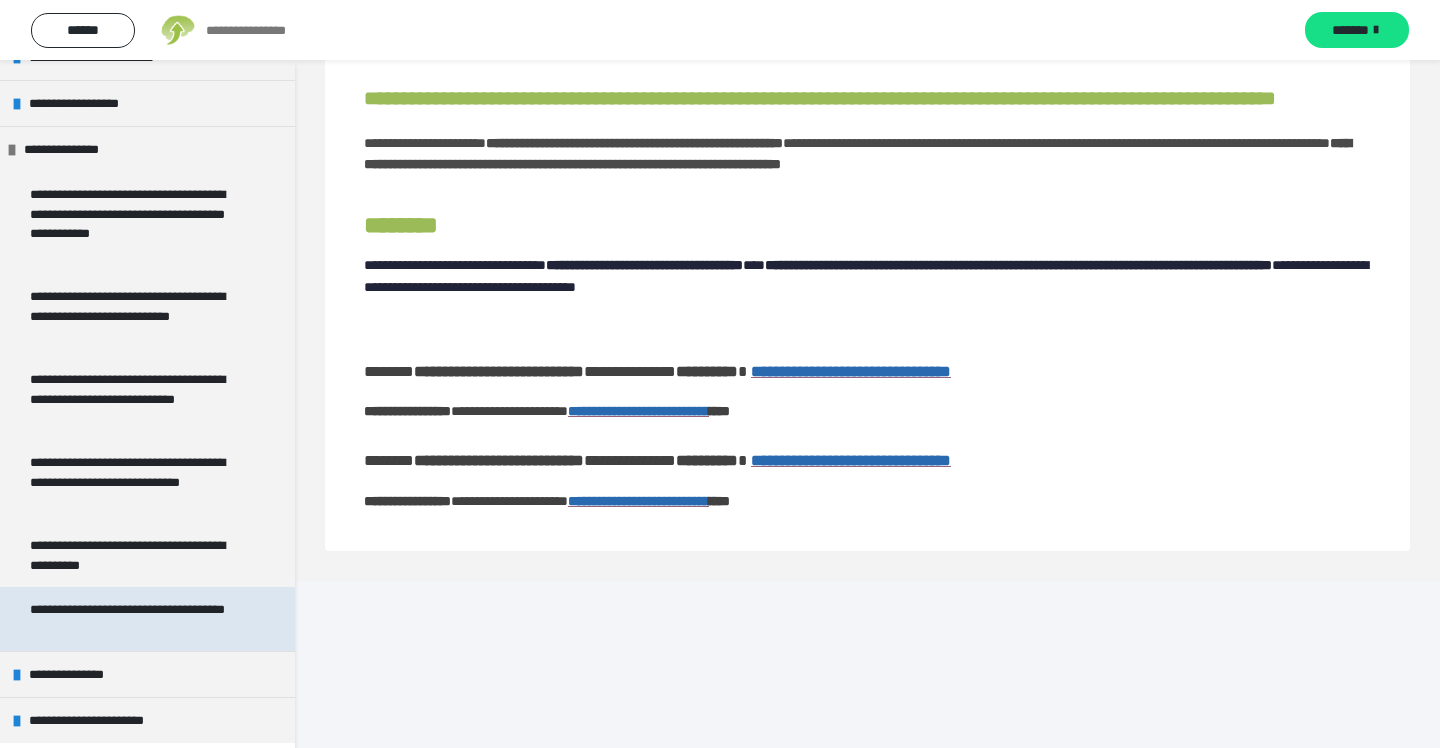 click on "**********" at bounding box center [139, 619] 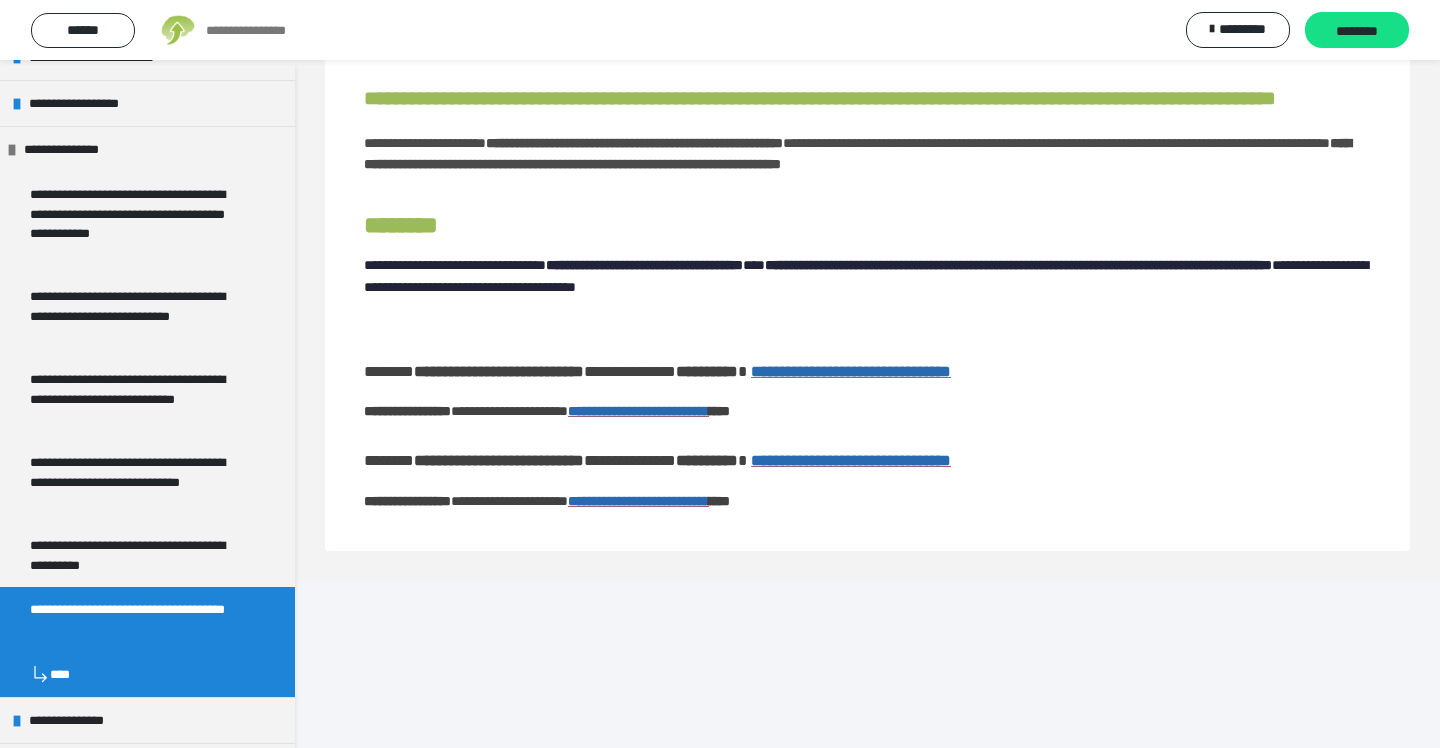 scroll, scrollTop: 60, scrollLeft: 0, axis: vertical 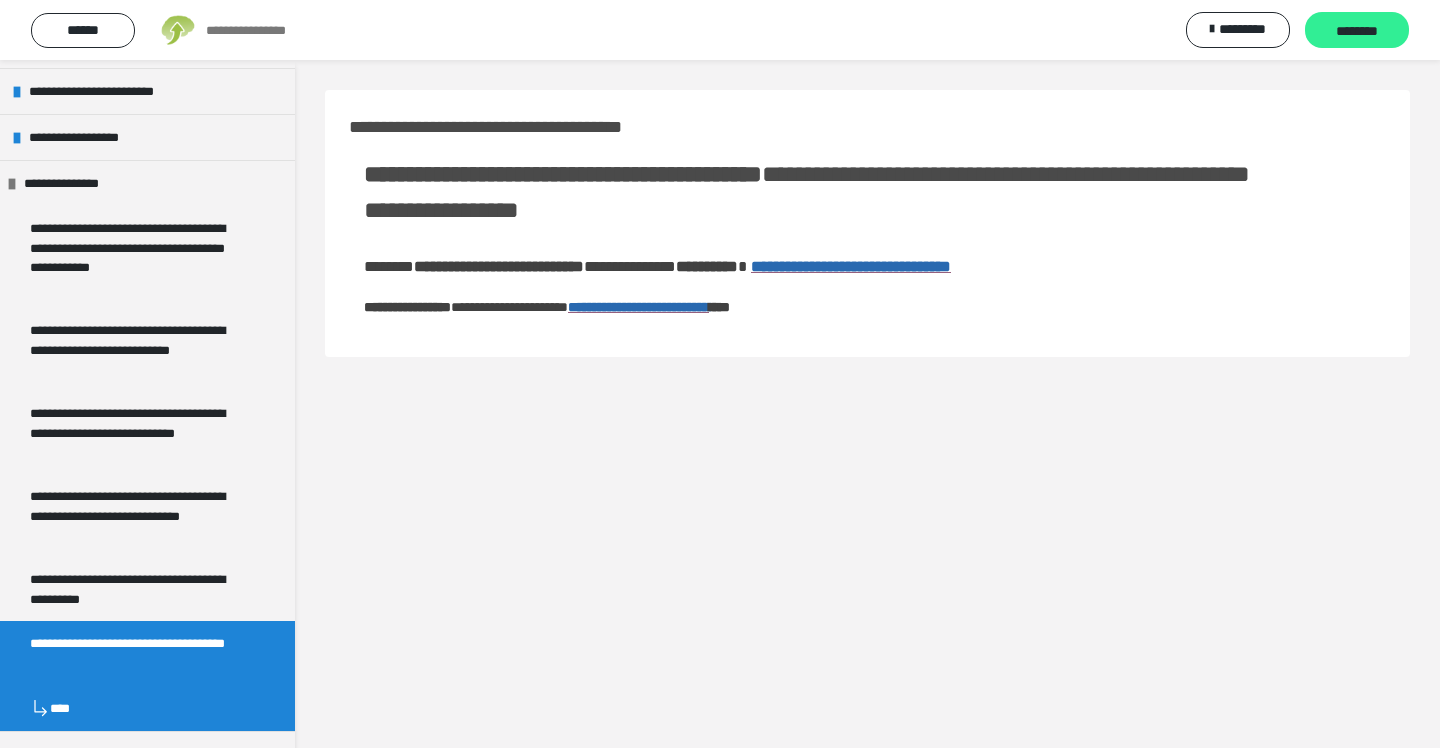 click on "********" at bounding box center (1357, 31) 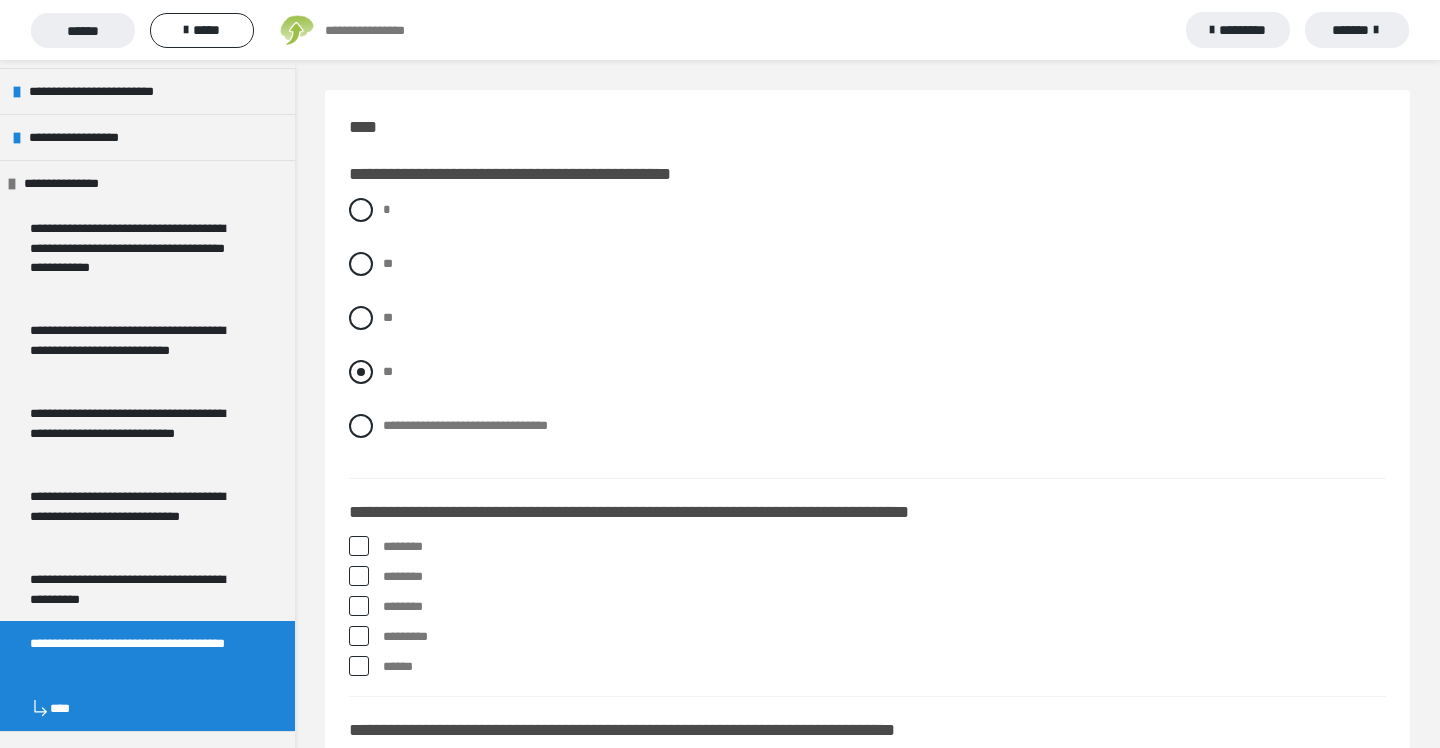 click at bounding box center [361, 372] 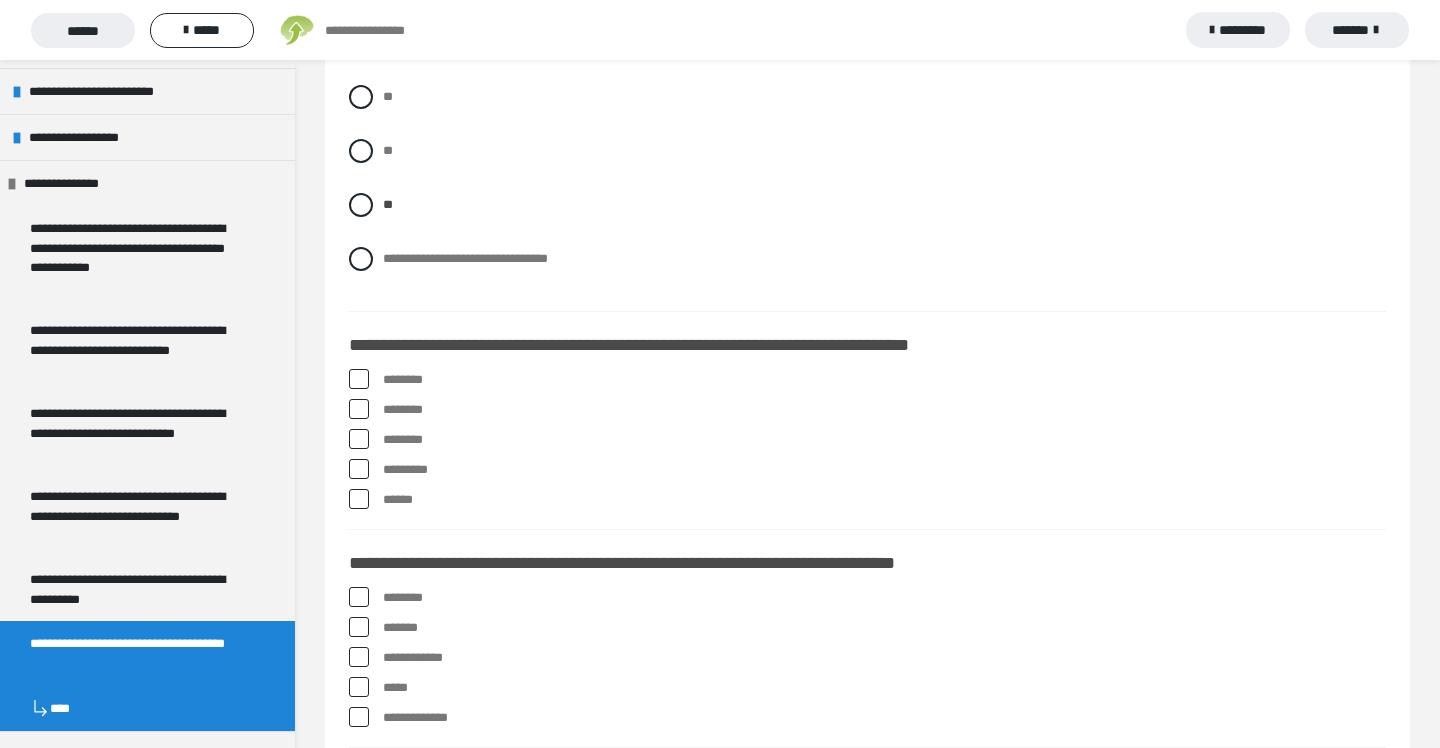 scroll, scrollTop: 171, scrollLeft: 0, axis: vertical 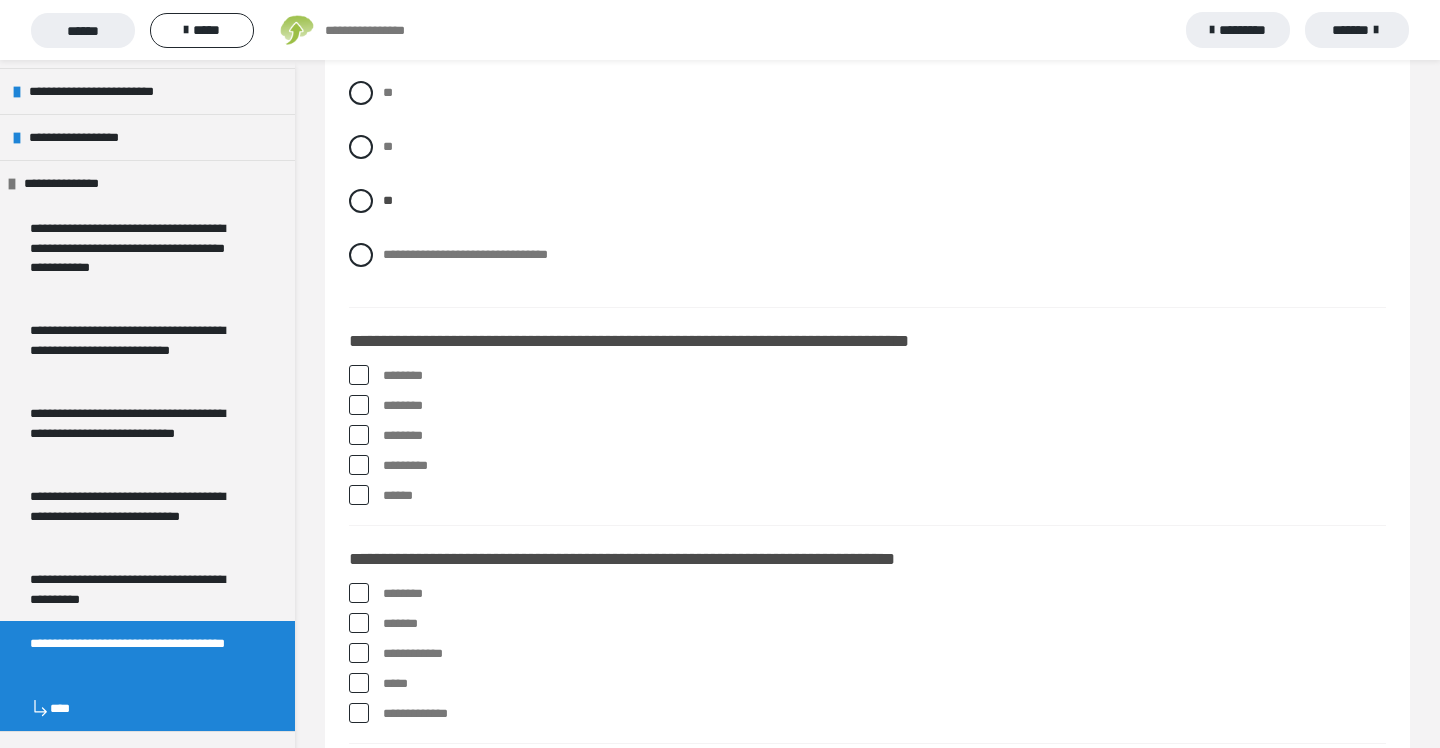 click at bounding box center [359, 405] 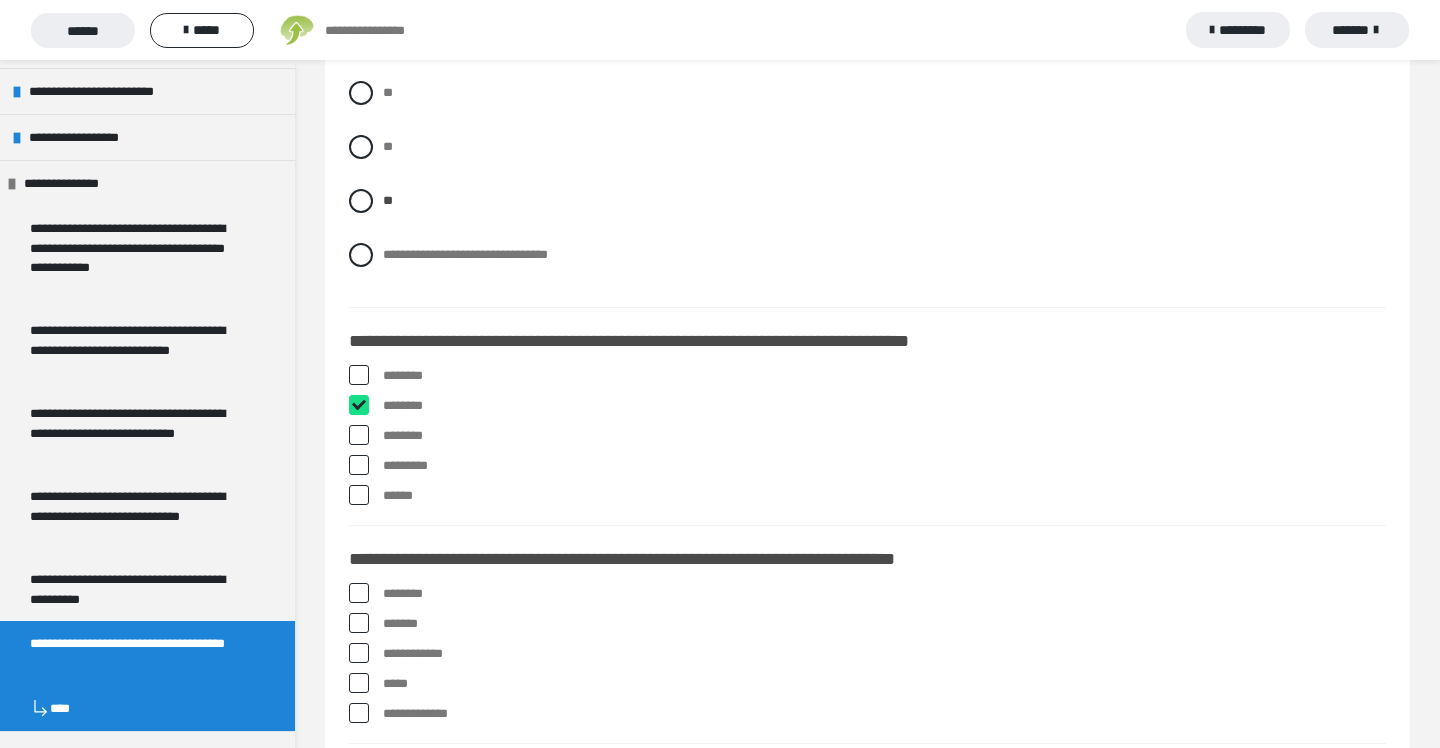 checkbox on "****" 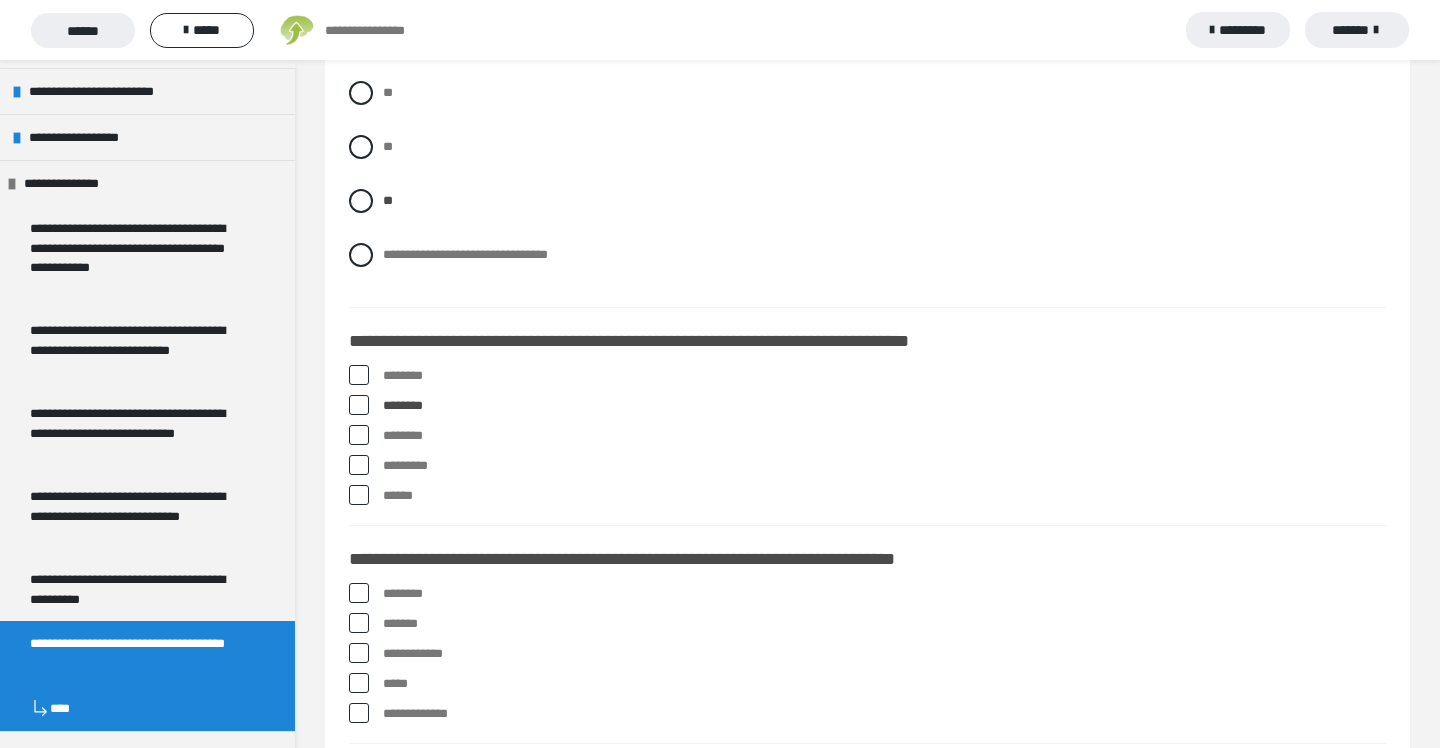 scroll, scrollTop: 204, scrollLeft: 0, axis: vertical 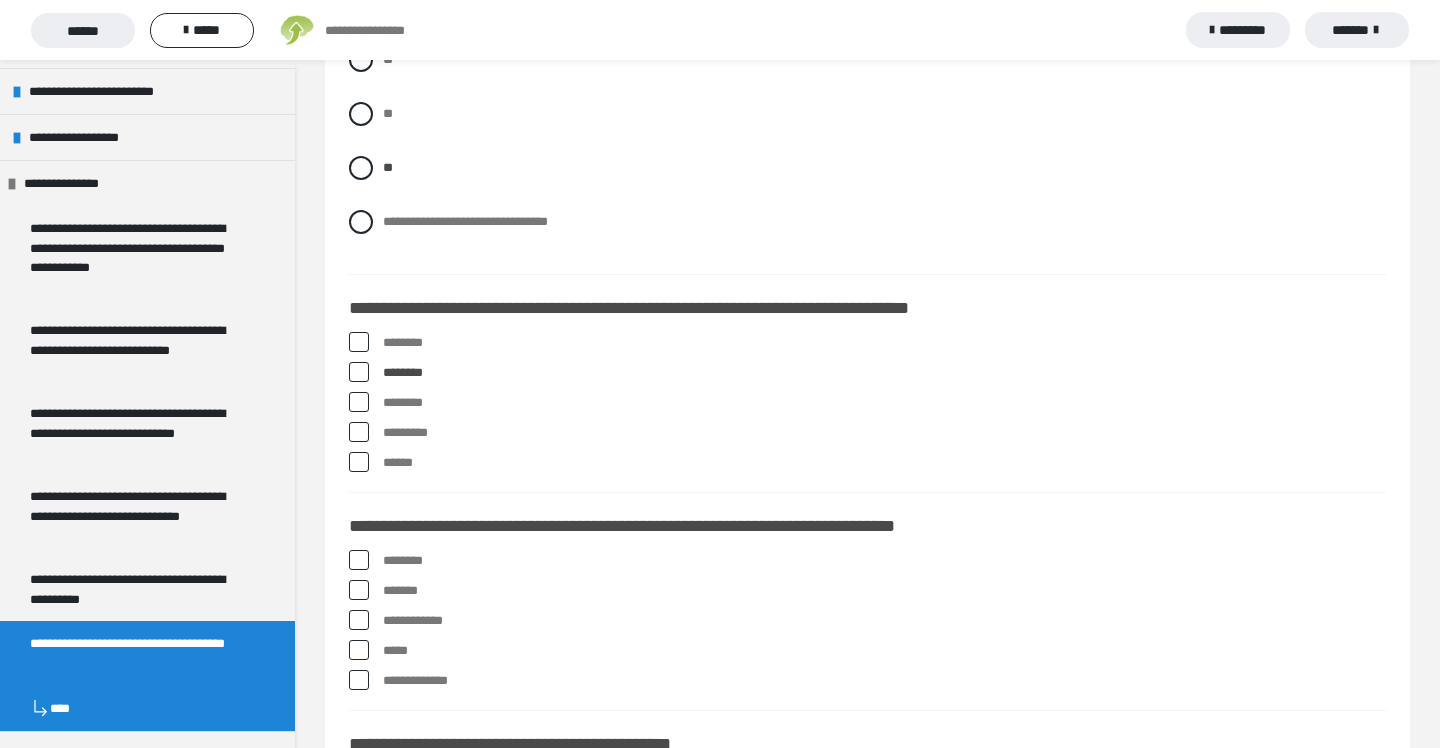 click at bounding box center [359, 432] 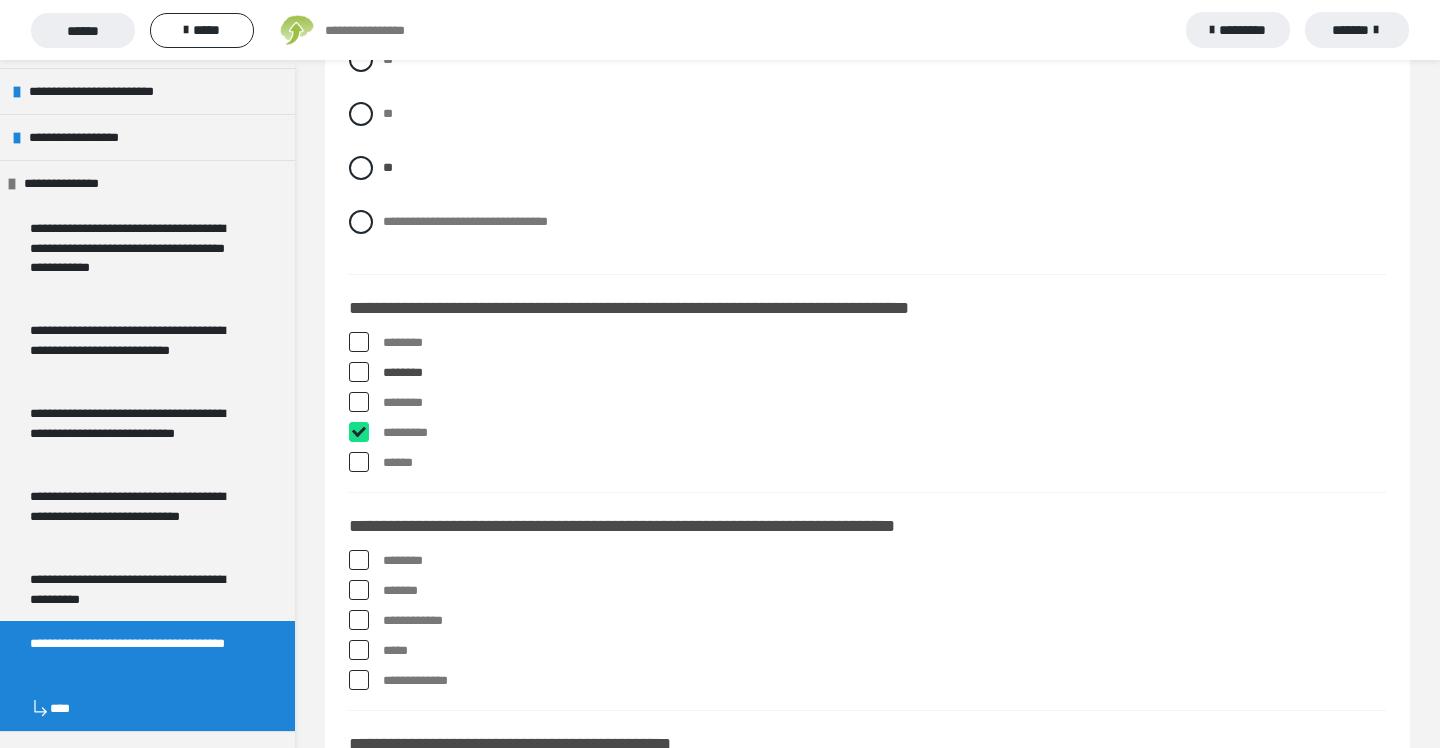 checkbox on "****" 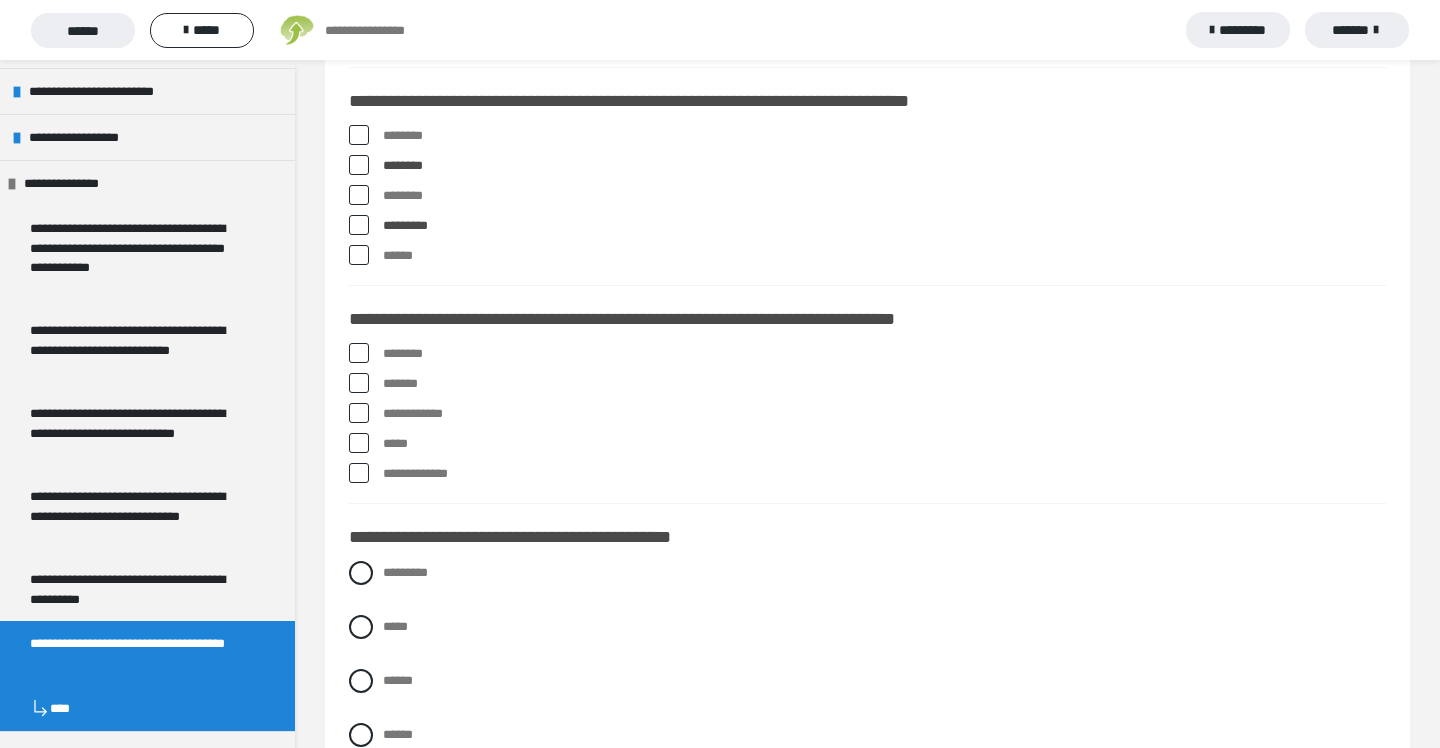 scroll, scrollTop: 451, scrollLeft: 0, axis: vertical 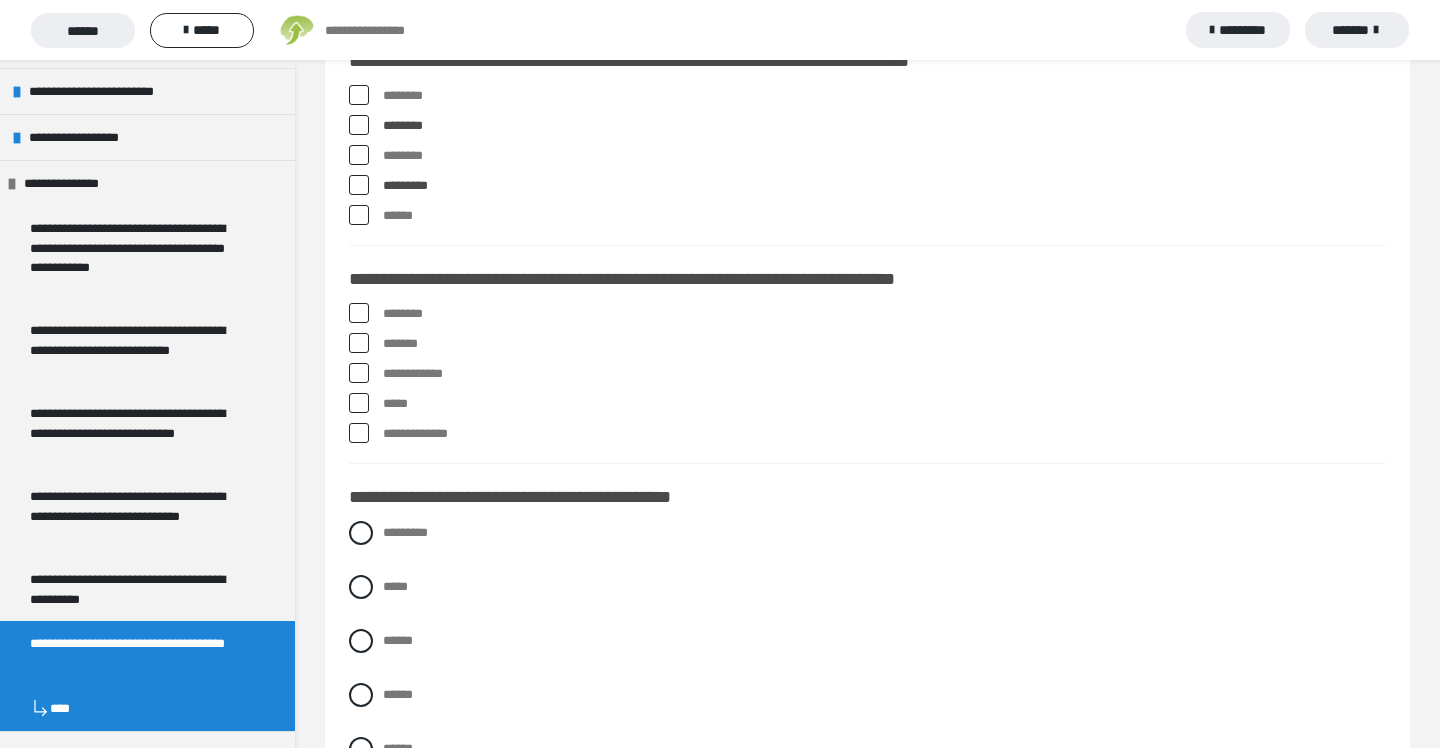 click at bounding box center (359, 373) 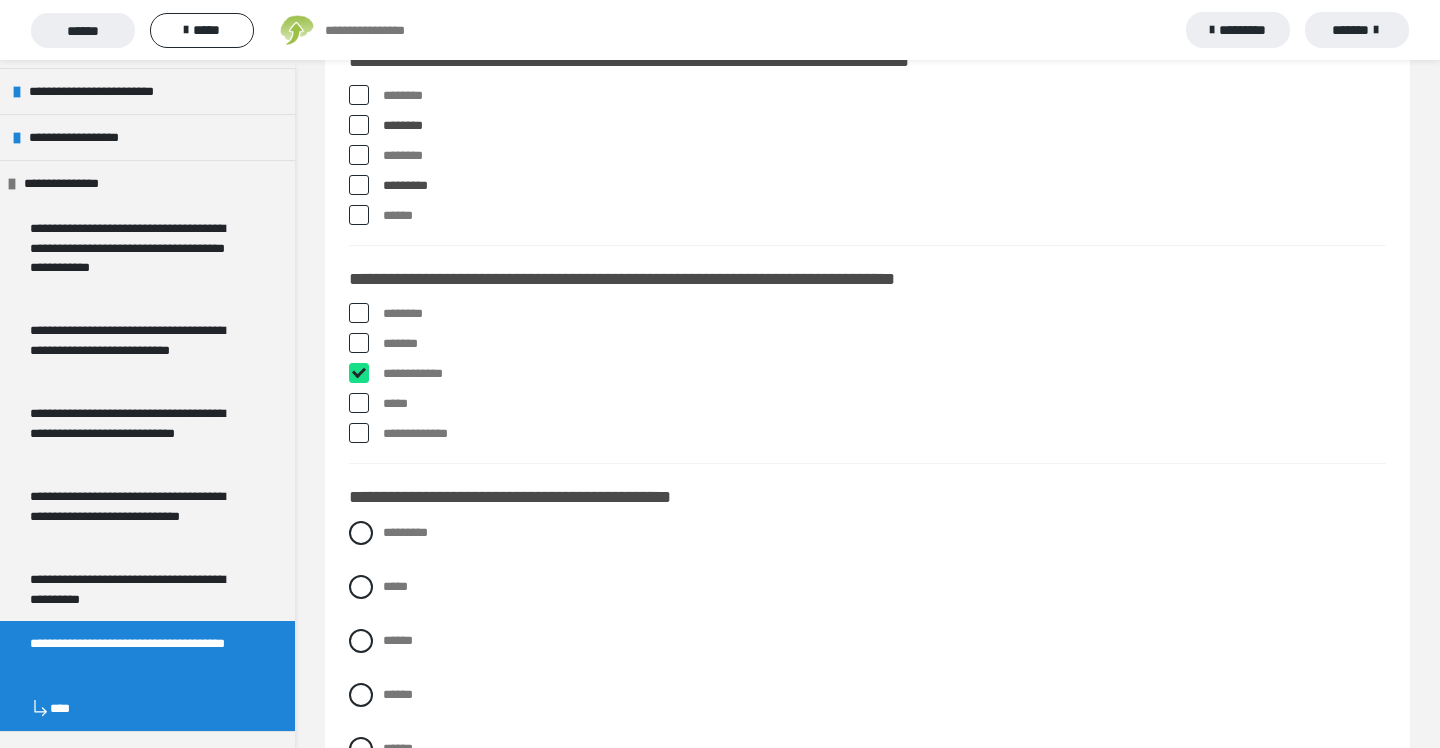 checkbox on "****" 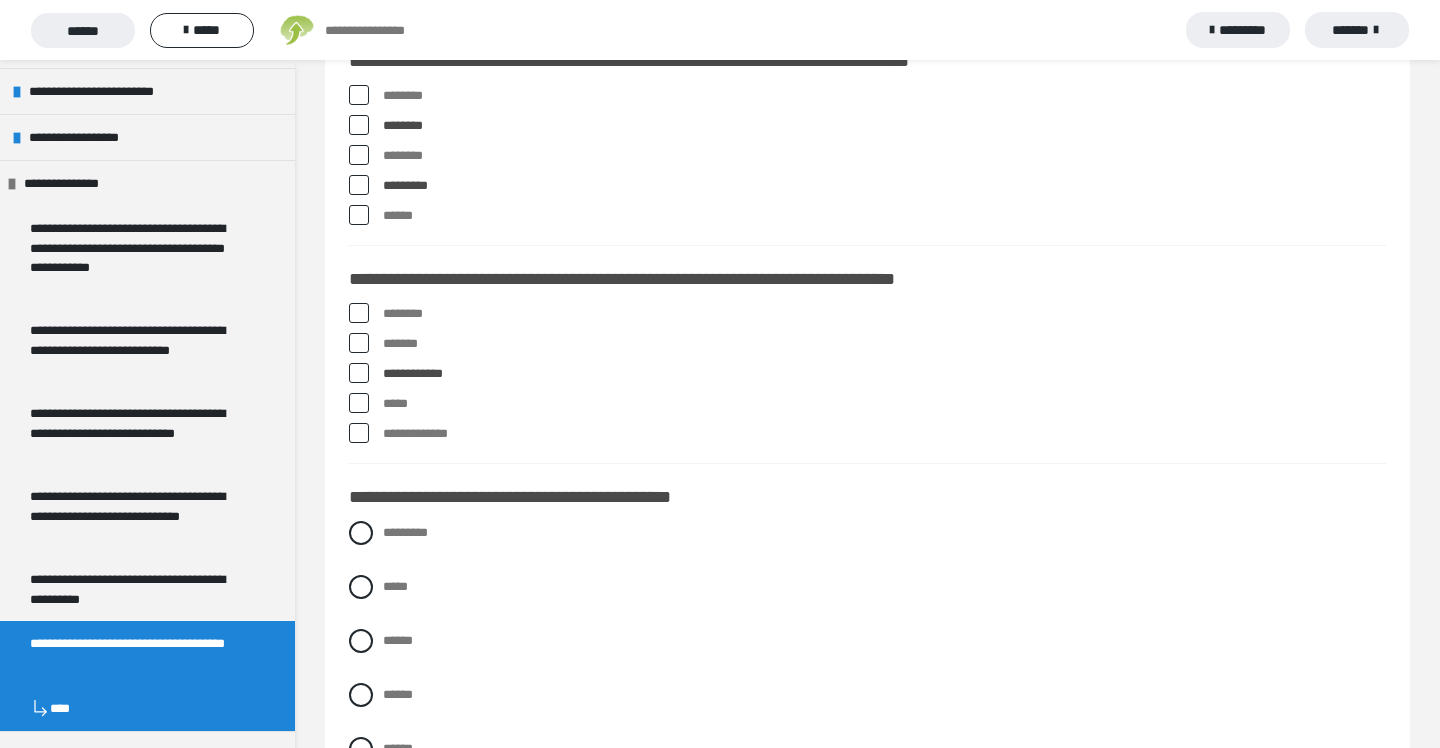 click at bounding box center (359, 433) 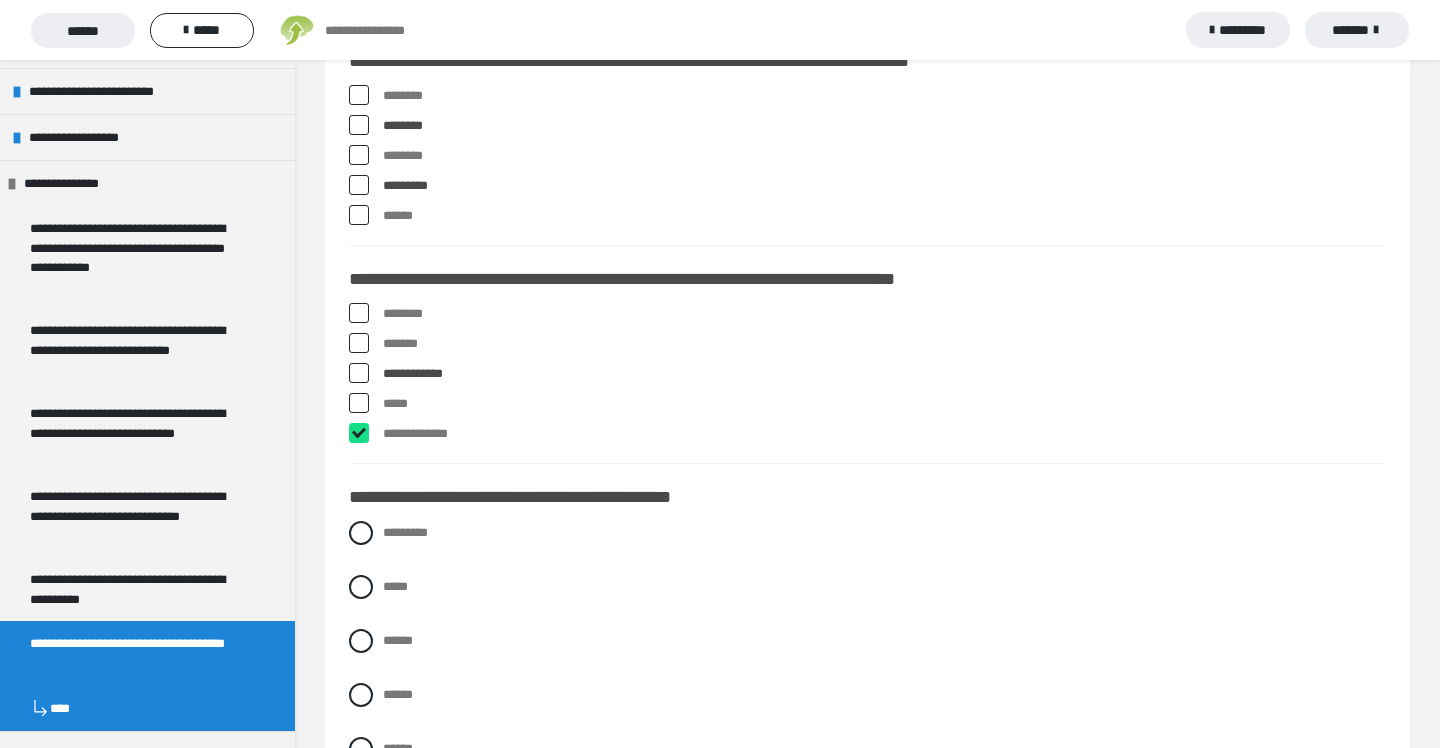 checkbox on "****" 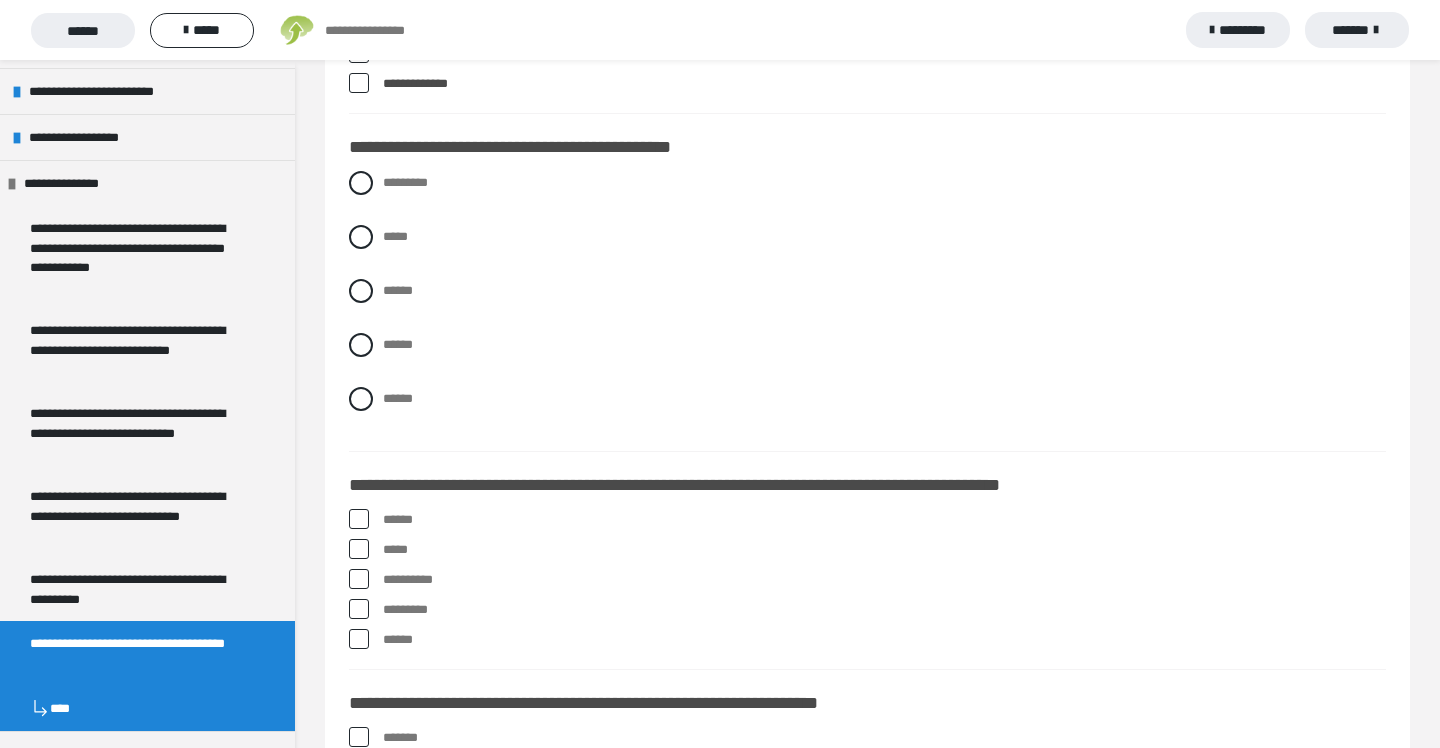 scroll, scrollTop: 809, scrollLeft: 0, axis: vertical 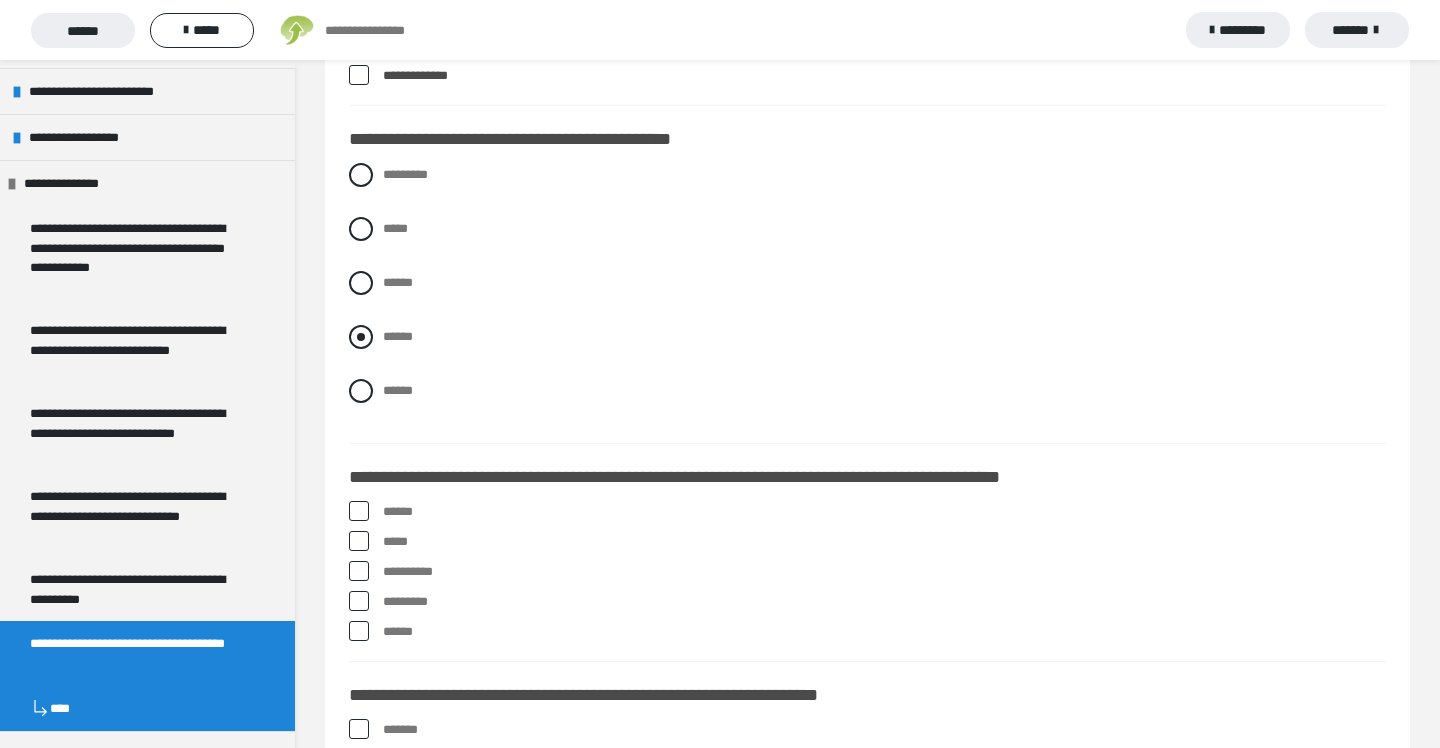 click at bounding box center [361, 337] 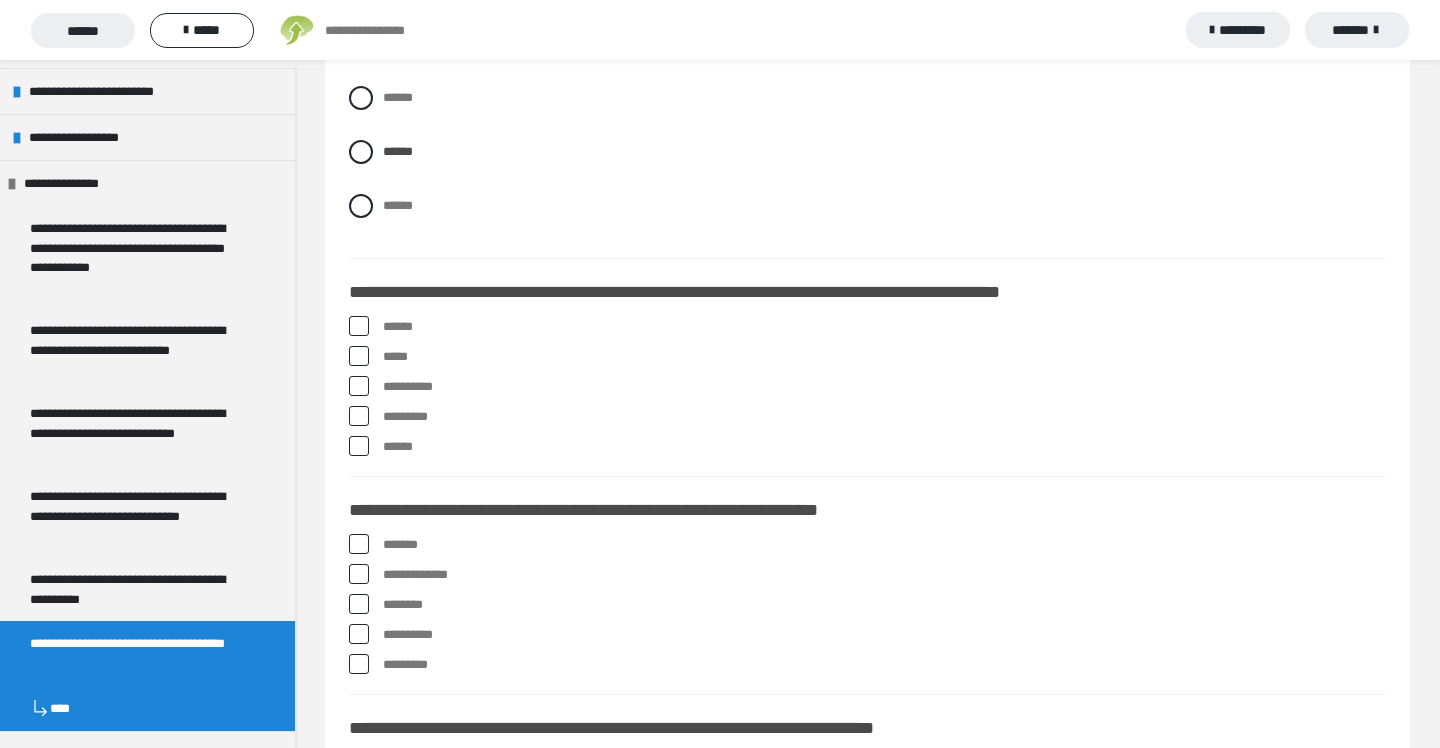 scroll, scrollTop: 1082, scrollLeft: 0, axis: vertical 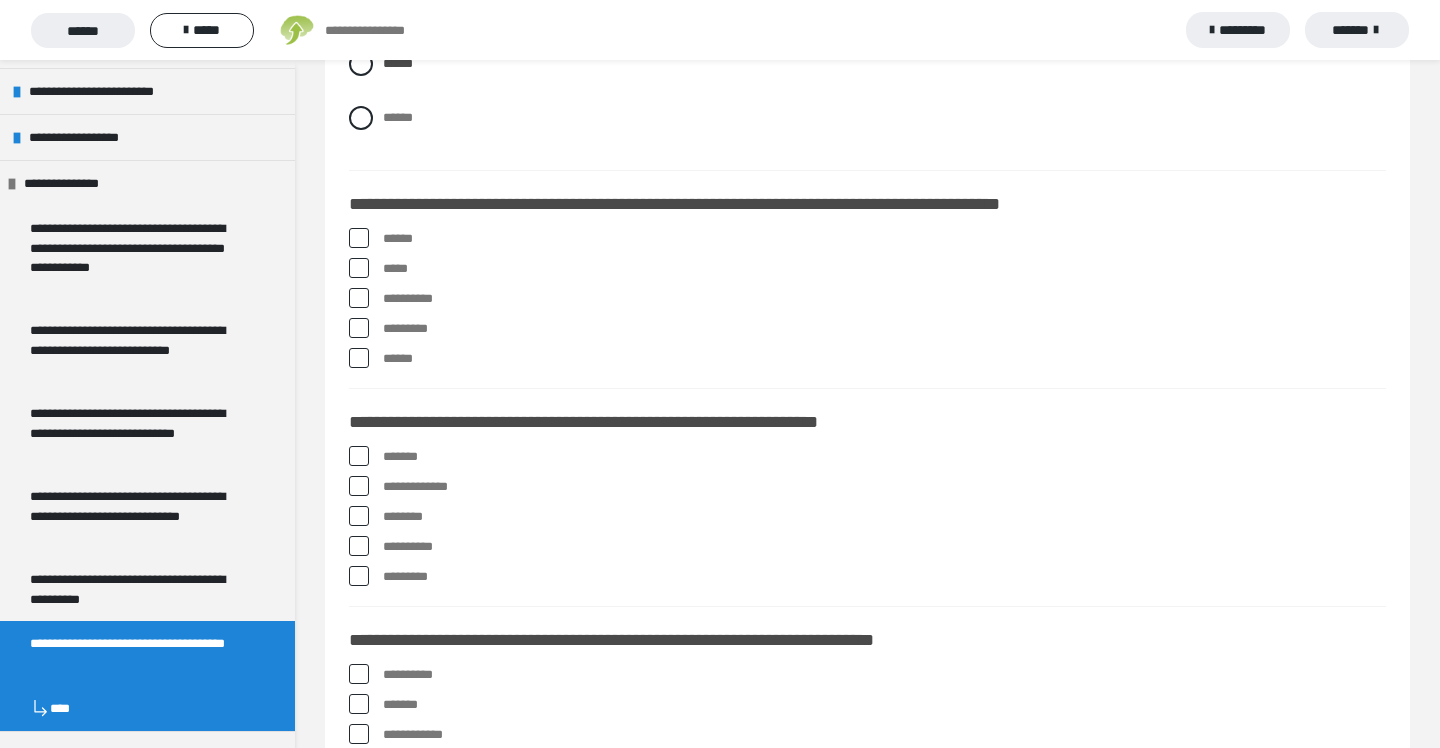 click at bounding box center [359, 328] 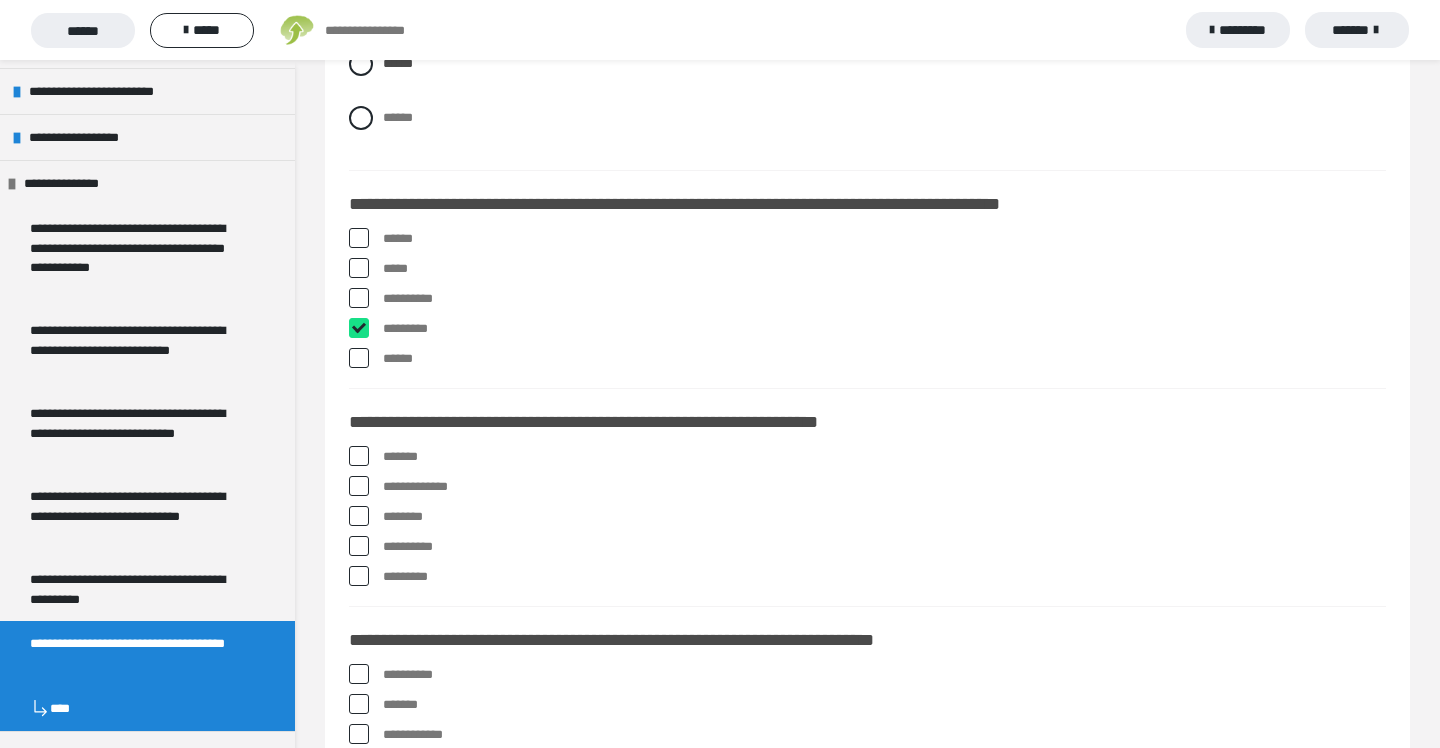 checkbox on "****" 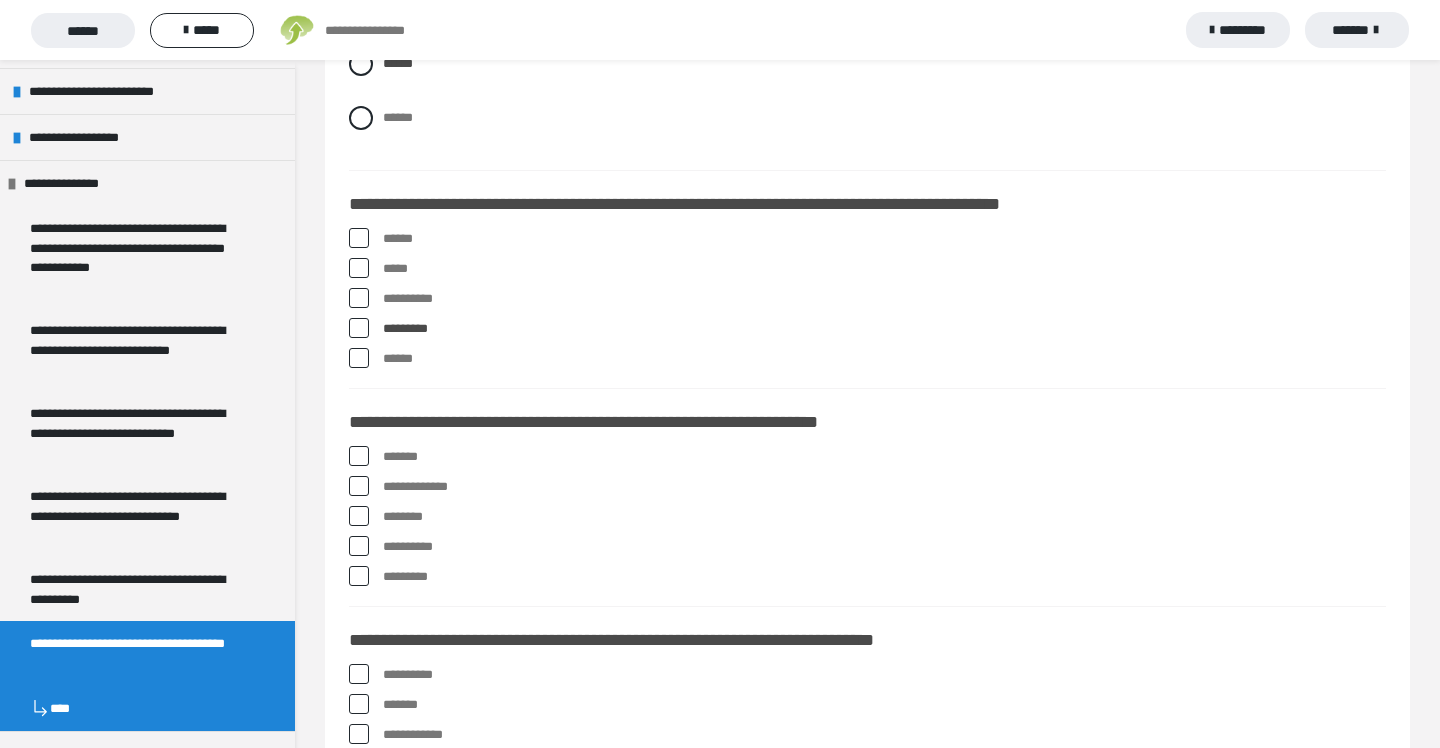 click at bounding box center (359, 358) 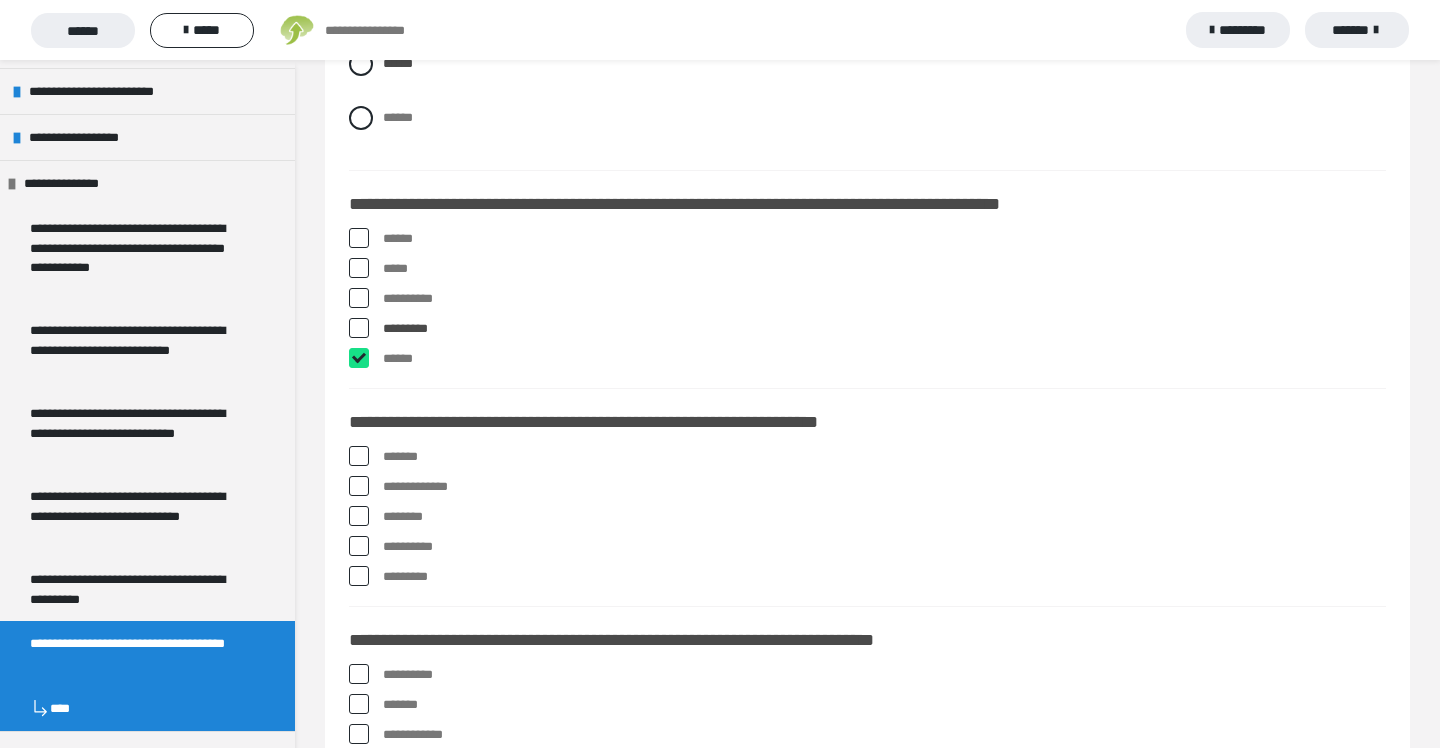 checkbox on "****" 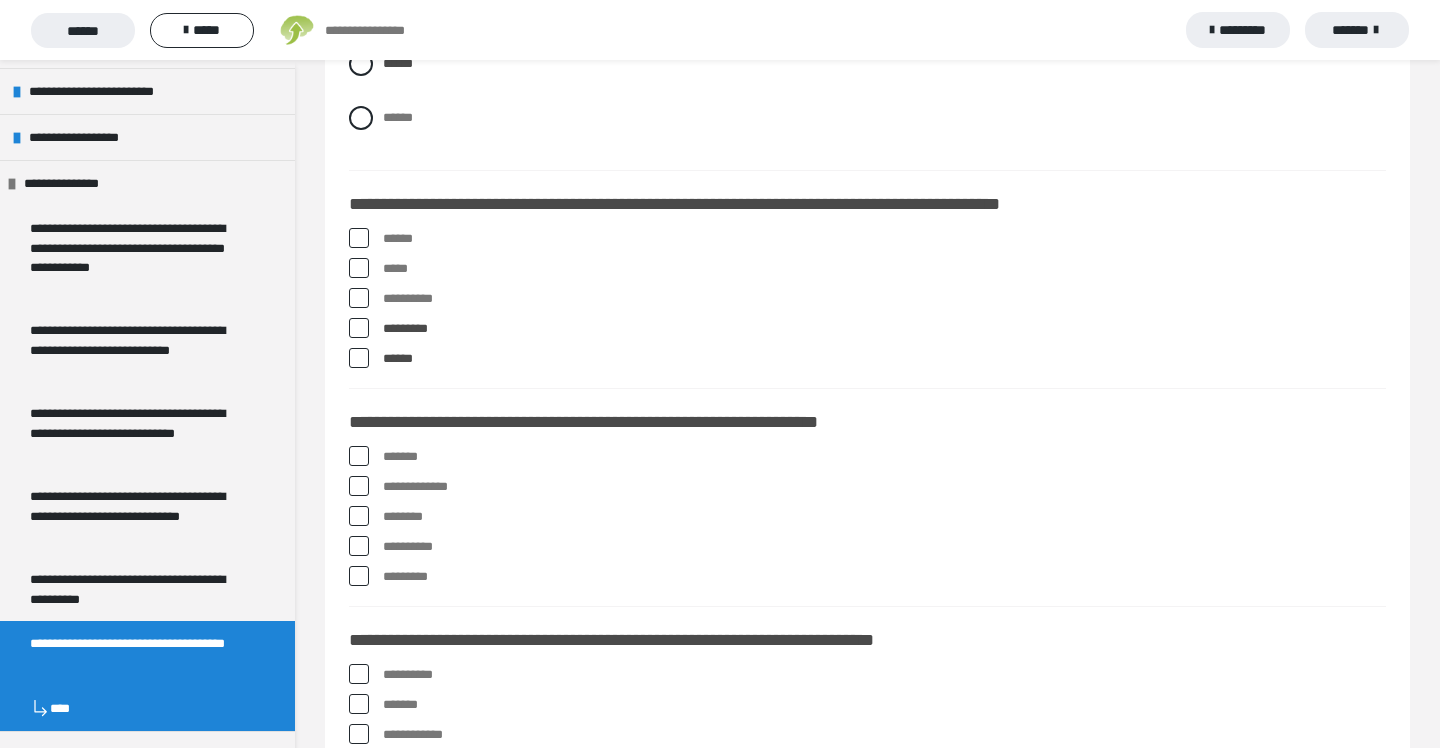 click at bounding box center (359, 268) 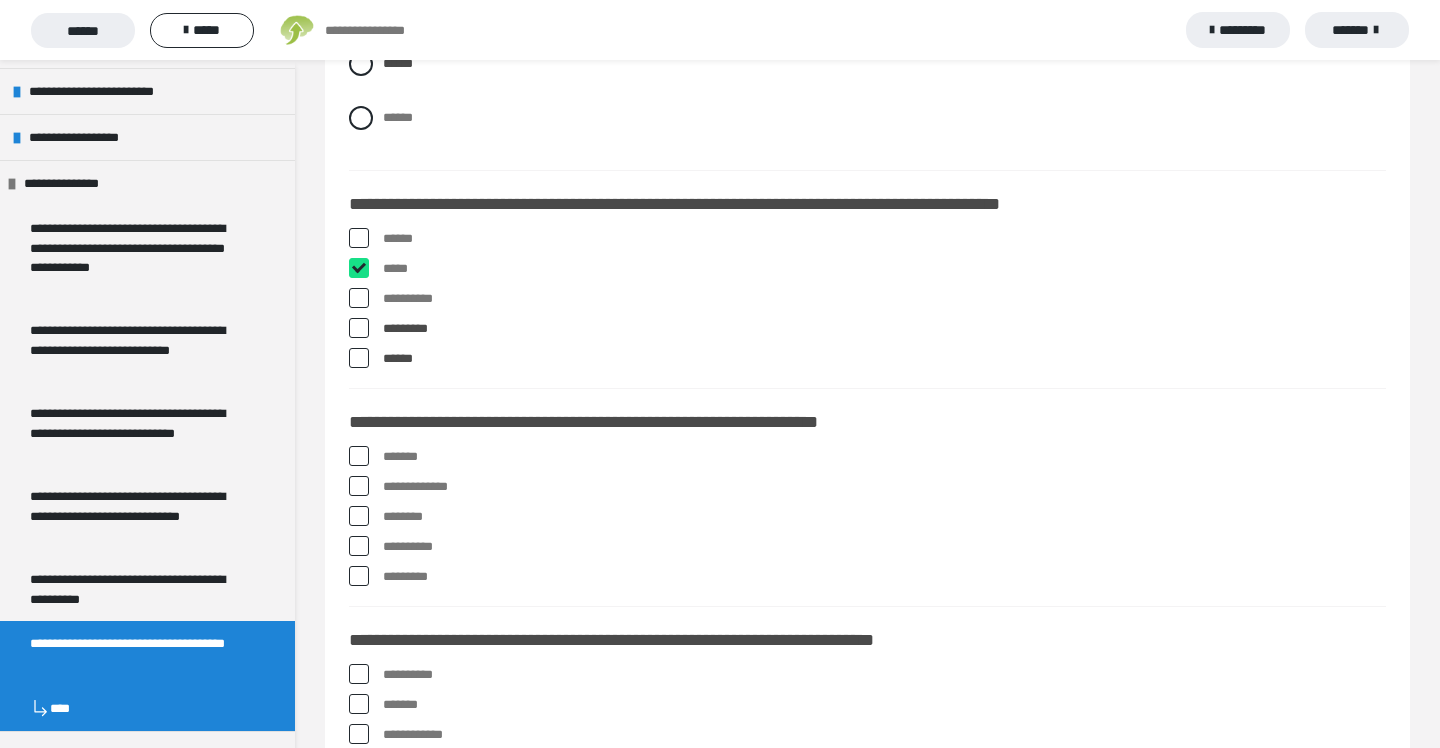 checkbox on "****" 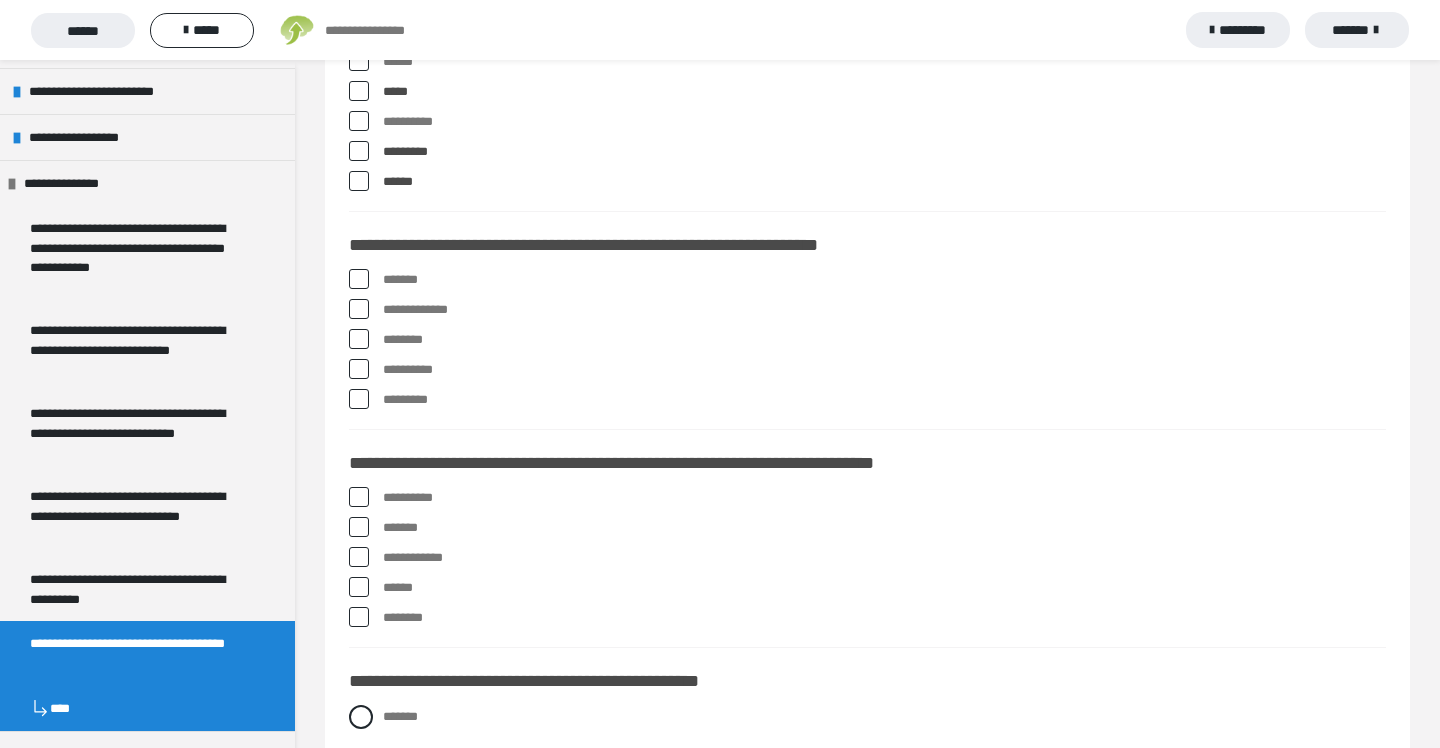 scroll, scrollTop: 1294, scrollLeft: 0, axis: vertical 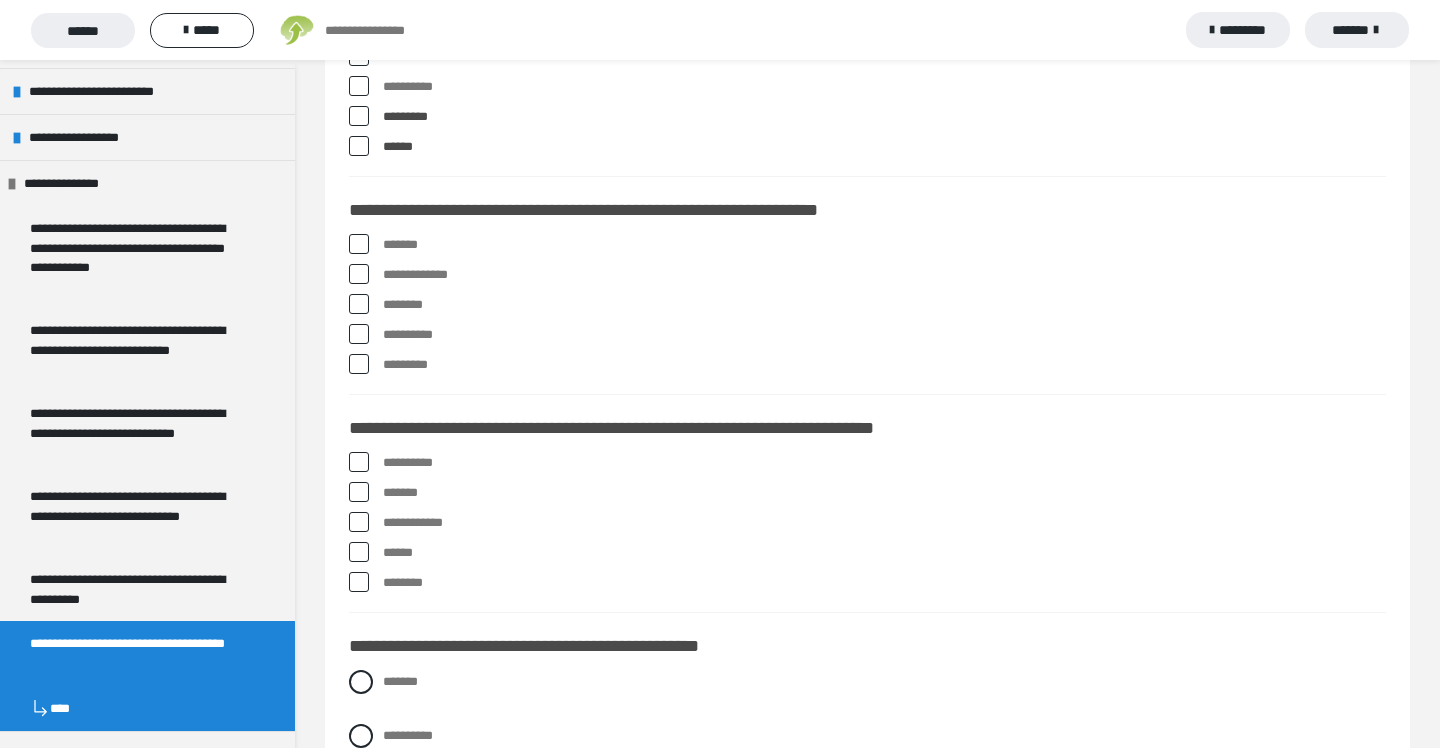 click at bounding box center (359, 244) 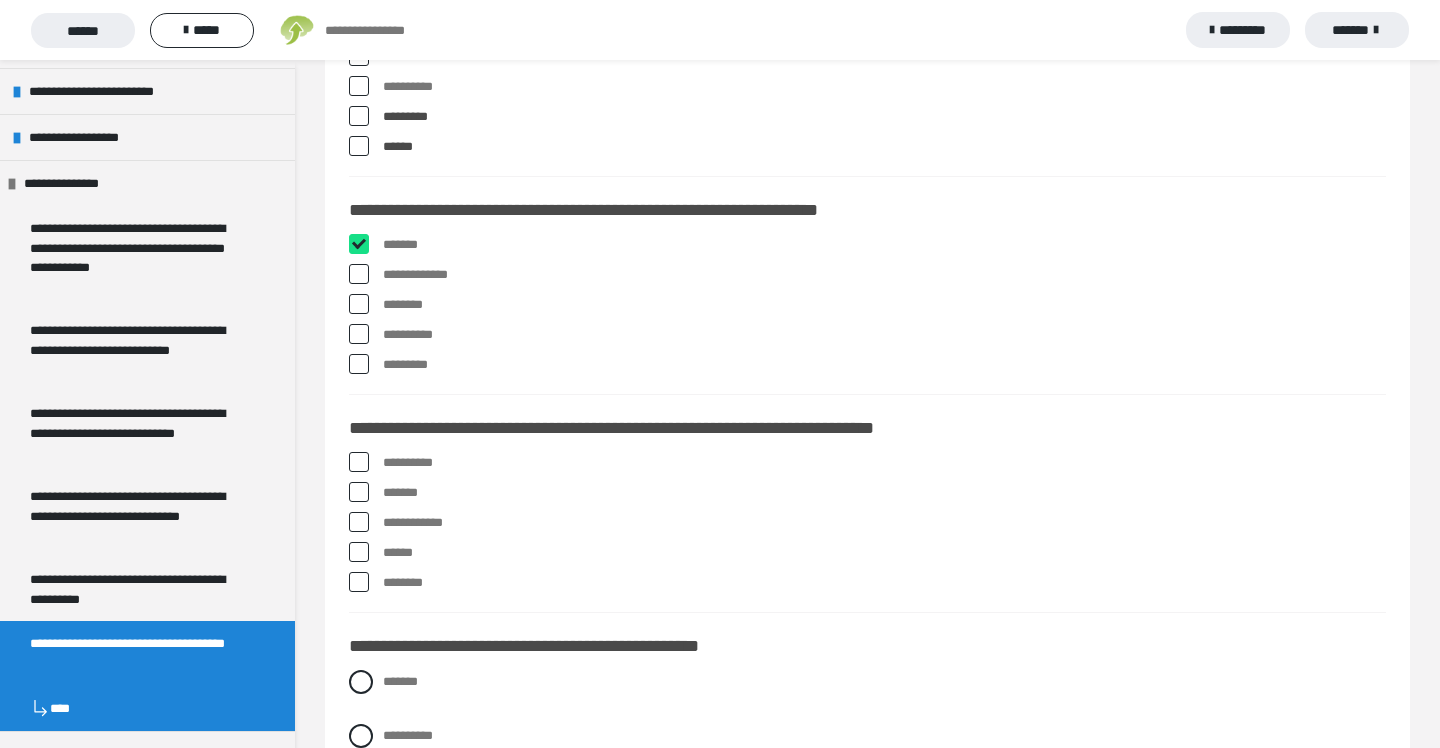 checkbox on "****" 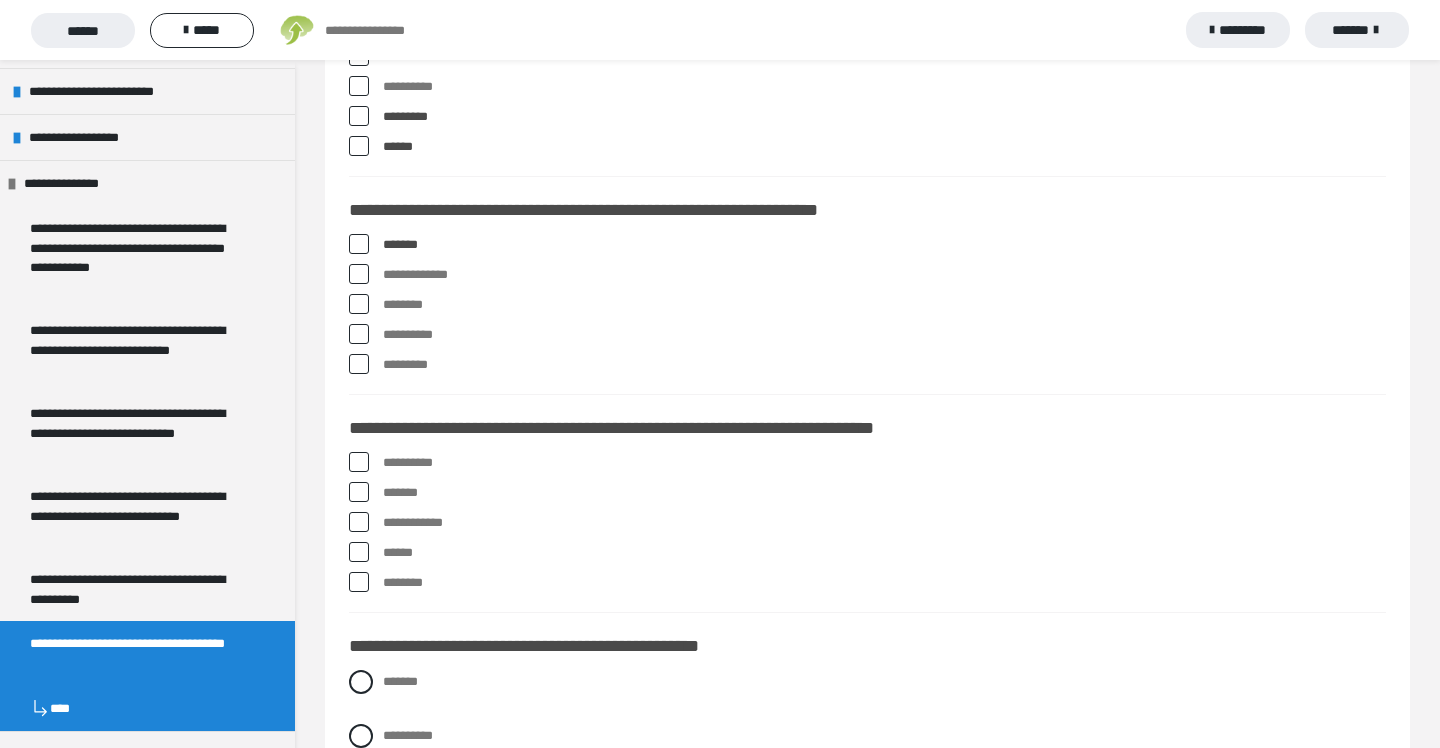 click at bounding box center [359, 364] 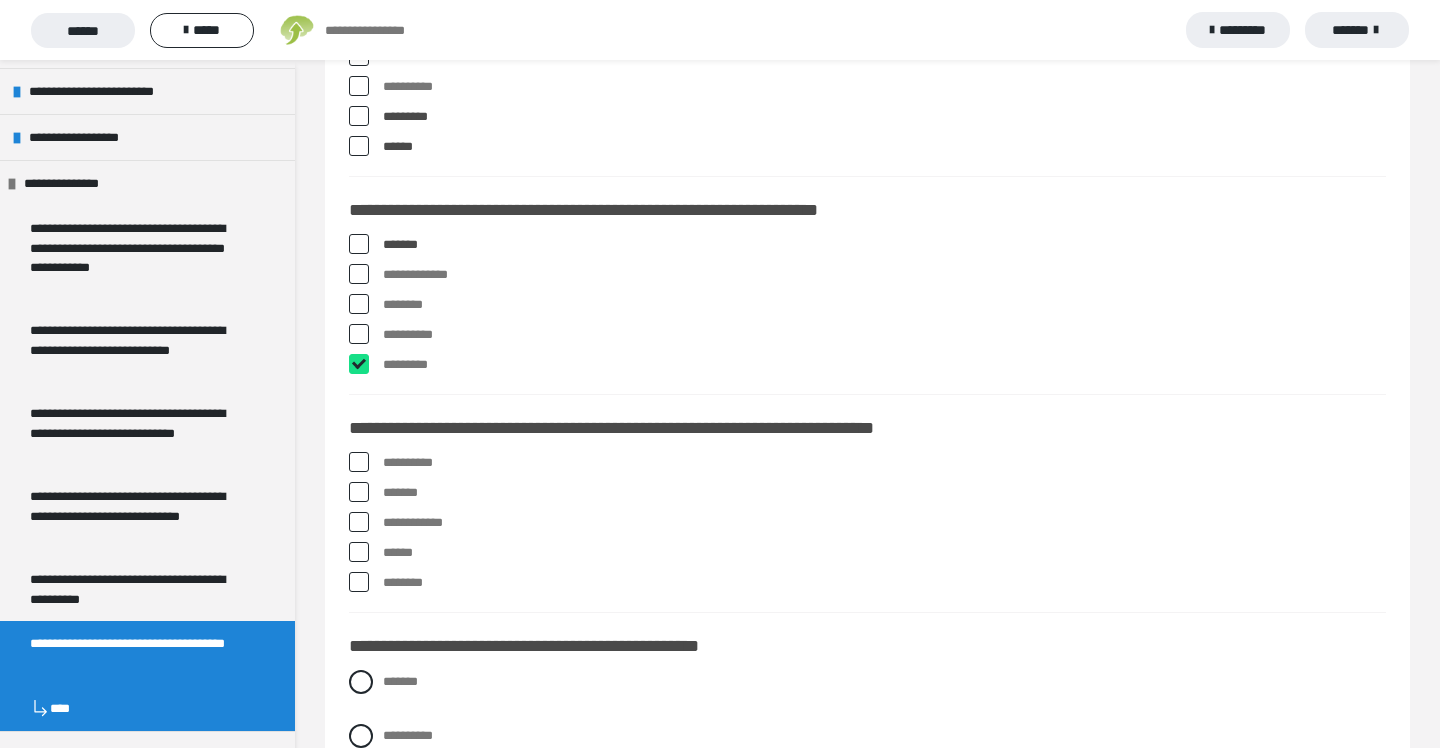 checkbox on "****" 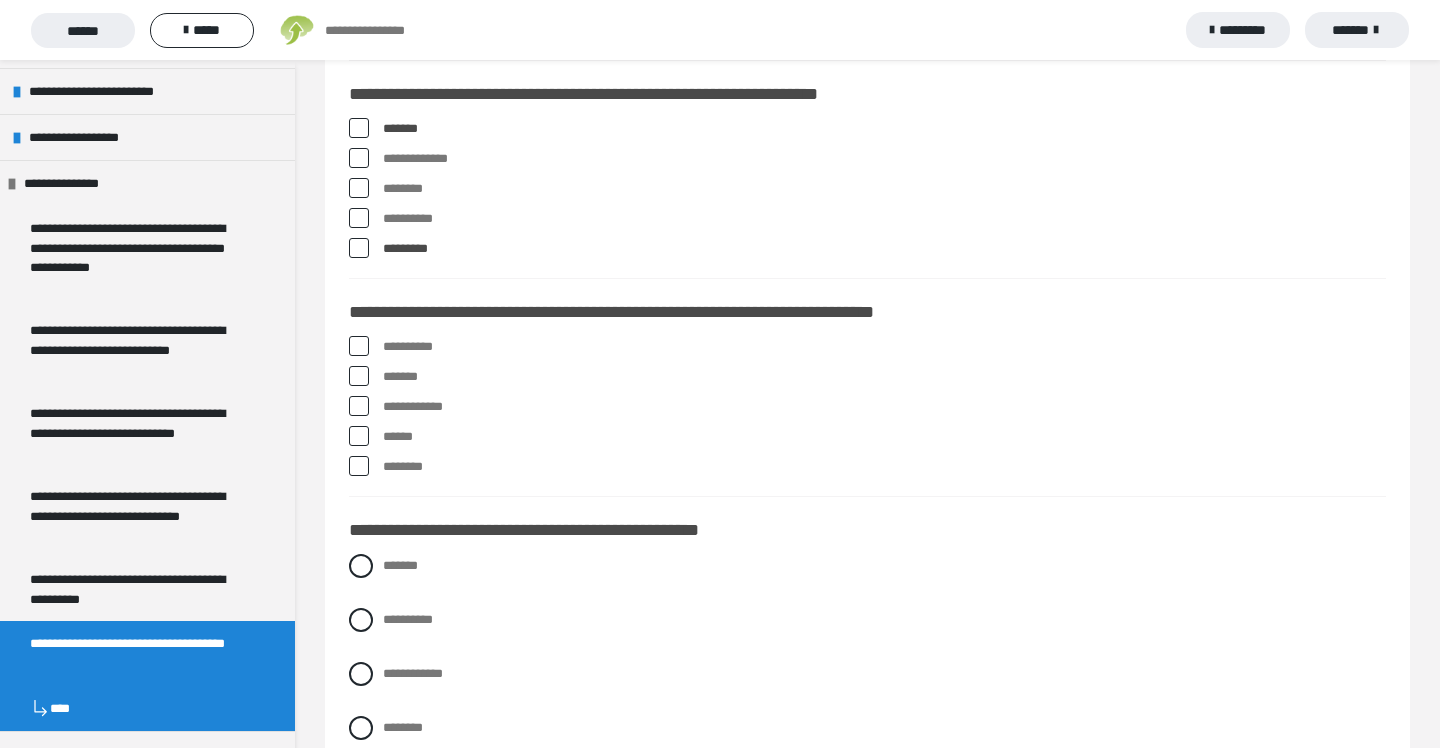 scroll, scrollTop: 1509, scrollLeft: 0, axis: vertical 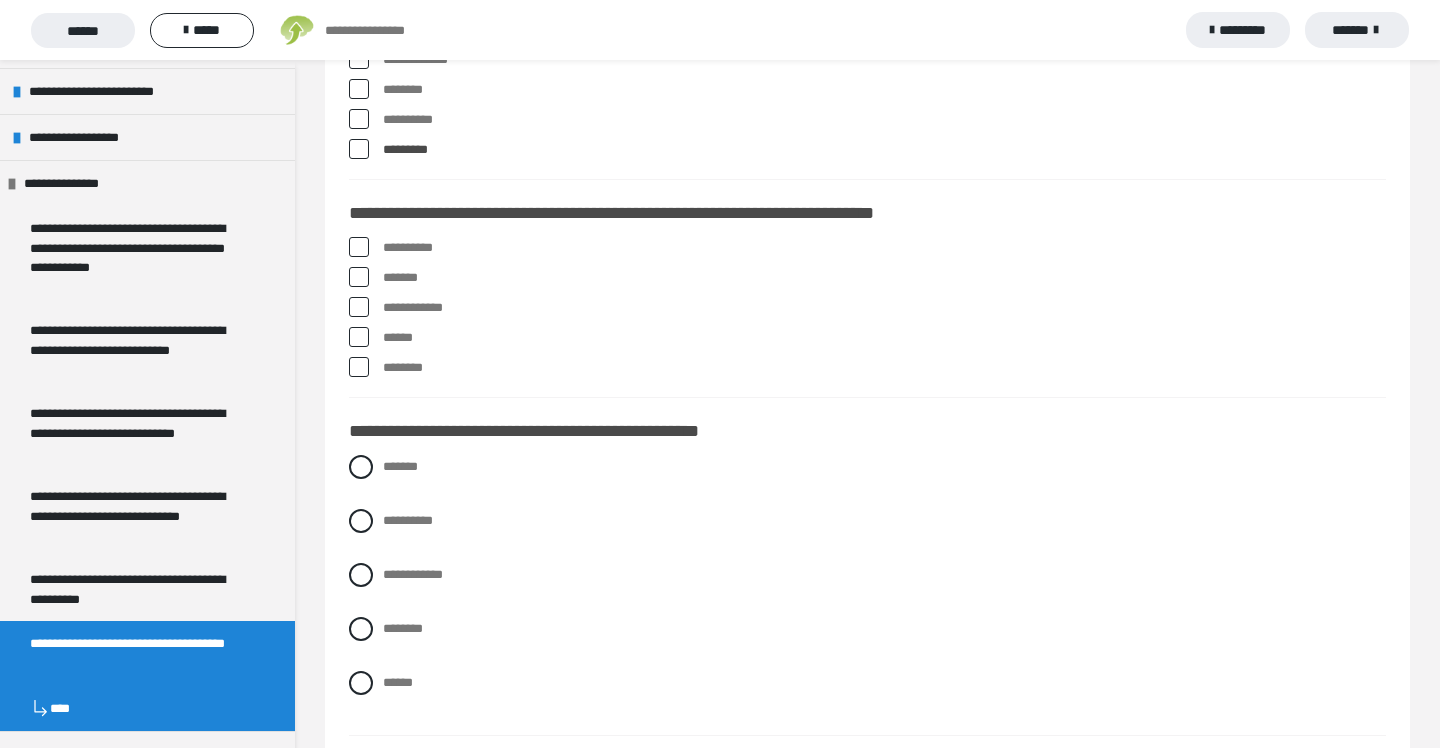 click at bounding box center (359, 307) 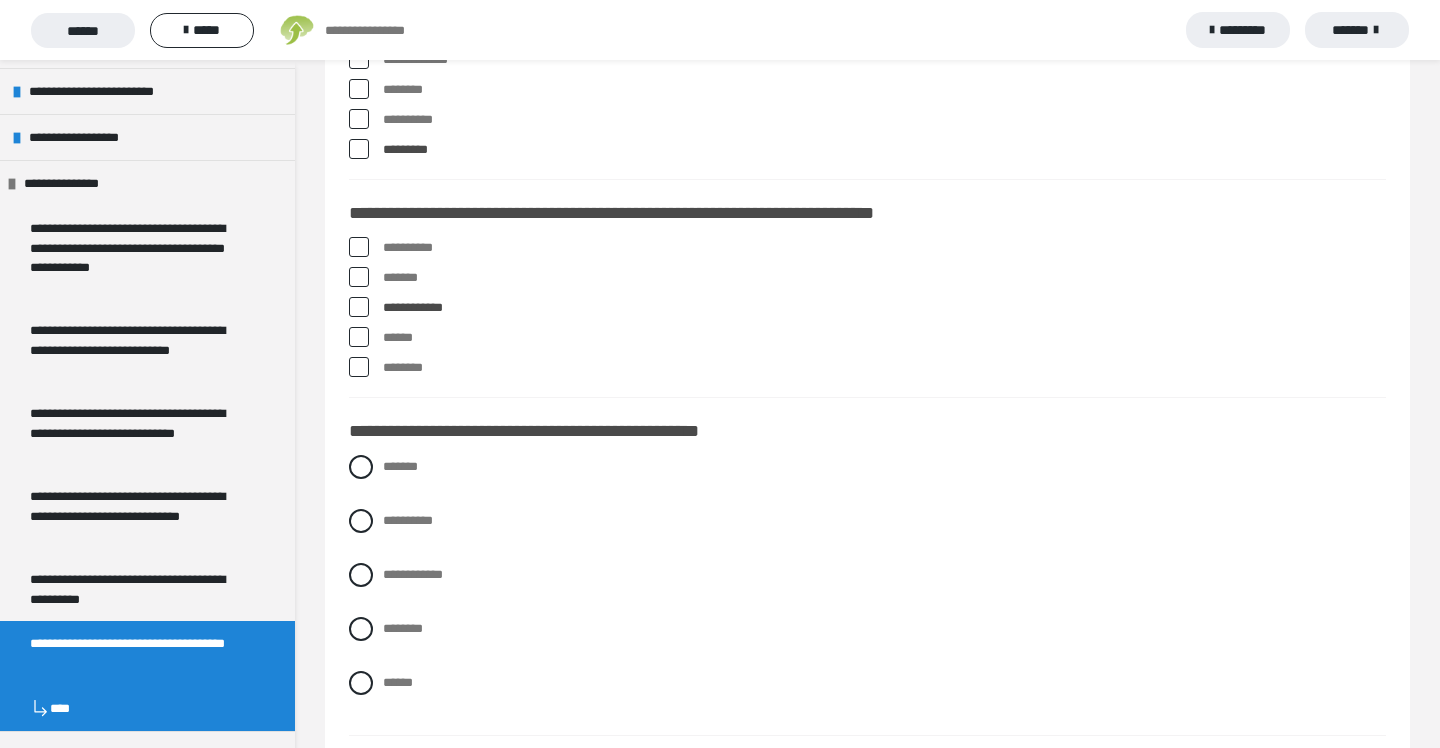 click at bounding box center [359, 307] 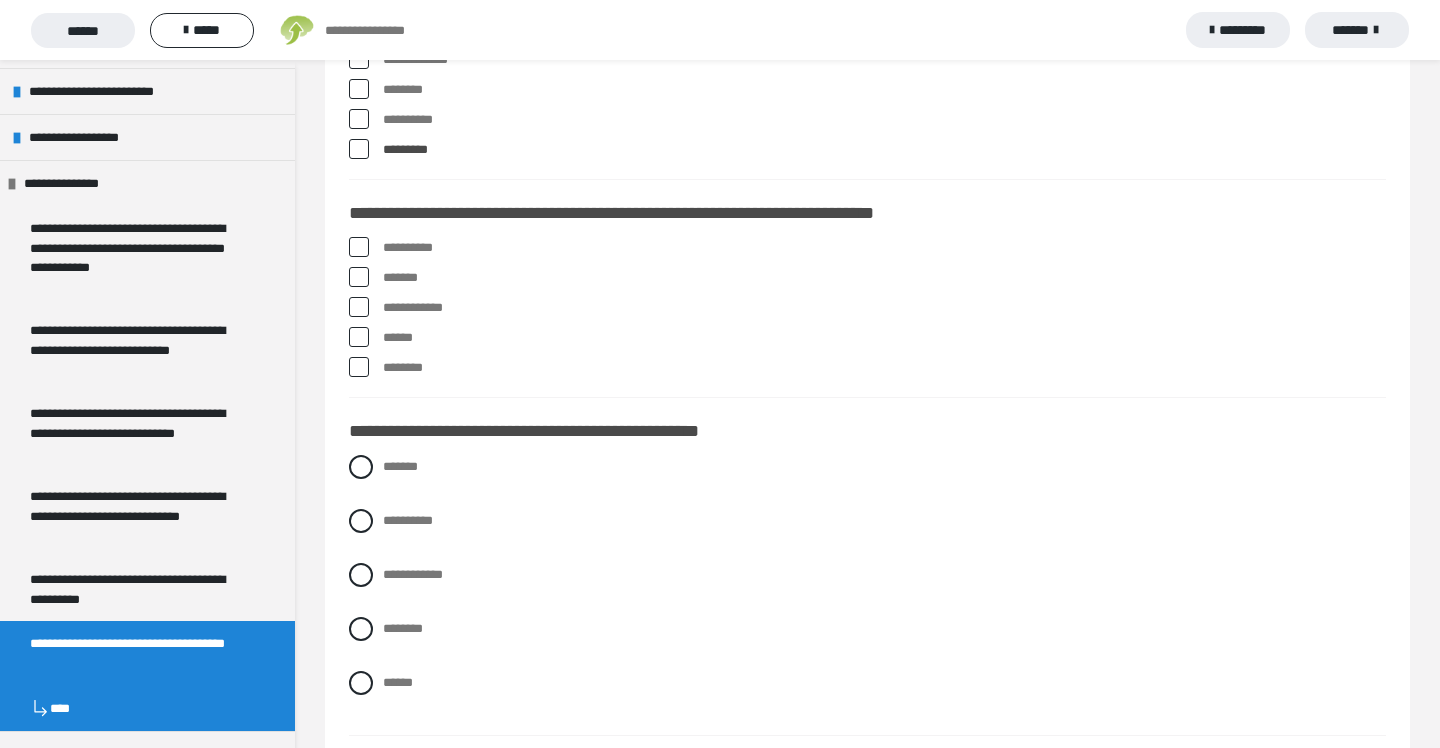 click at bounding box center (359, 307) 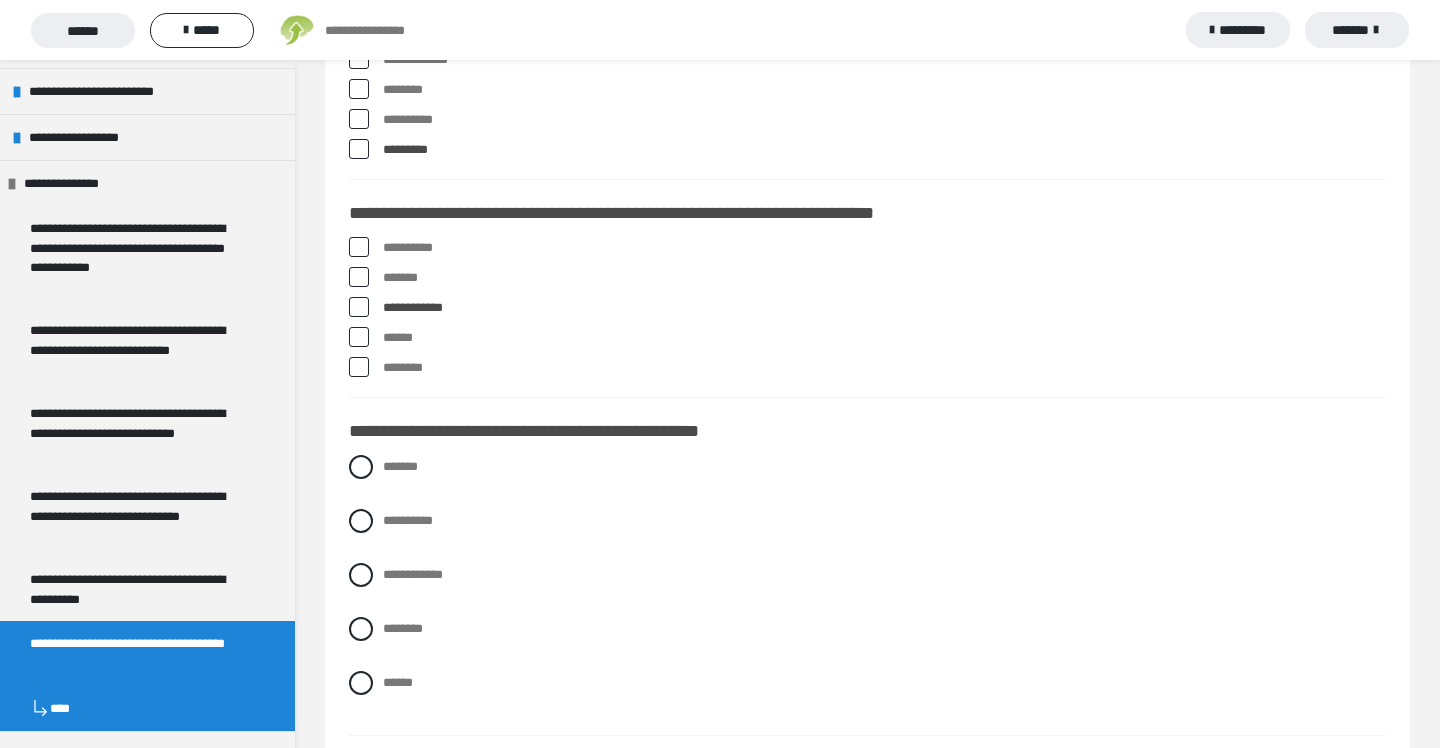 click at bounding box center (359, 307) 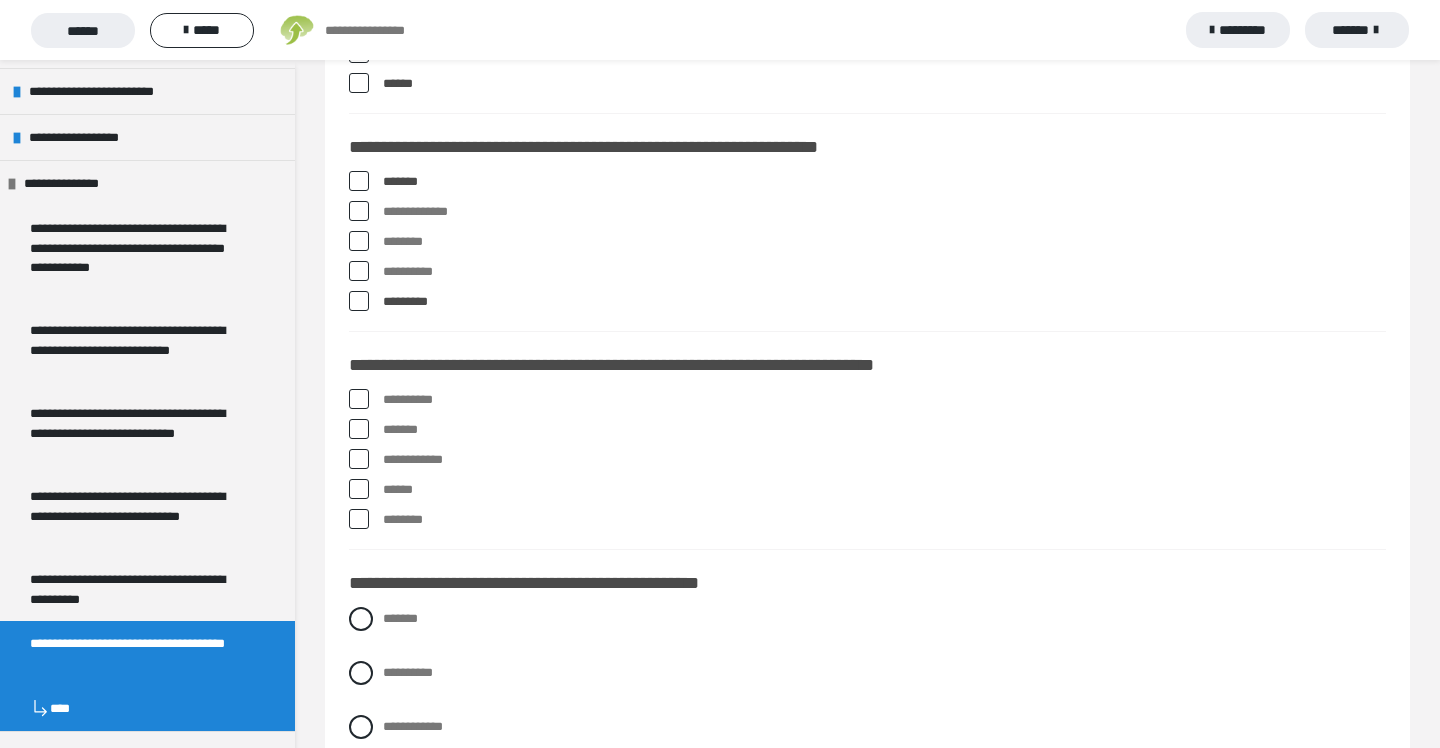 scroll, scrollTop: 1331, scrollLeft: 0, axis: vertical 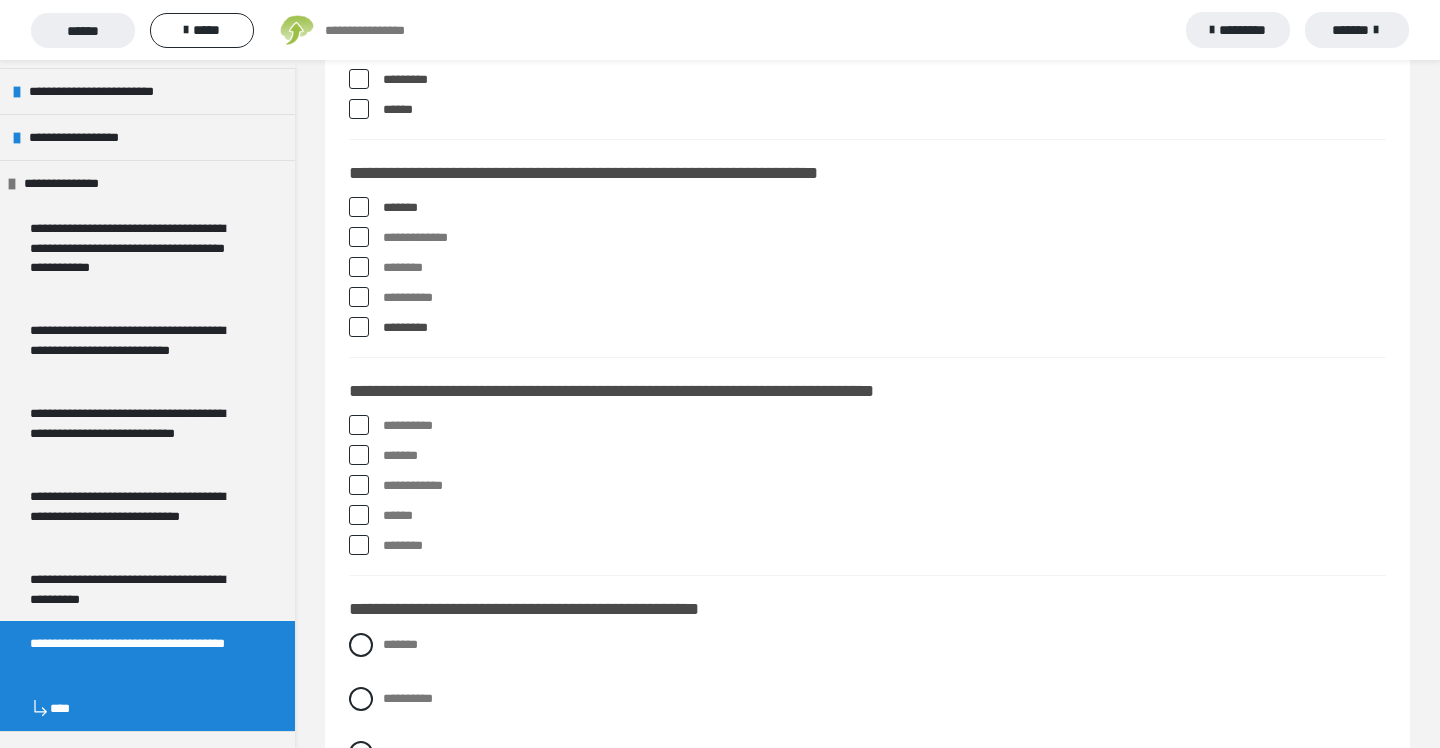 click at bounding box center [359, 455] 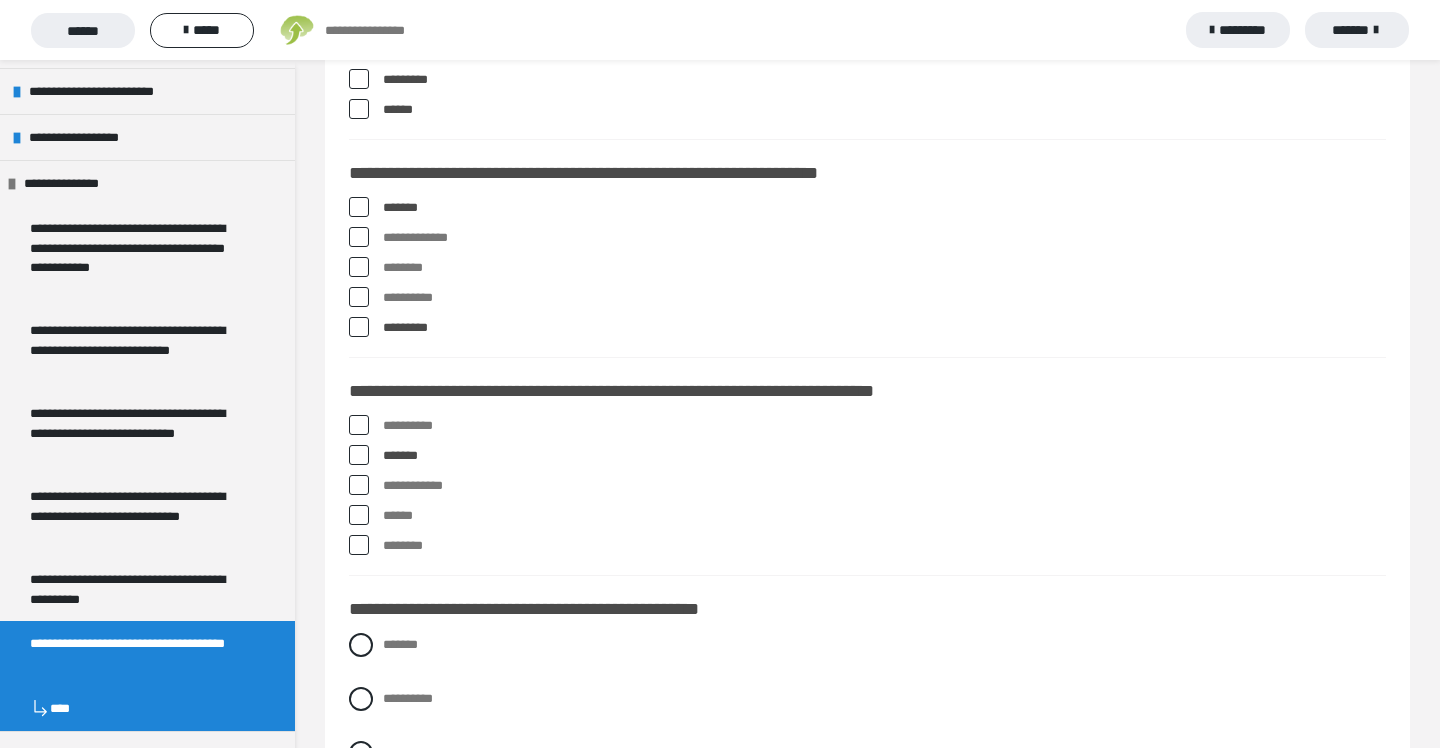 click at bounding box center [359, 455] 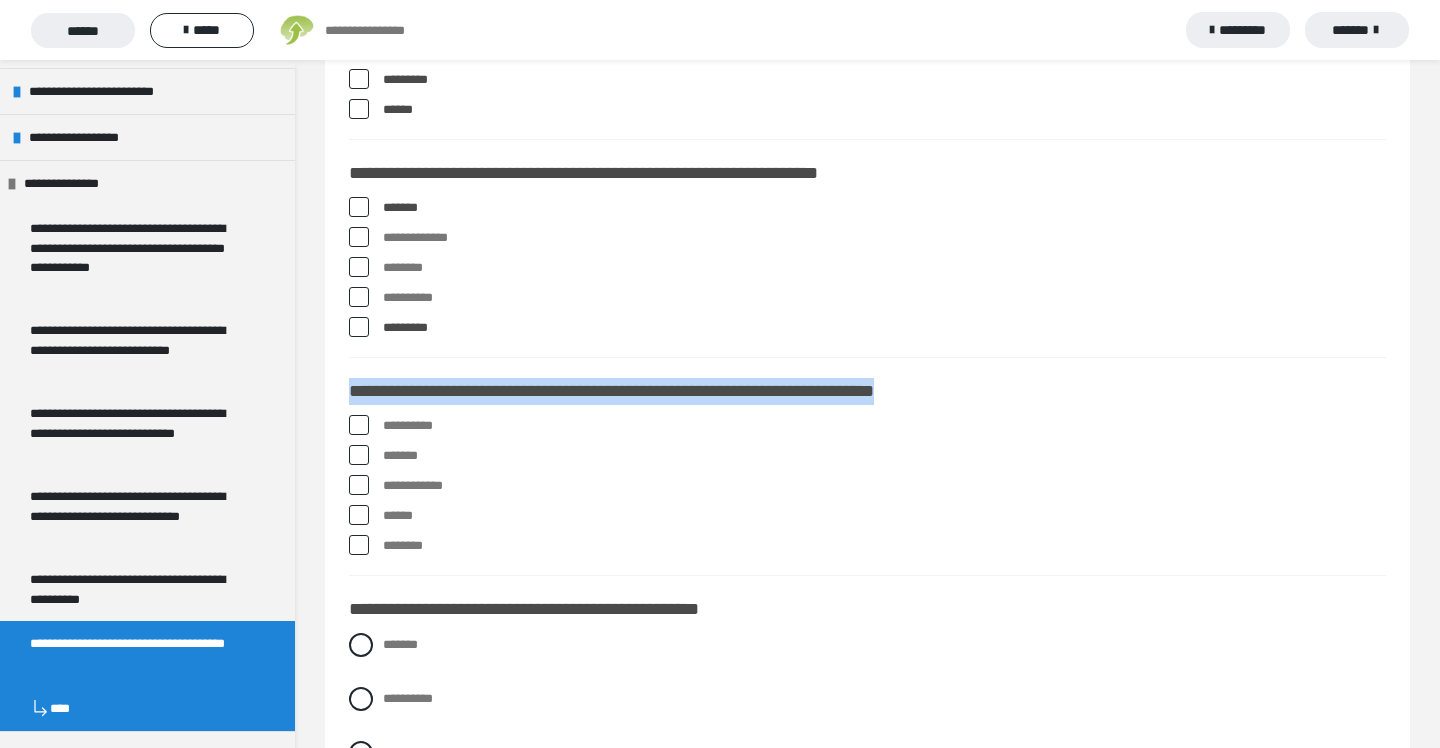 drag, startPoint x: 336, startPoint y: 389, endPoint x: 1048, endPoint y: 387, distance: 712.0028 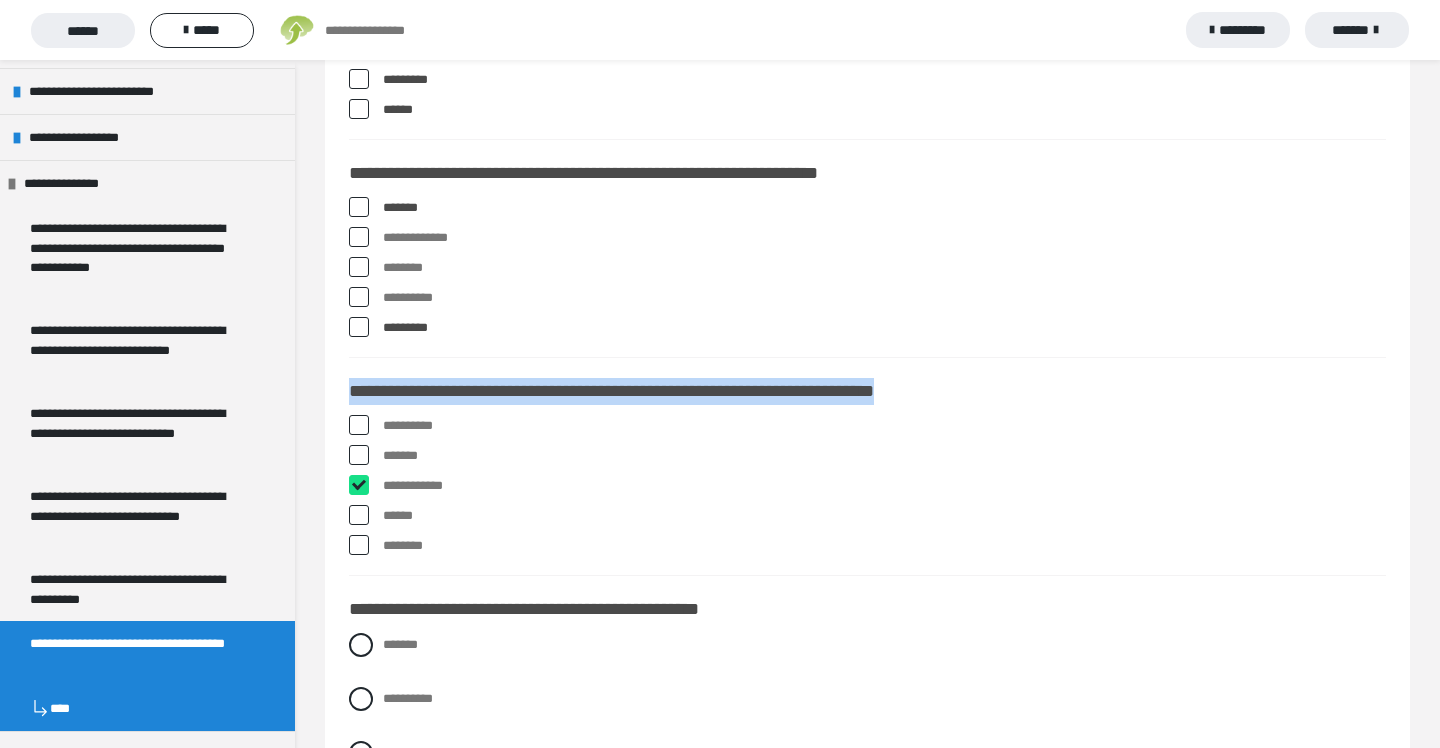 checkbox on "****" 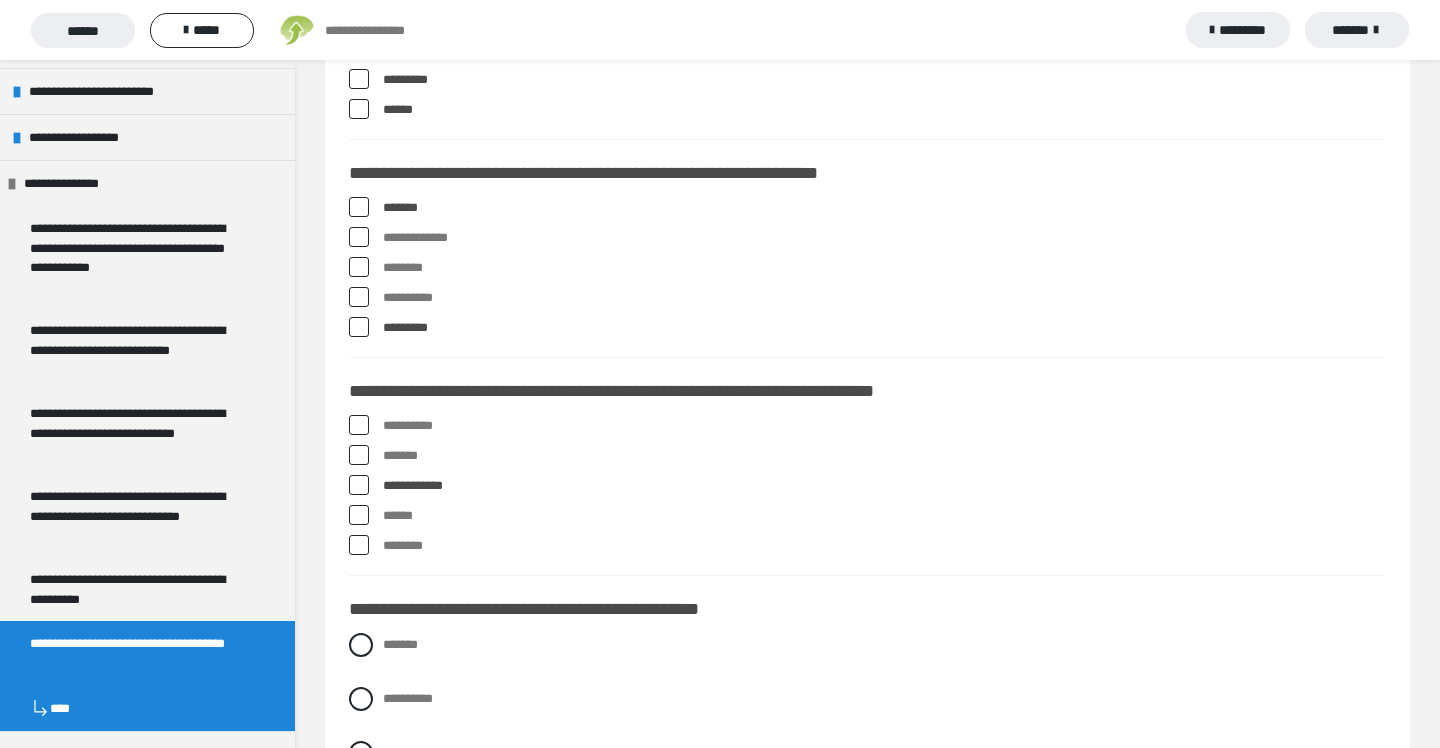 click at bounding box center [359, 455] 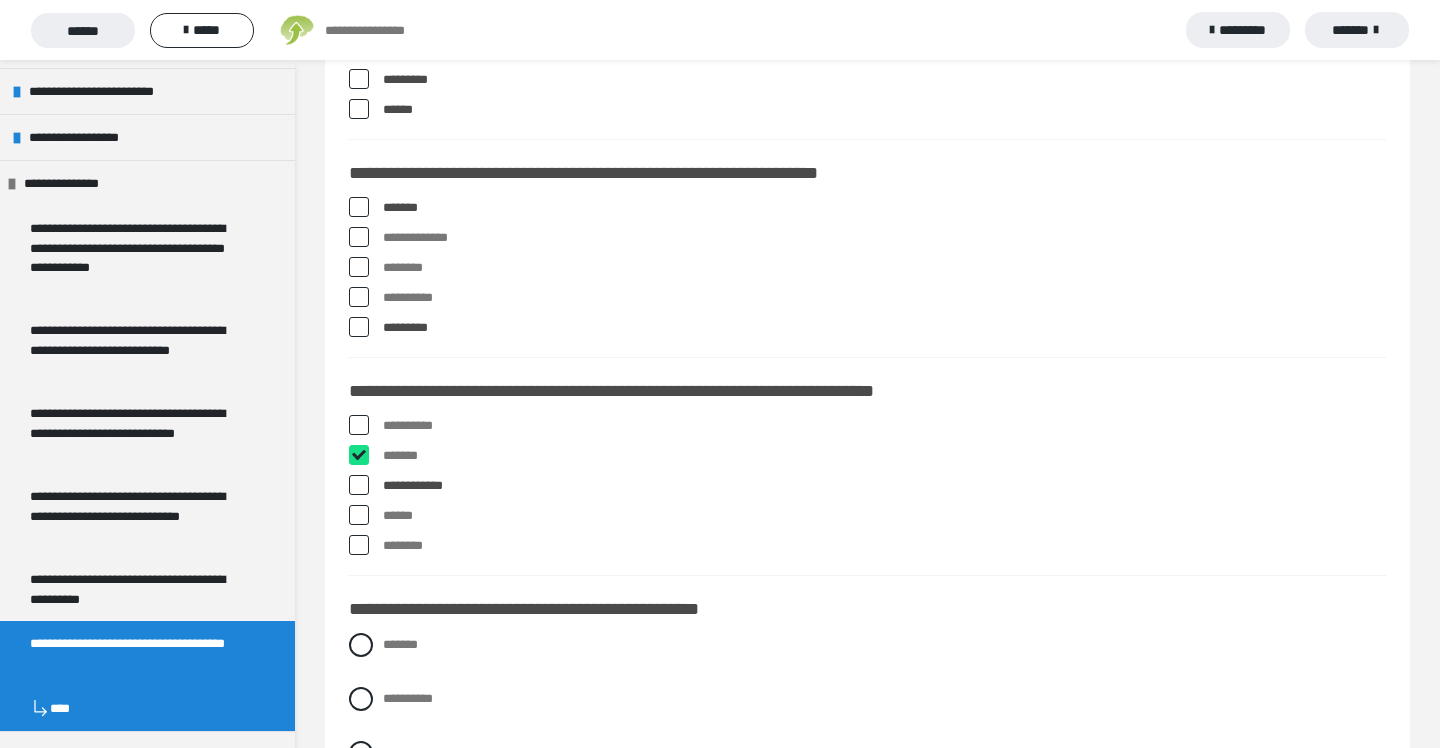 checkbox on "****" 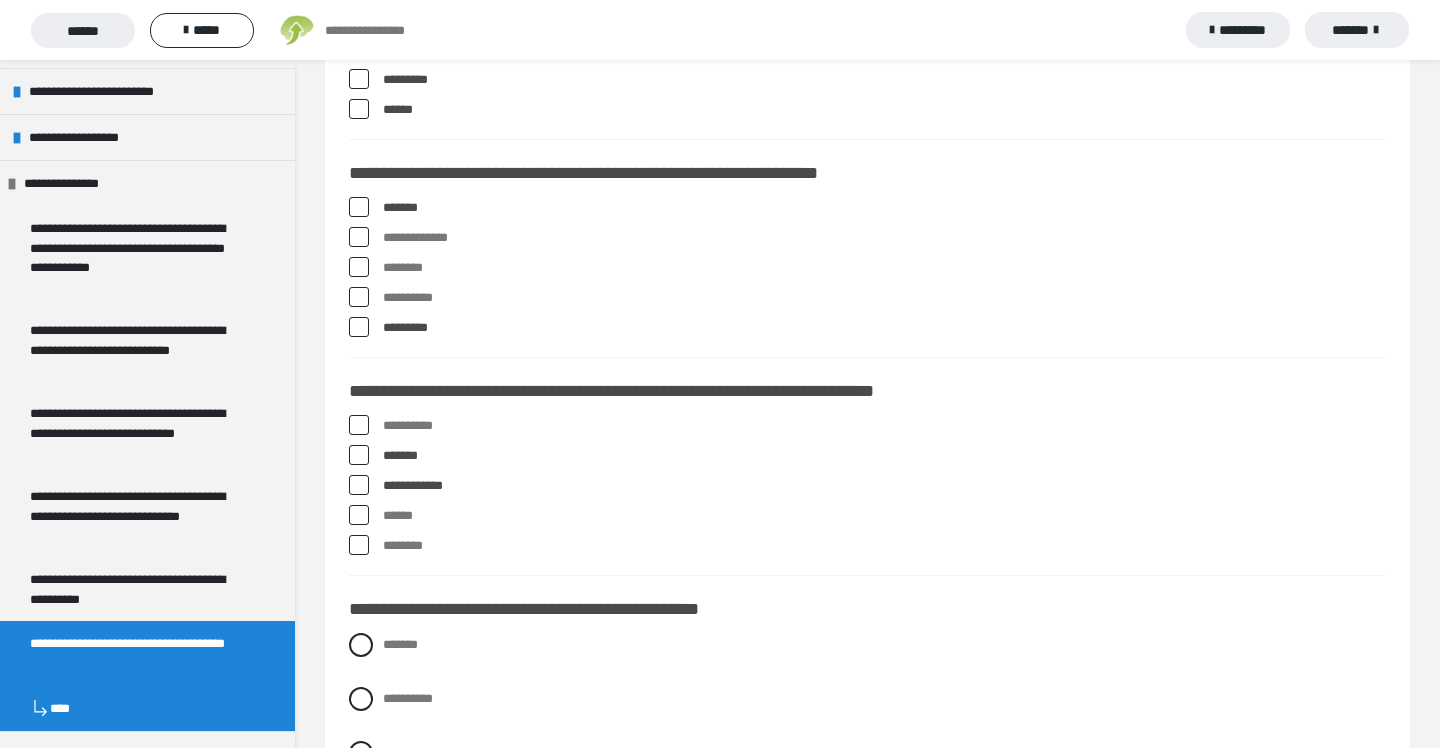 click at bounding box center [359, 425] 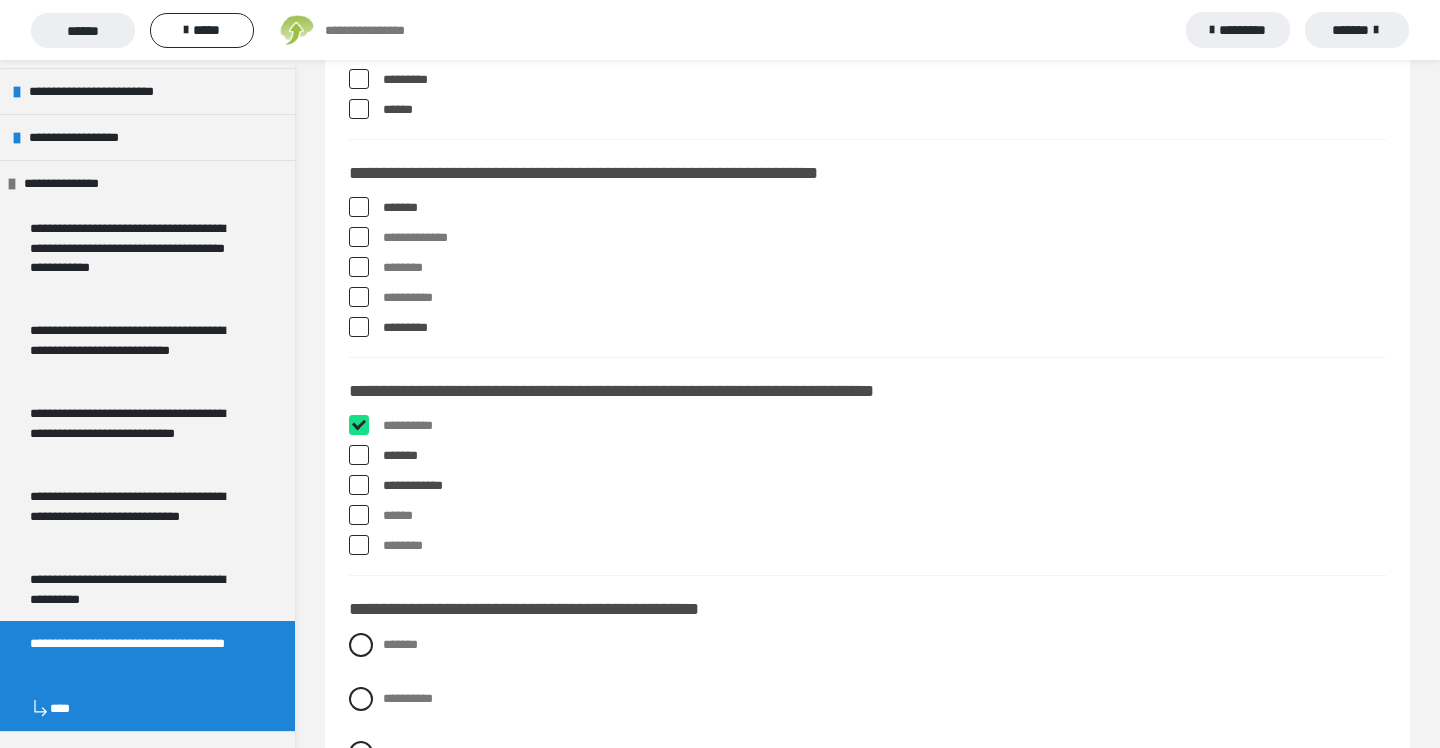 checkbox on "****" 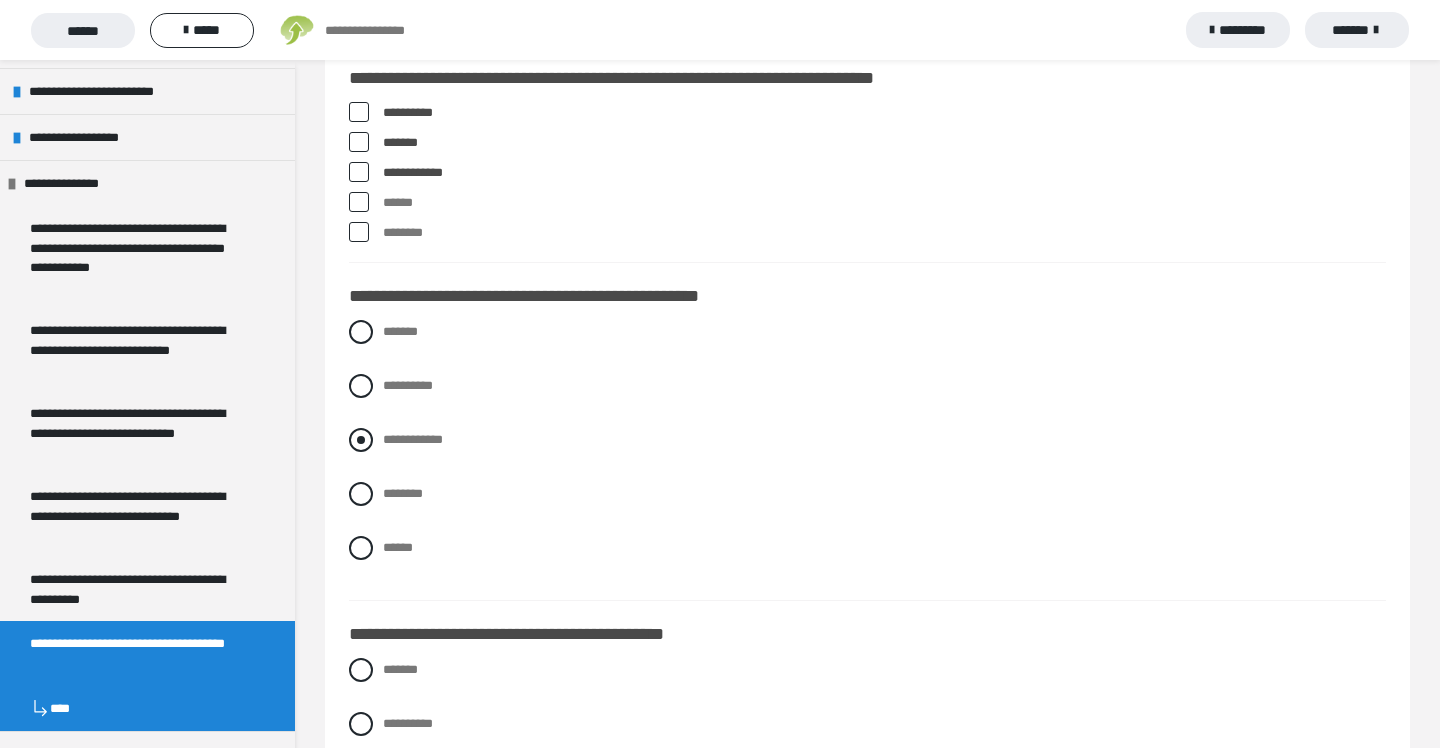 scroll, scrollTop: 1655, scrollLeft: 0, axis: vertical 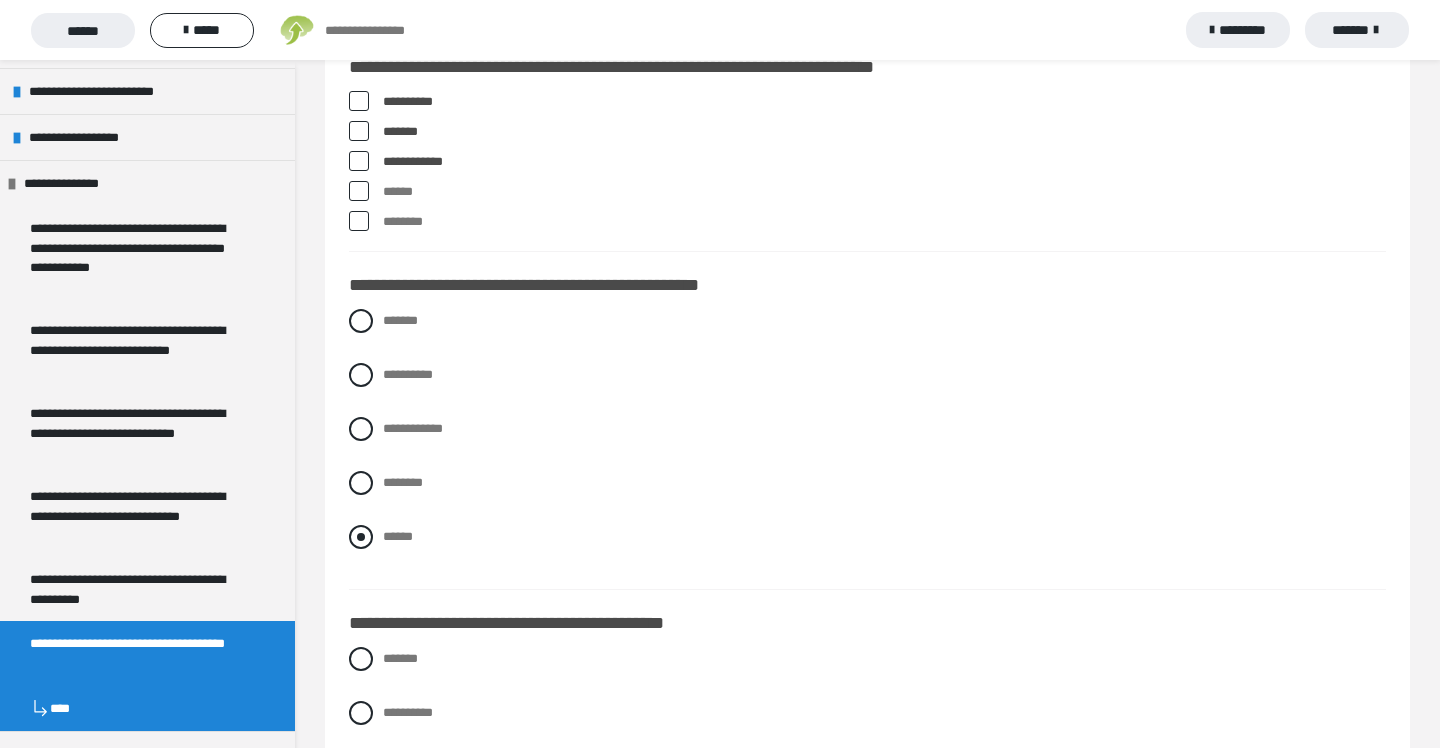 click at bounding box center (361, 537) 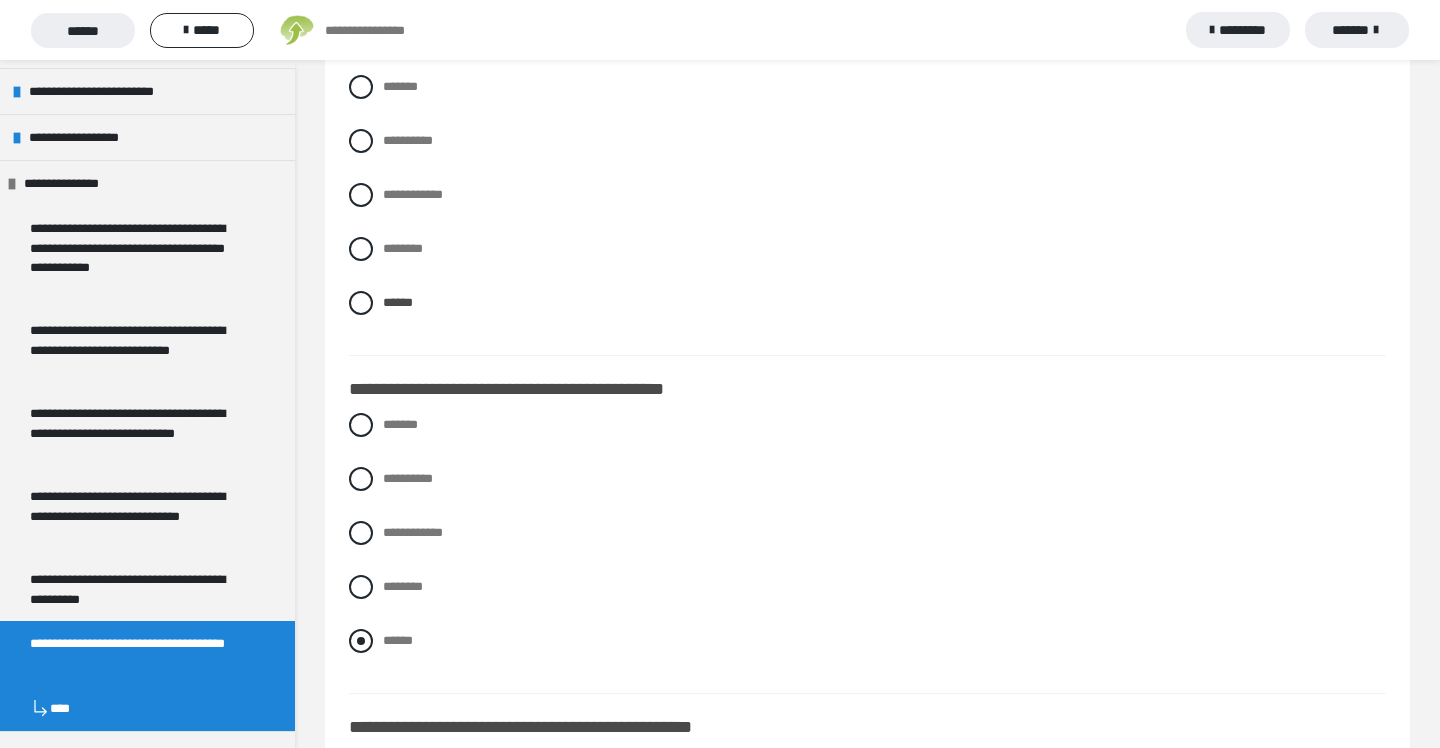 scroll, scrollTop: 2037, scrollLeft: 0, axis: vertical 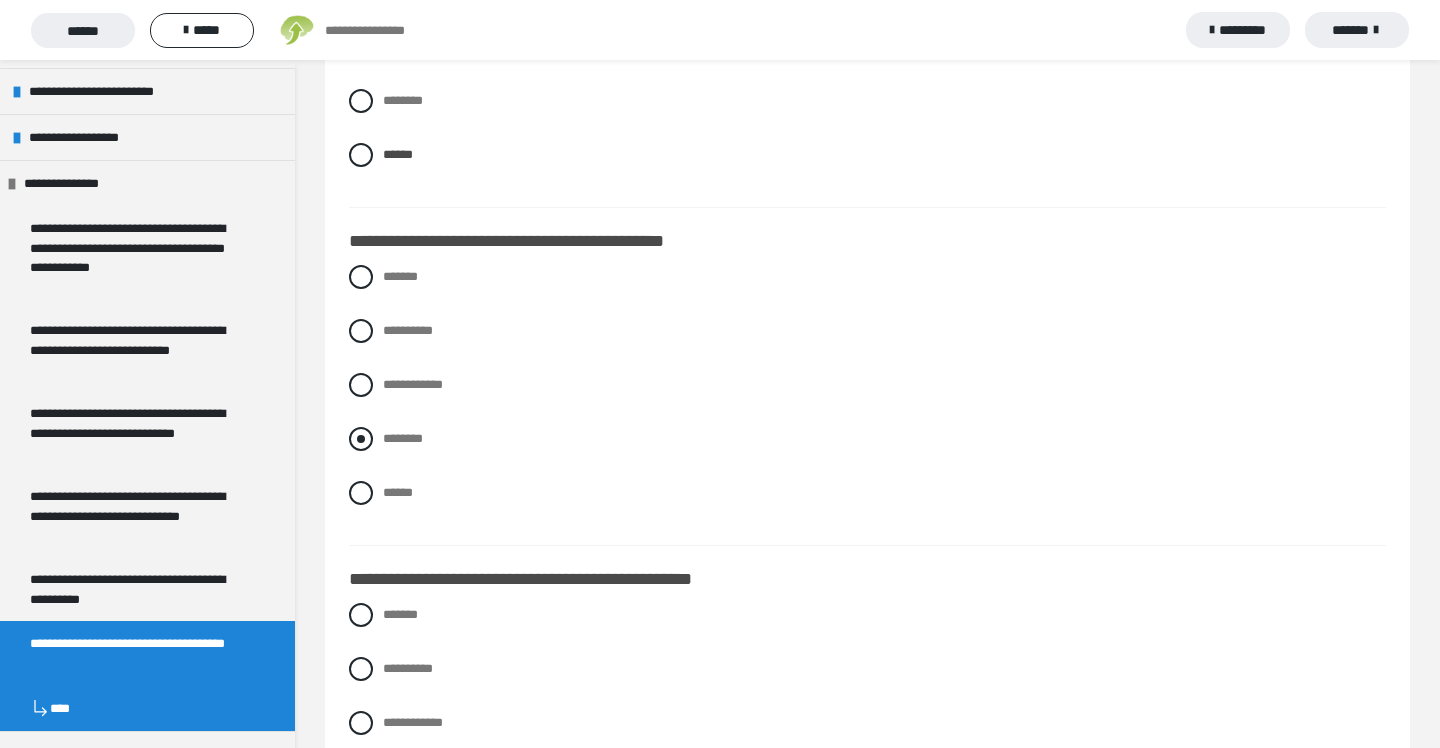 click at bounding box center [361, 439] 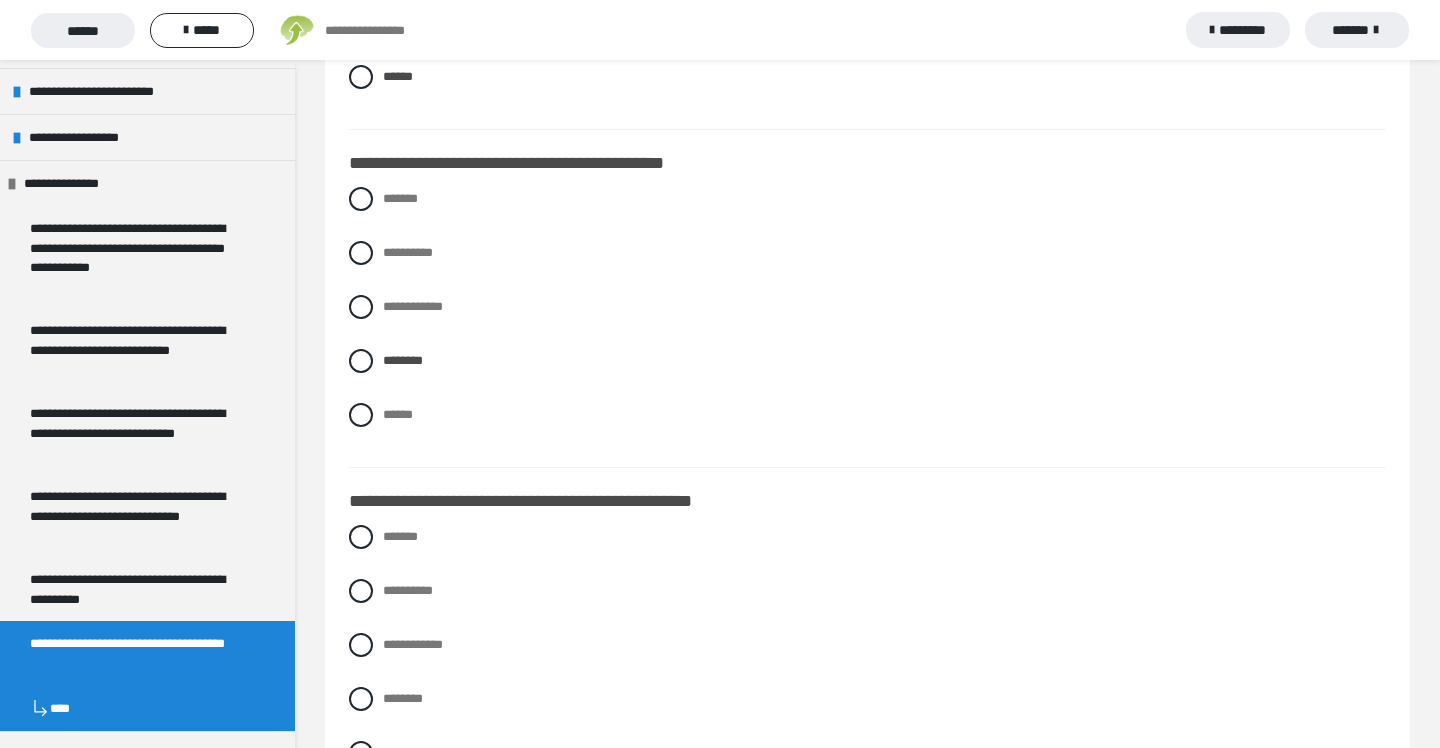 scroll, scrollTop: 2111, scrollLeft: 0, axis: vertical 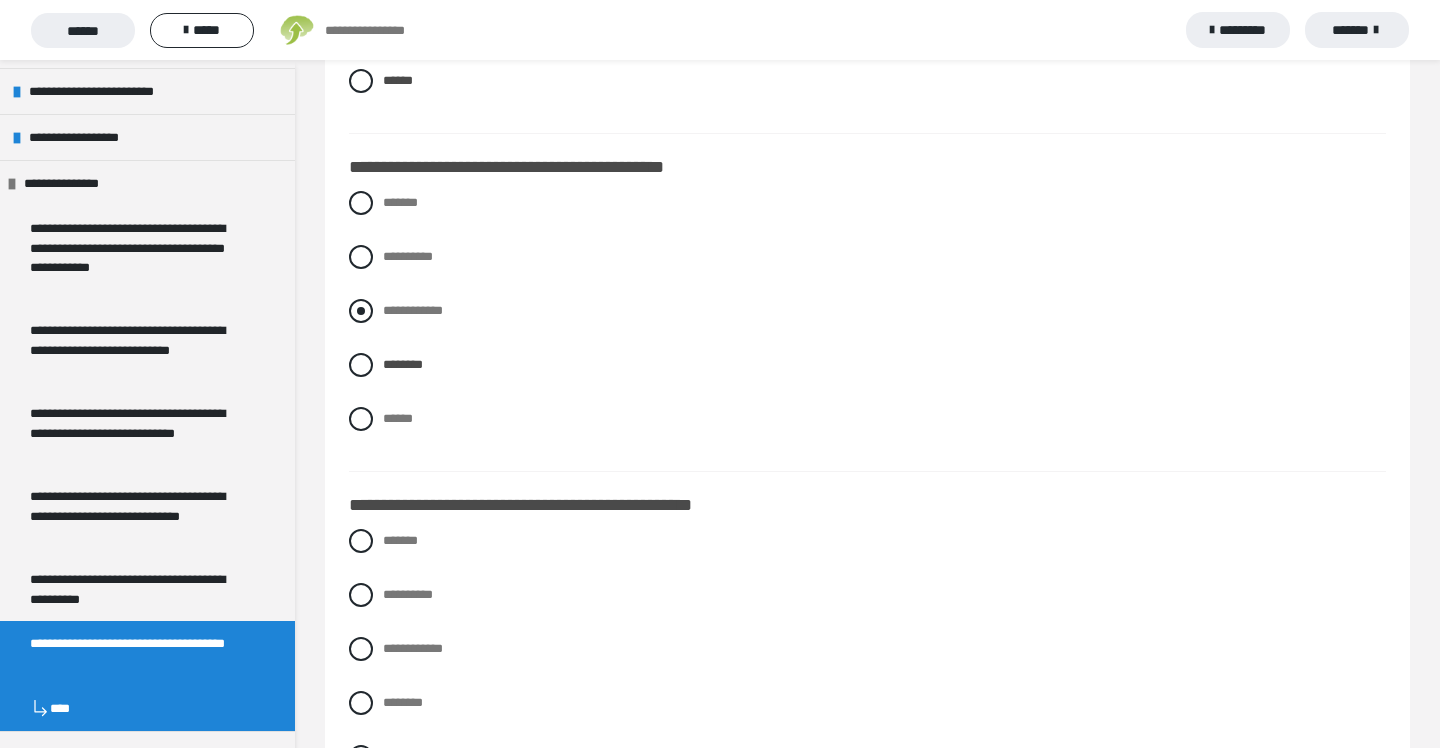 click at bounding box center (361, 311) 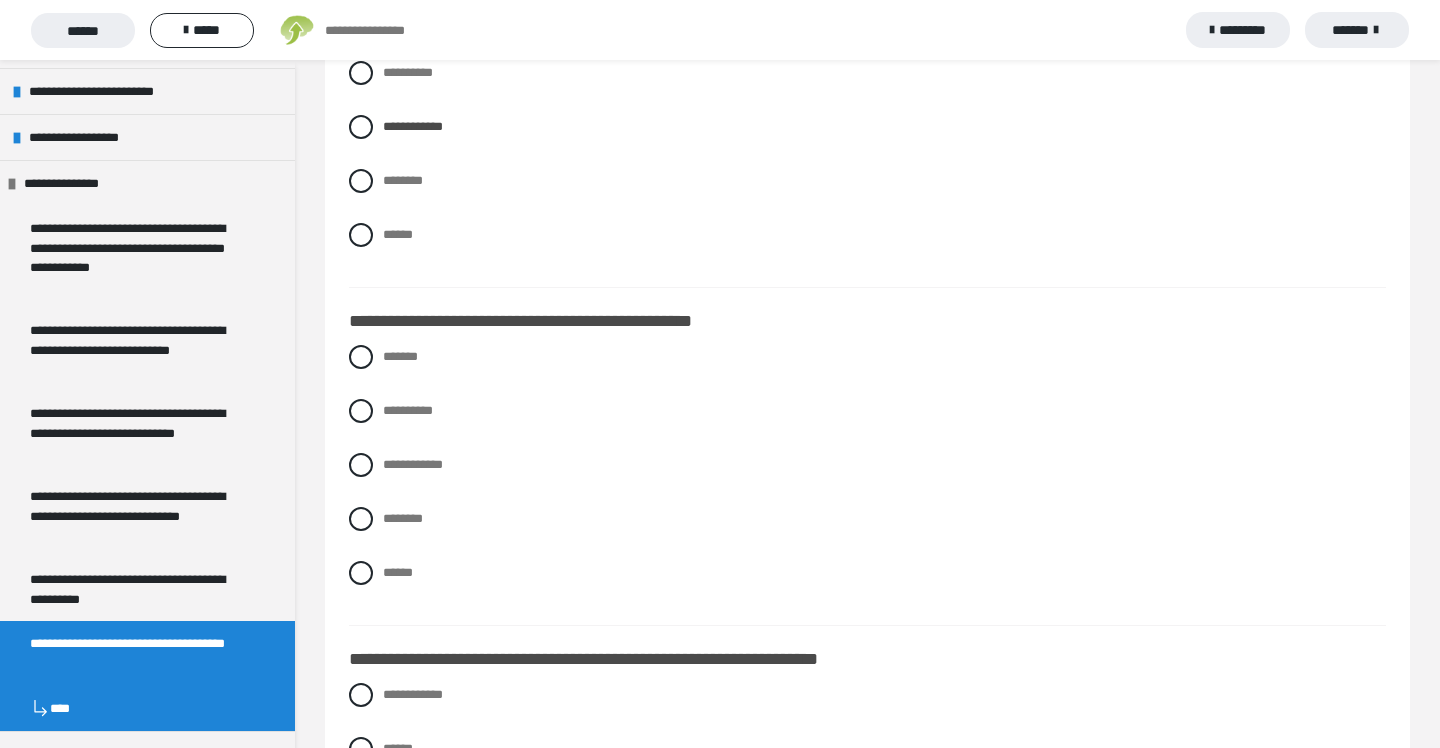 scroll, scrollTop: 2300, scrollLeft: 0, axis: vertical 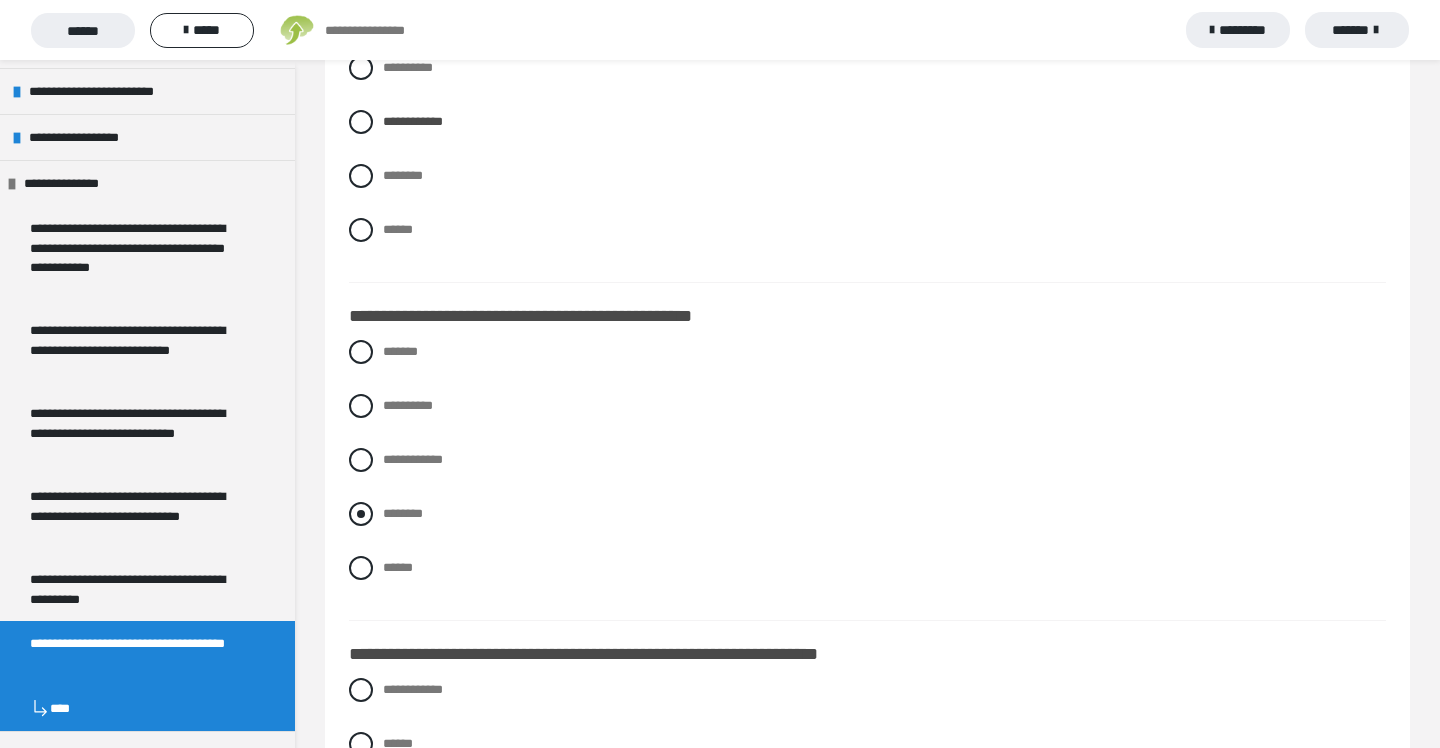 click at bounding box center (361, 514) 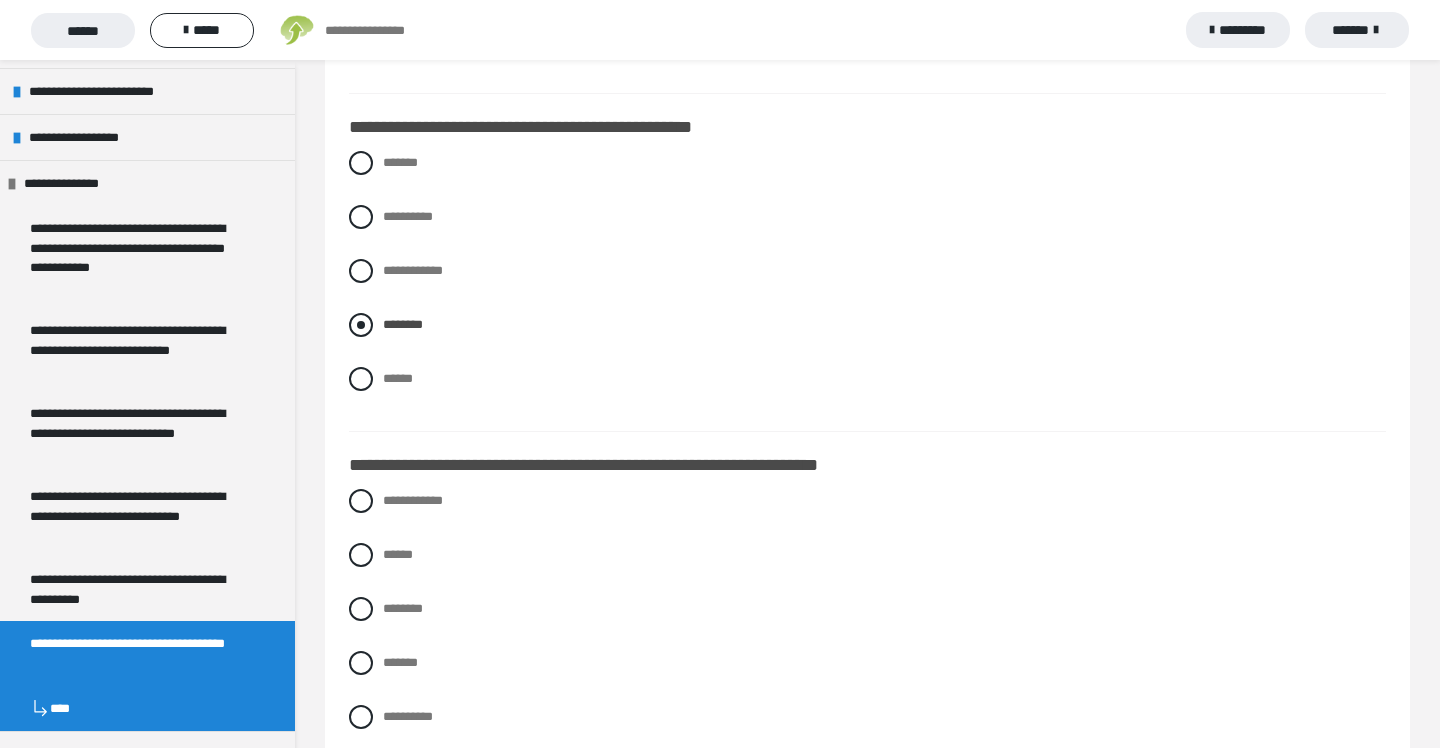scroll, scrollTop: 2681, scrollLeft: 0, axis: vertical 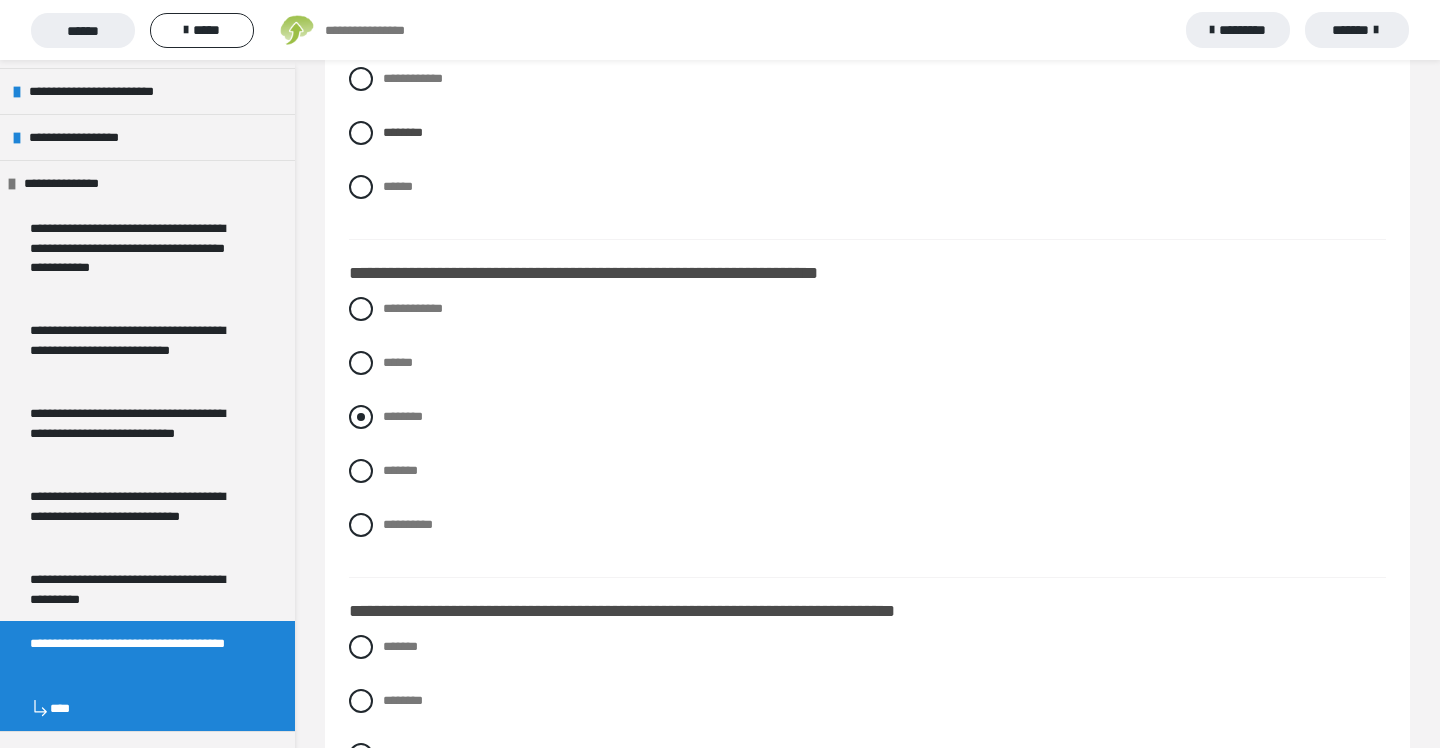 click at bounding box center (361, 417) 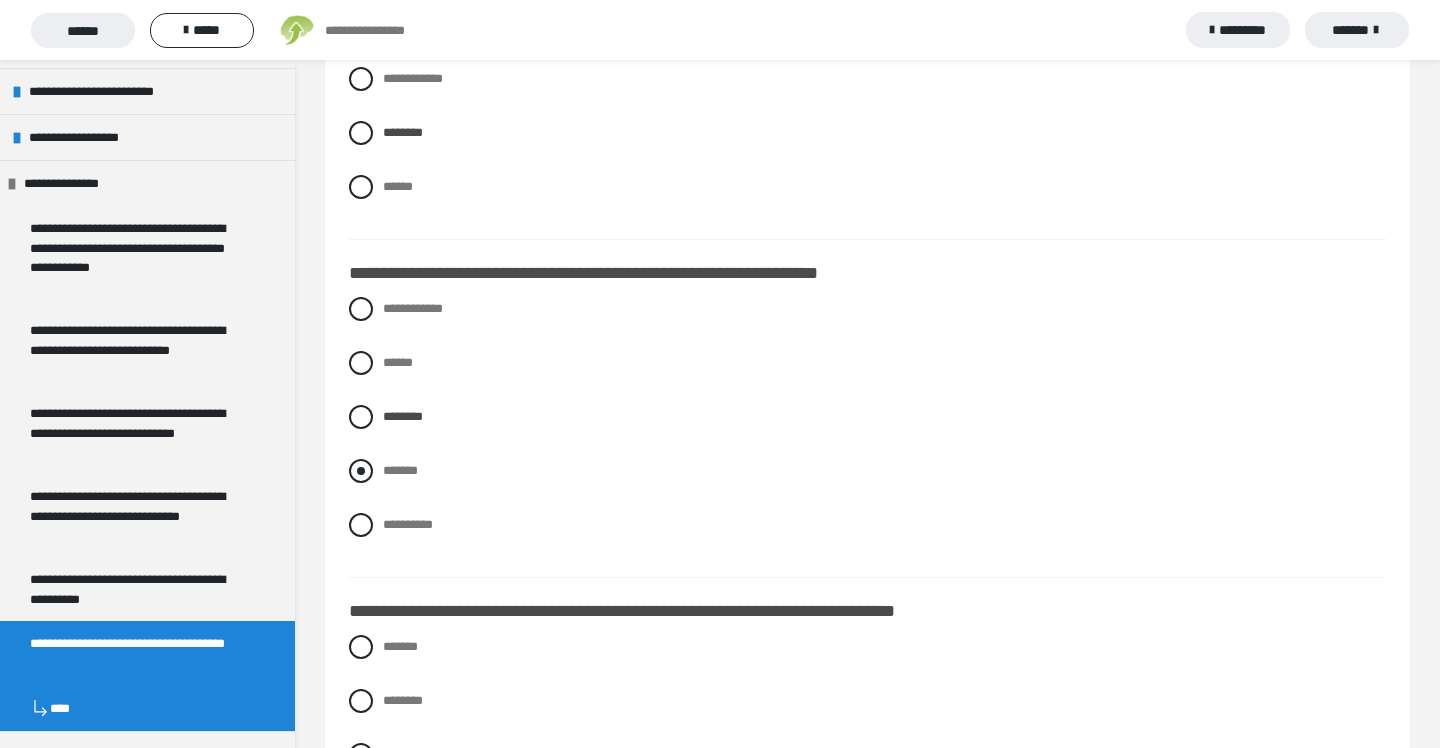 click at bounding box center [361, 471] 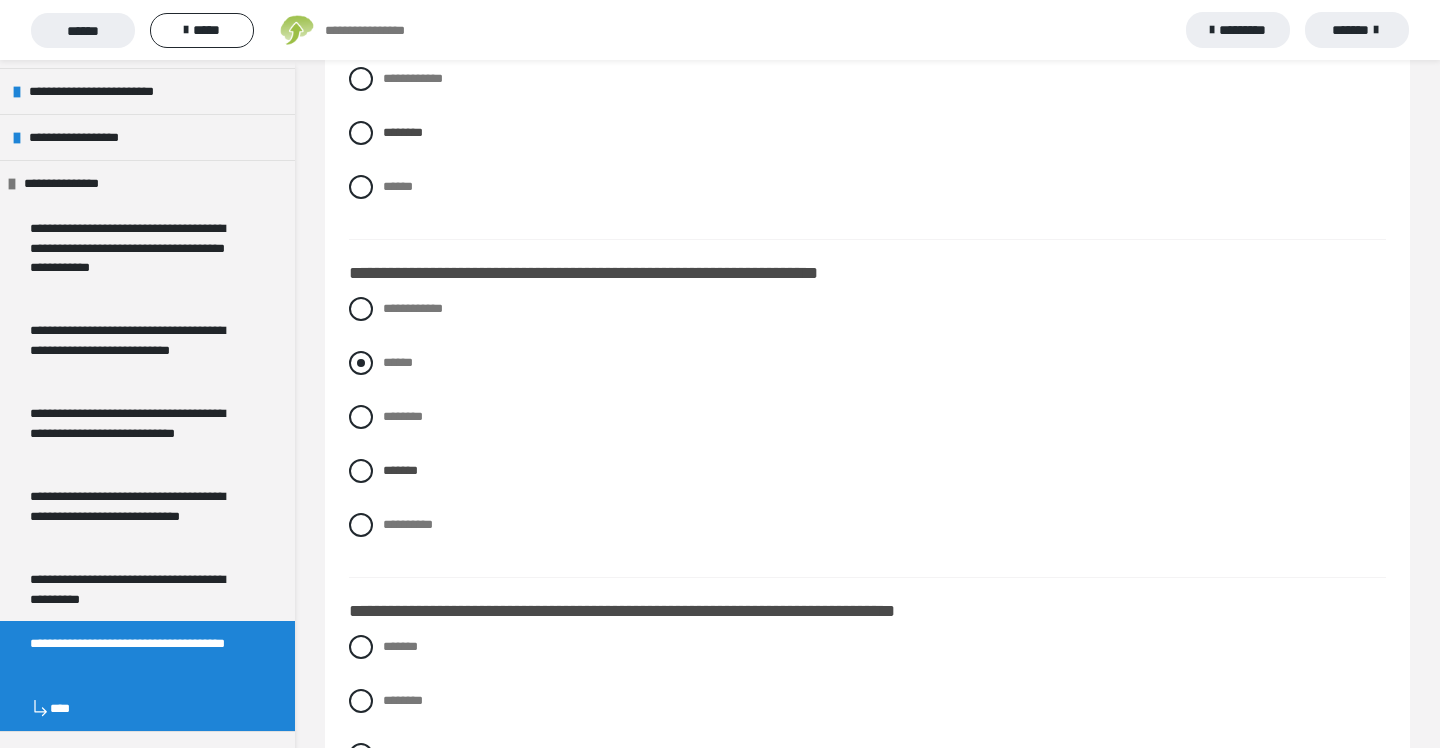 click on "******" at bounding box center (867, 363) 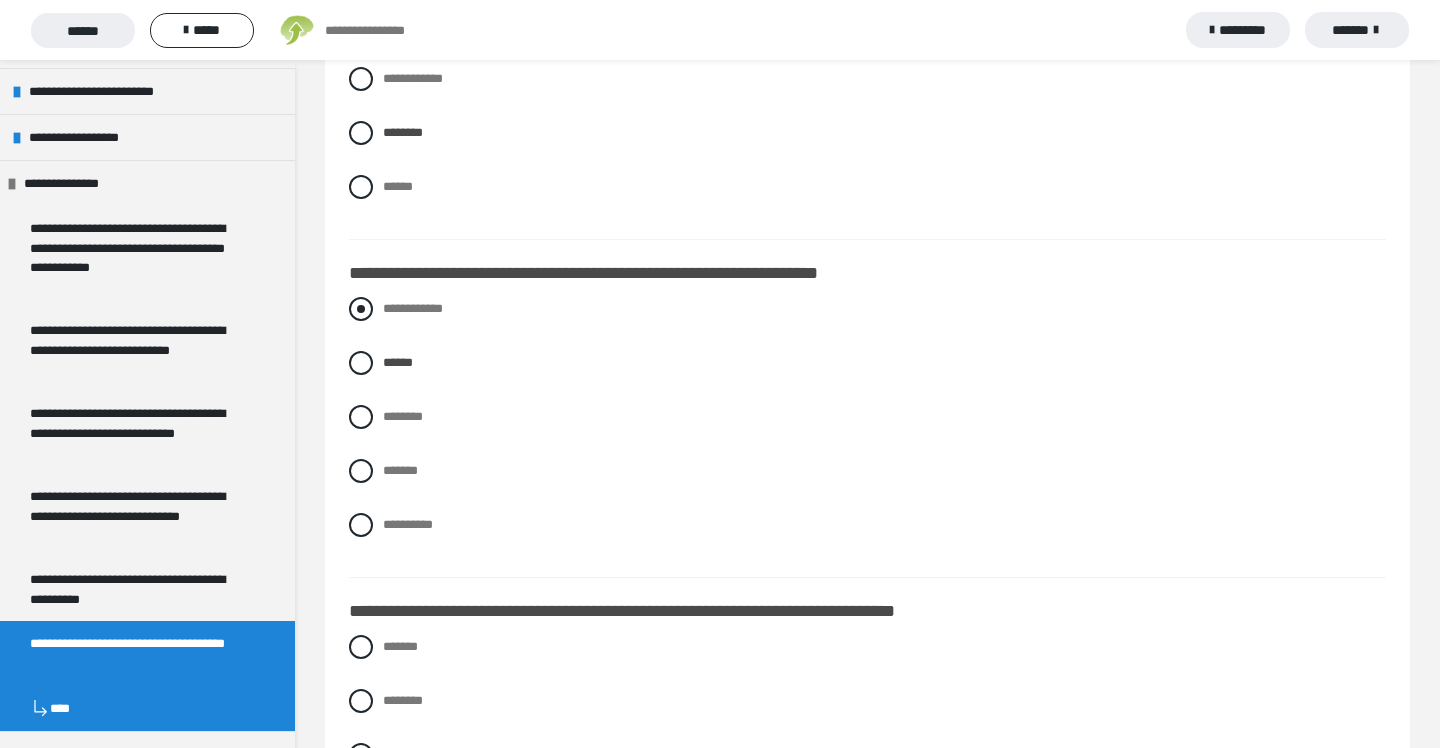 click at bounding box center [361, 309] 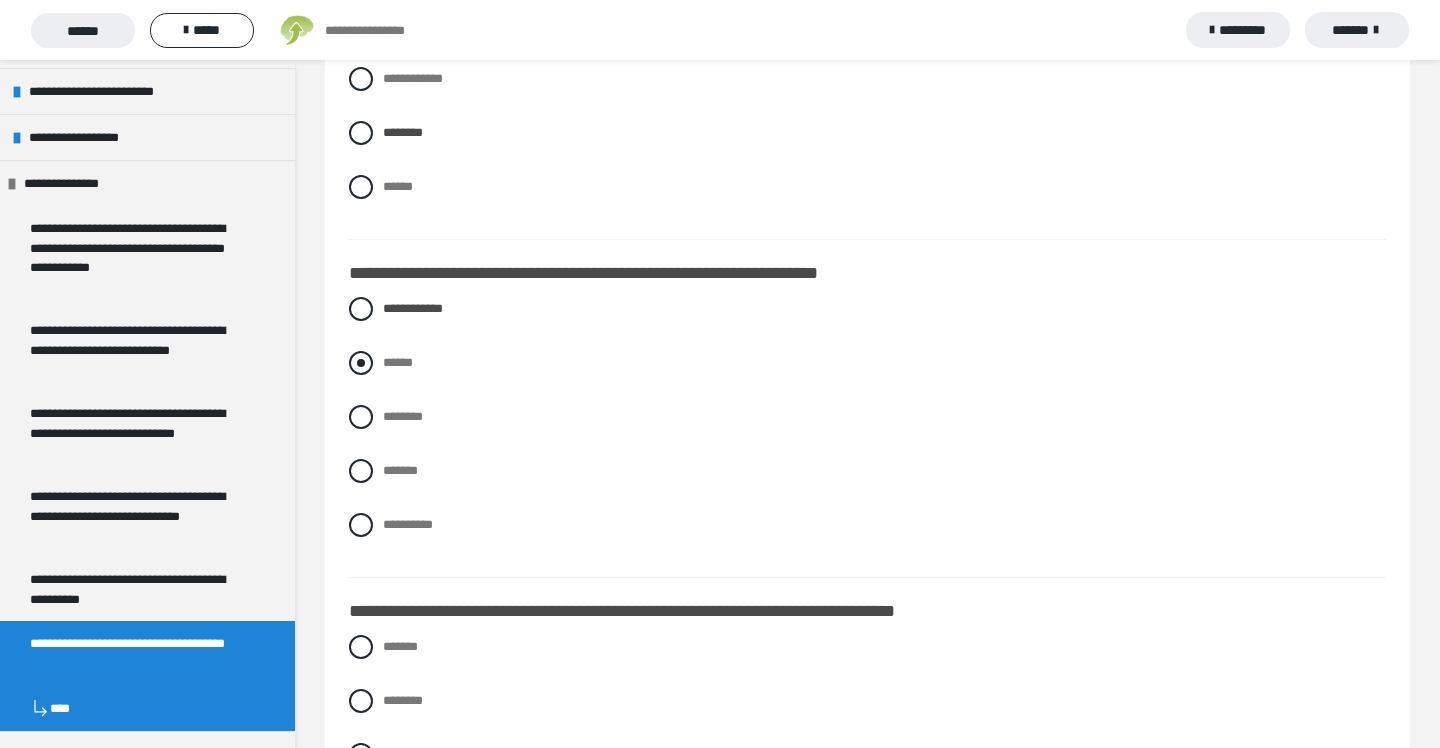click at bounding box center [361, 363] 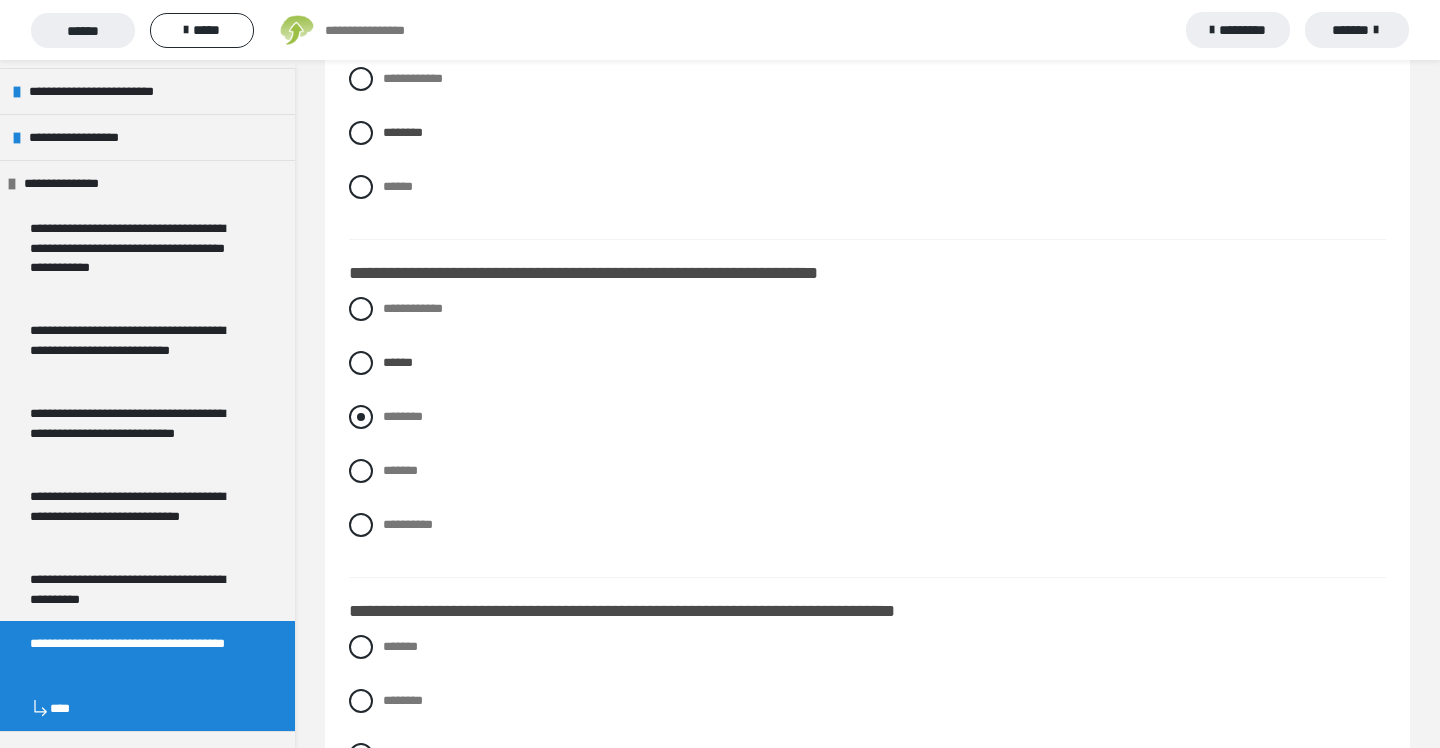 click at bounding box center [361, 417] 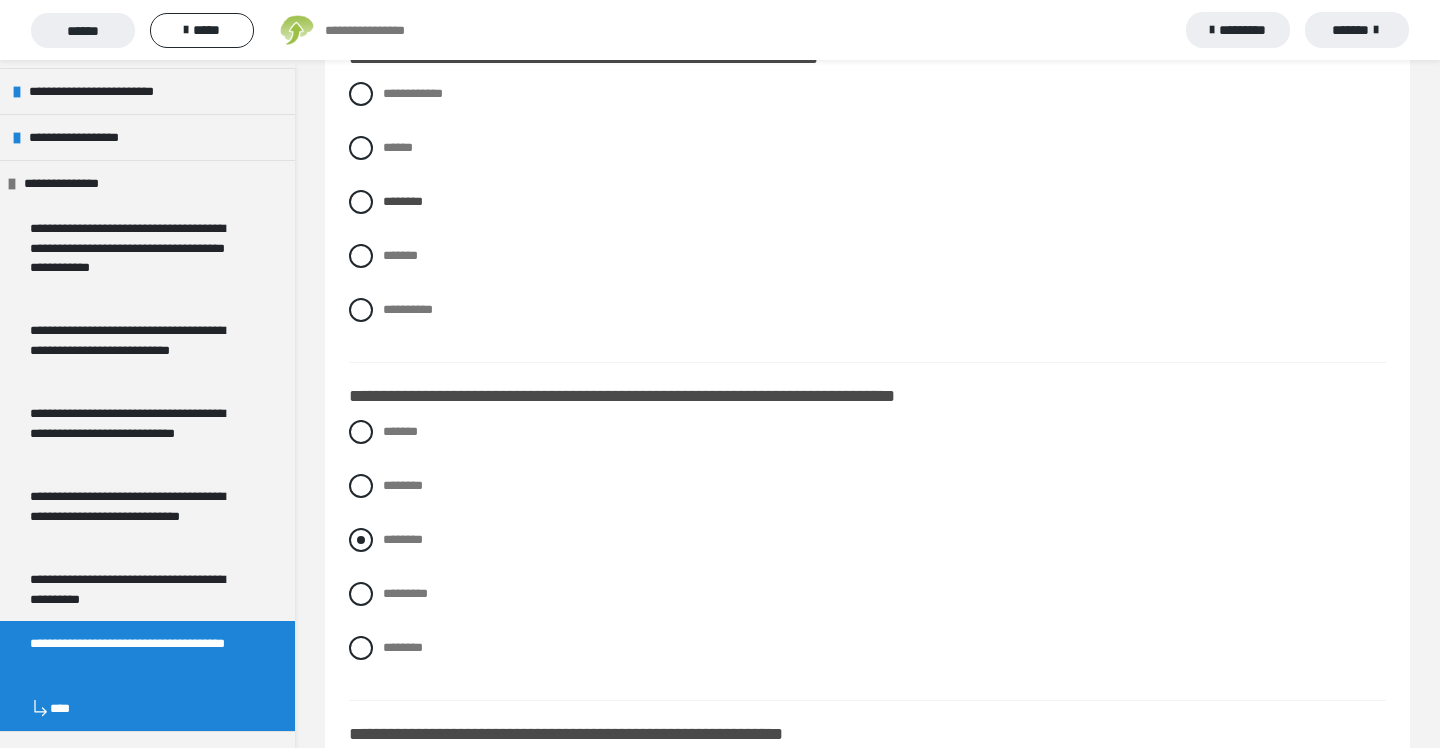 scroll, scrollTop: 3040, scrollLeft: 0, axis: vertical 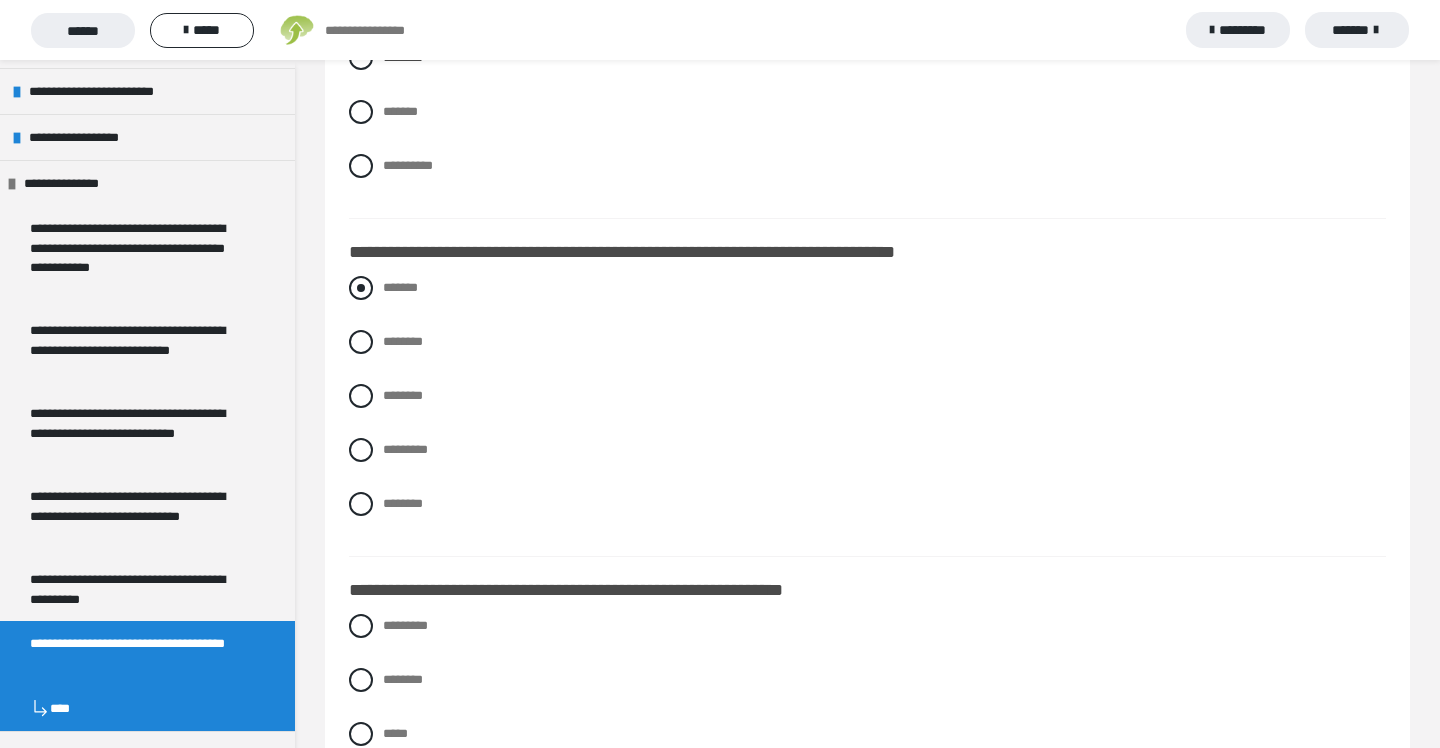 click at bounding box center (361, 288) 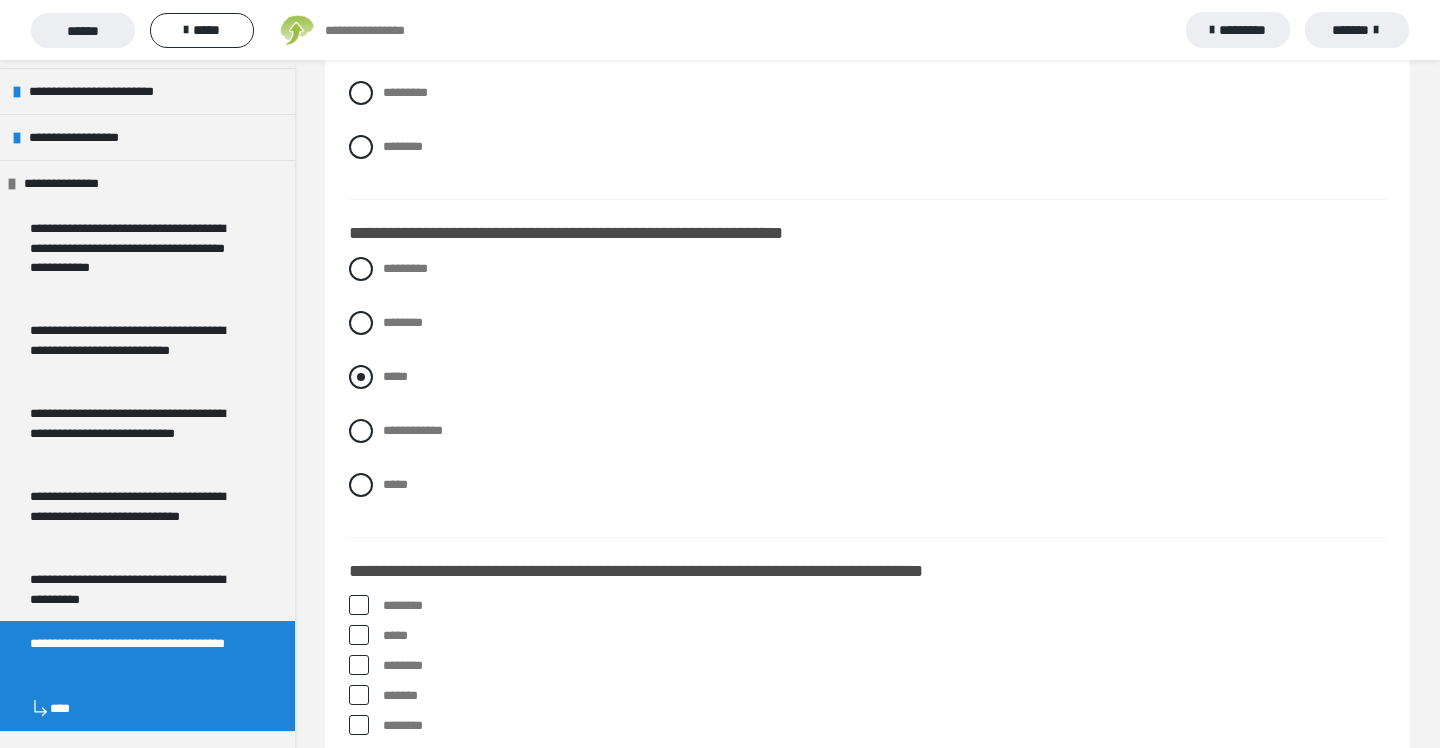 scroll, scrollTop: 3402, scrollLeft: 0, axis: vertical 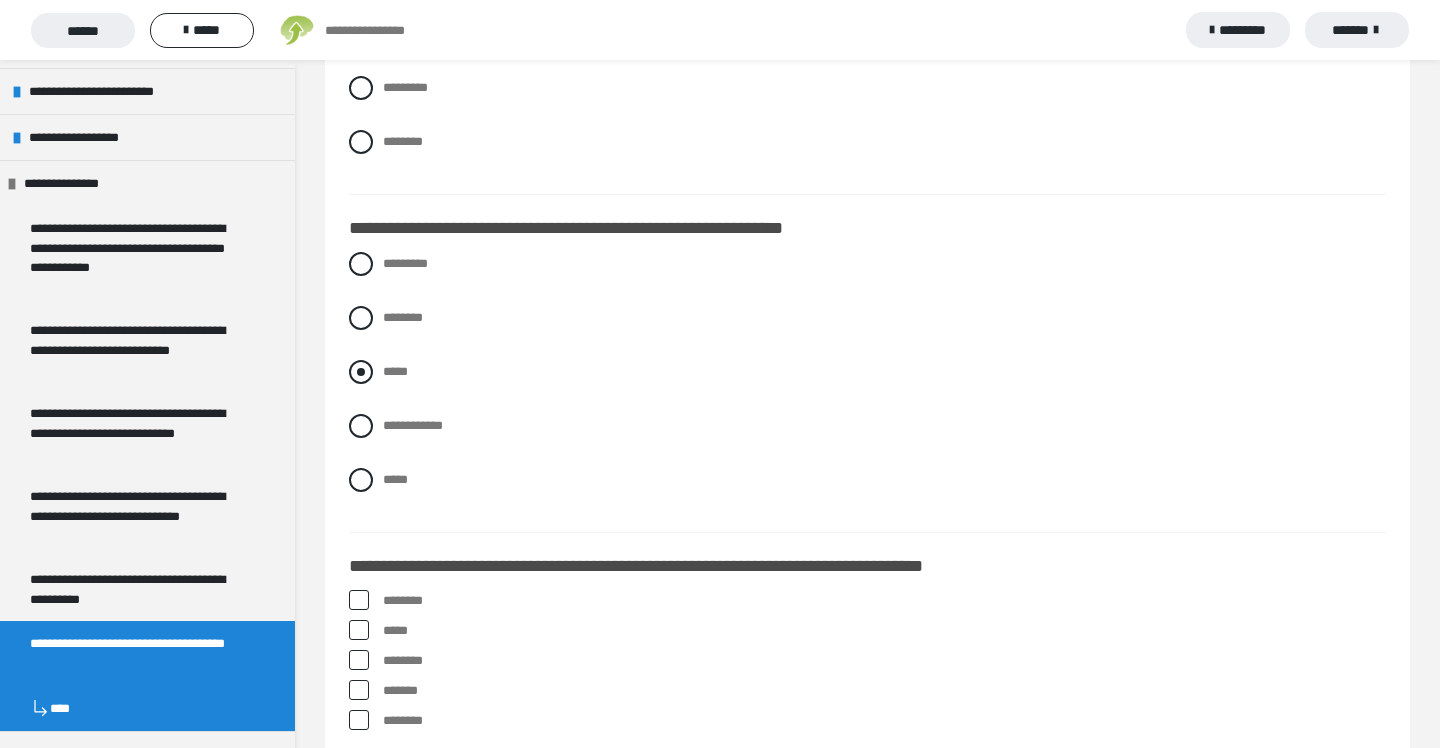 click at bounding box center (361, 372) 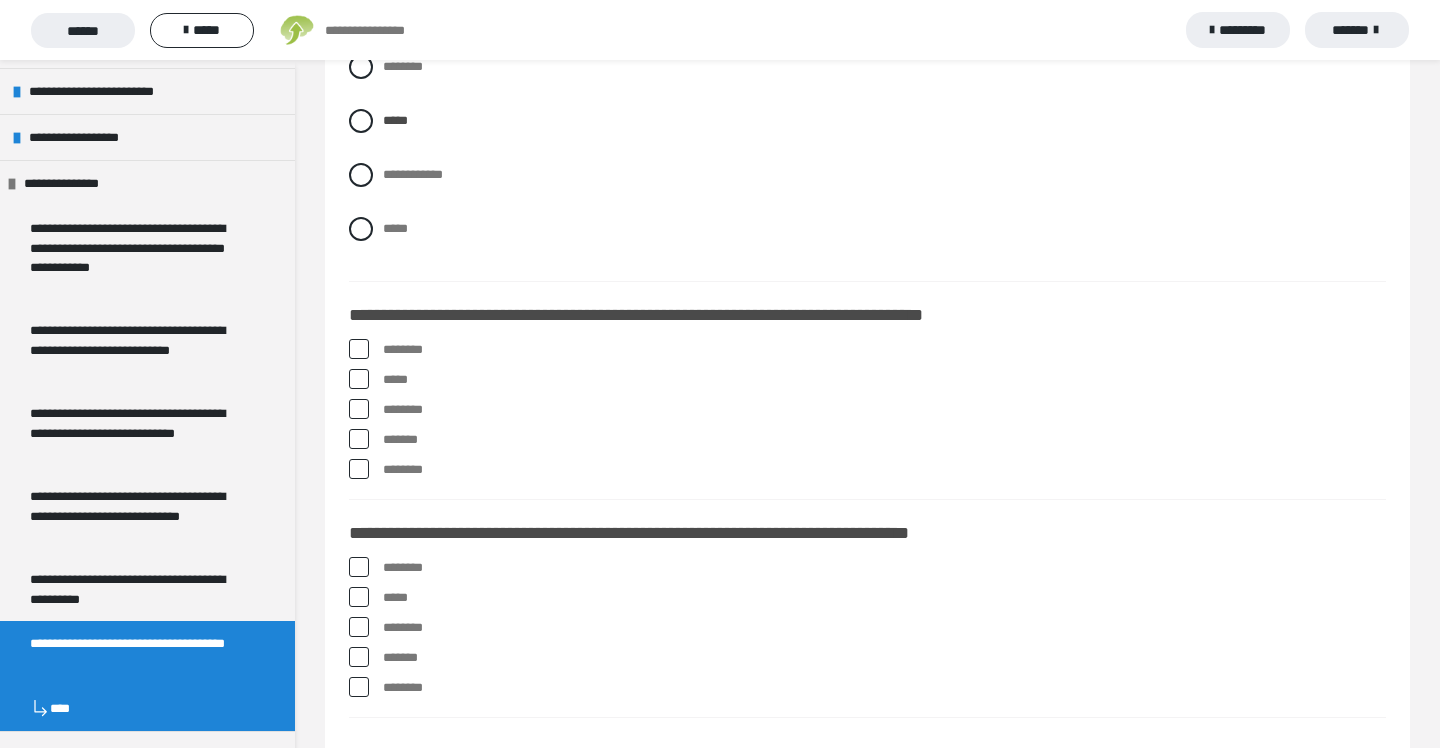 scroll, scrollTop: 3722, scrollLeft: 0, axis: vertical 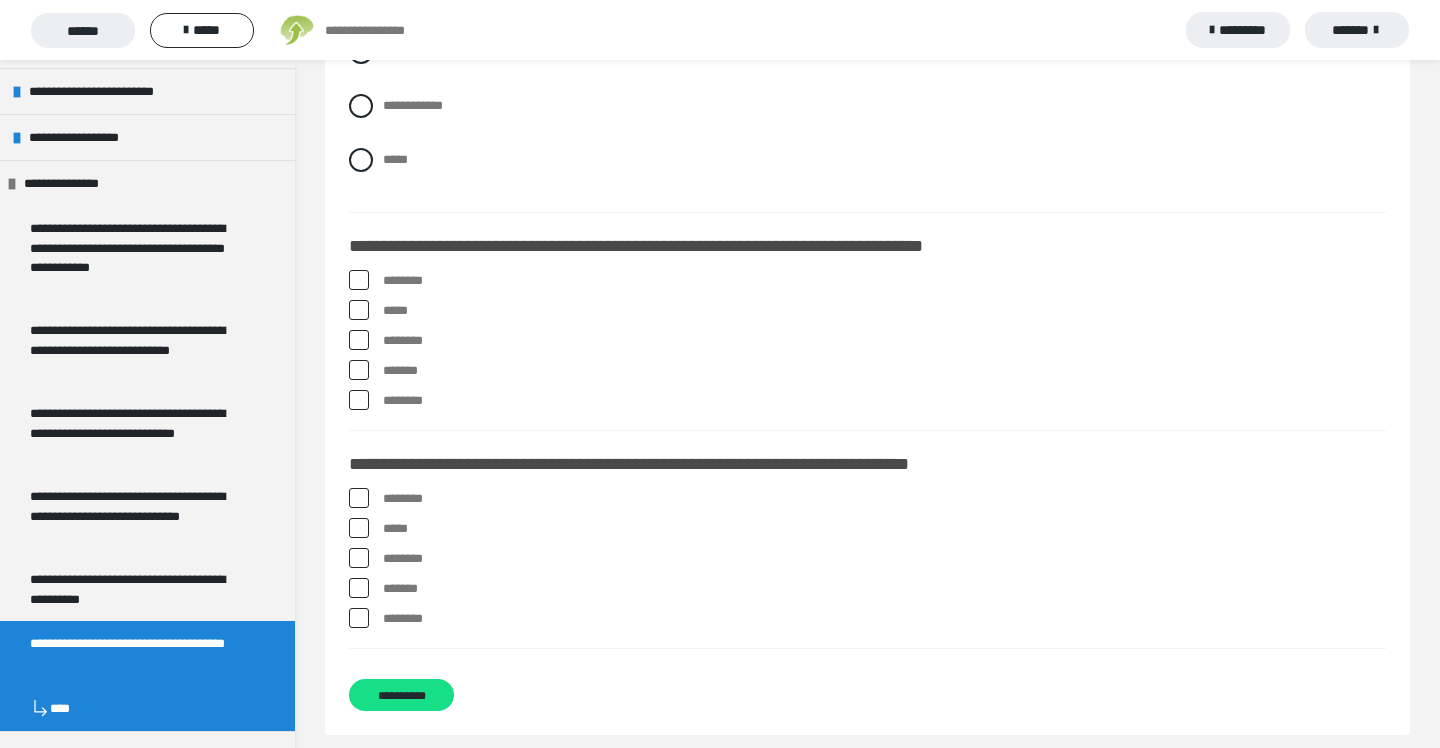 click at bounding box center [359, 400] 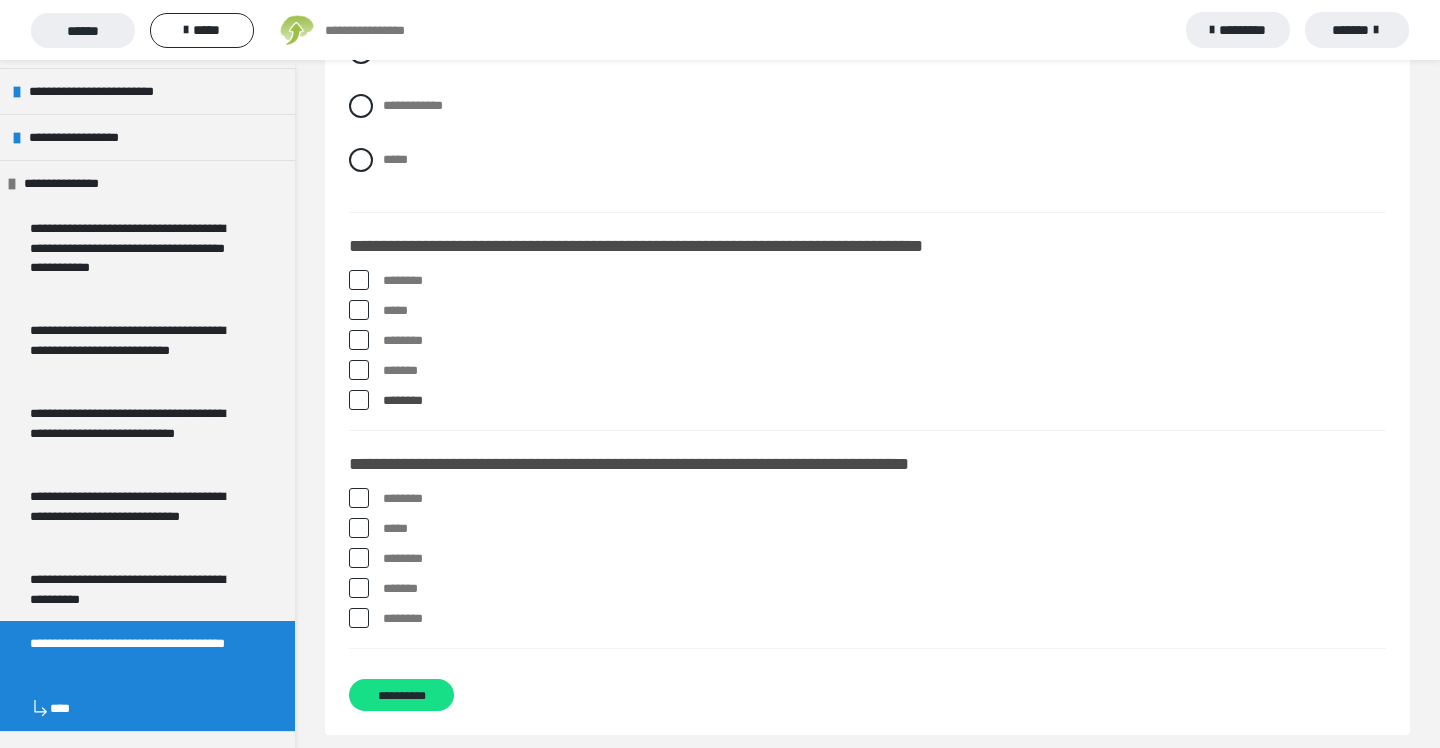 click at bounding box center (359, 370) 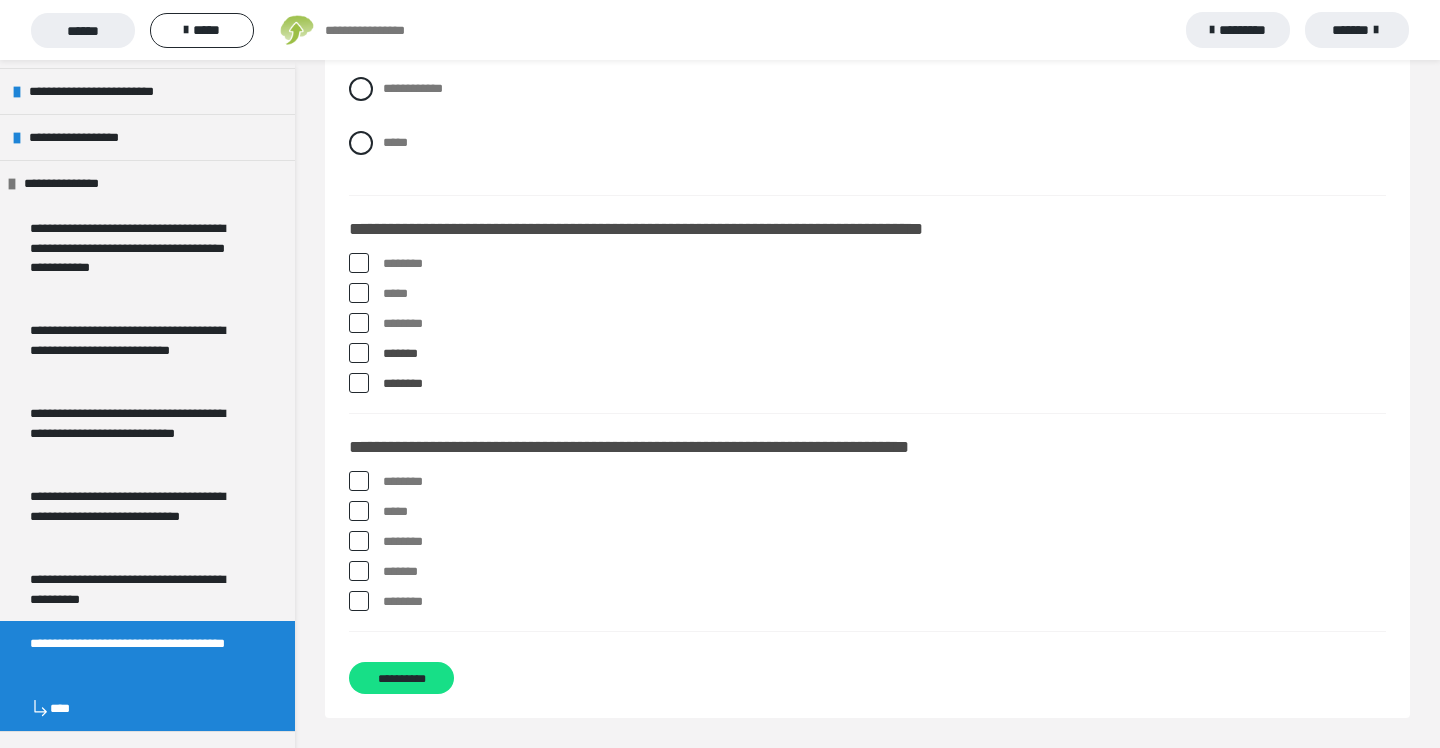 scroll, scrollTop: 3739, scrollLeft: 0, axis: vertical 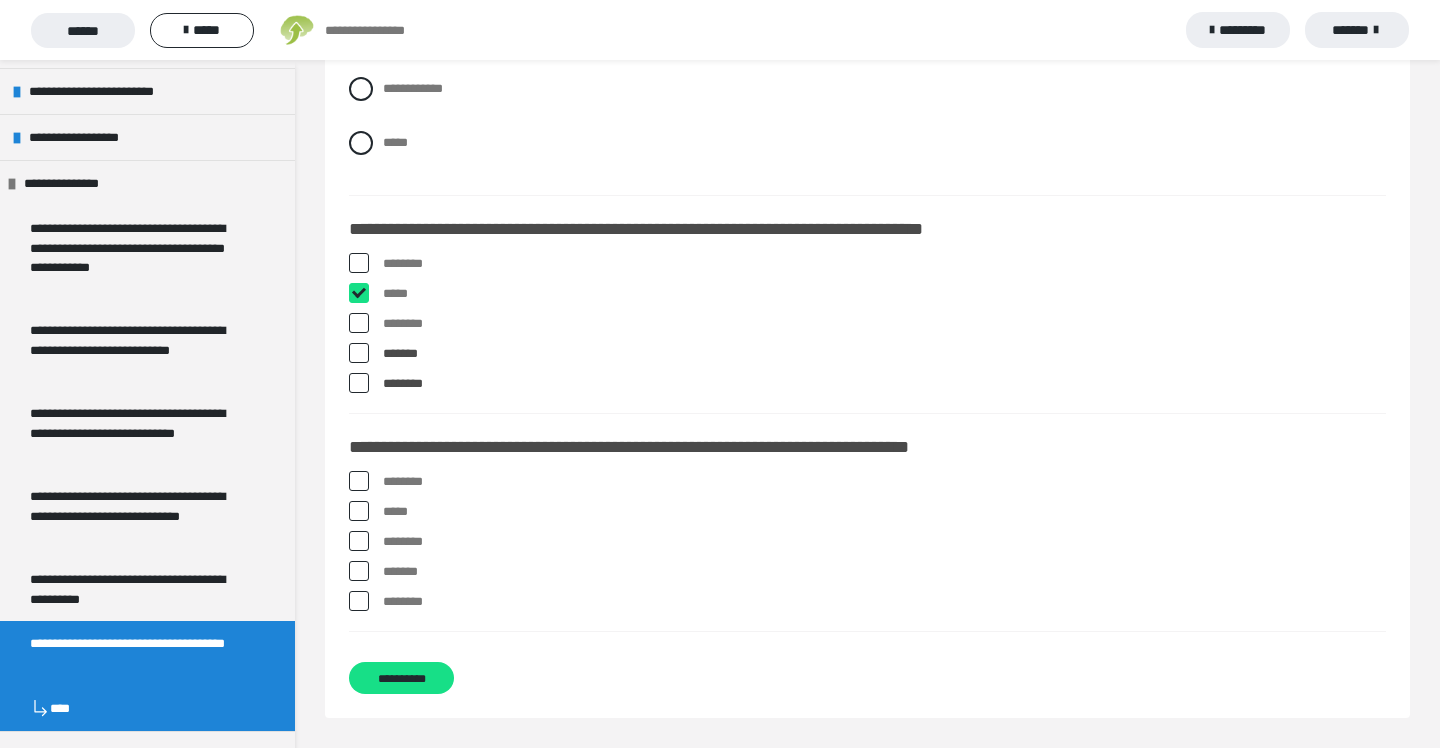 checkbox on "****" 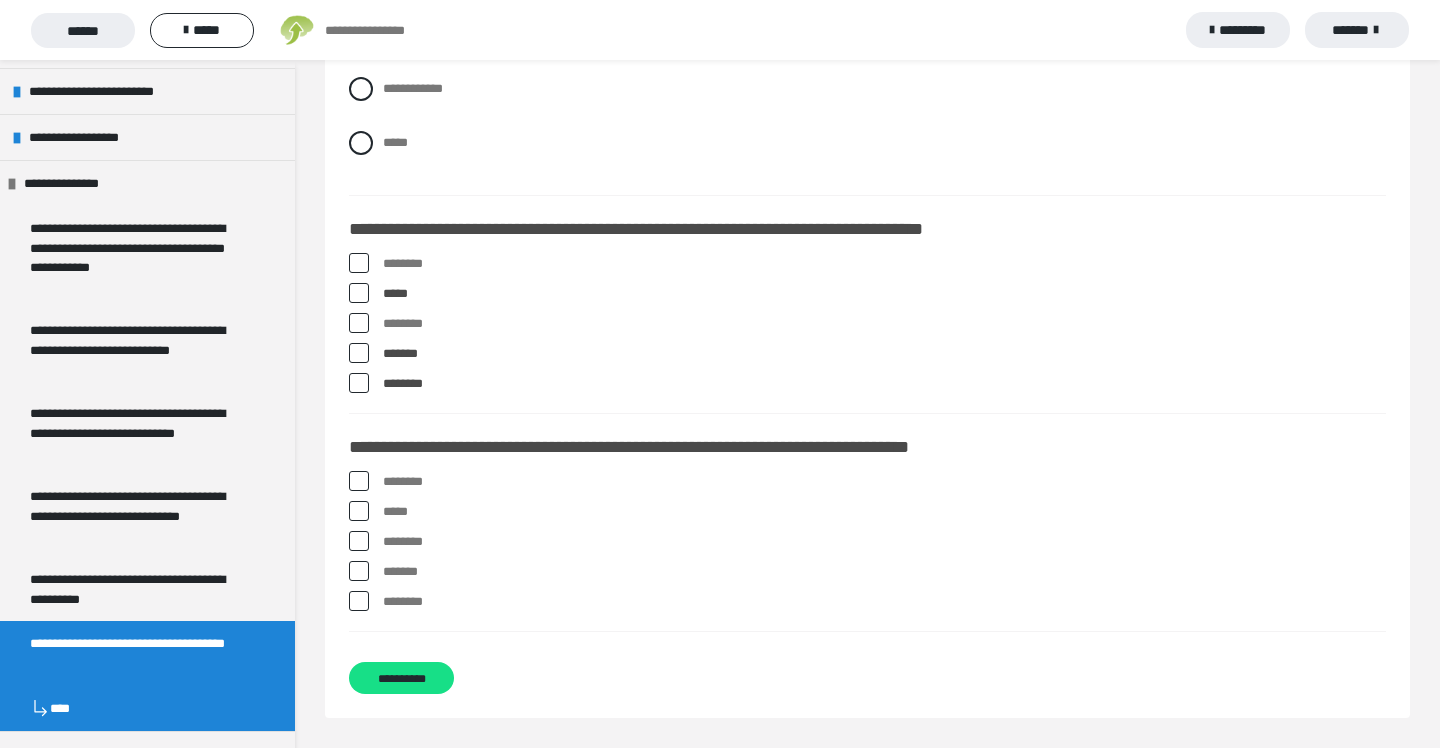click at bounding box center (359, 481) 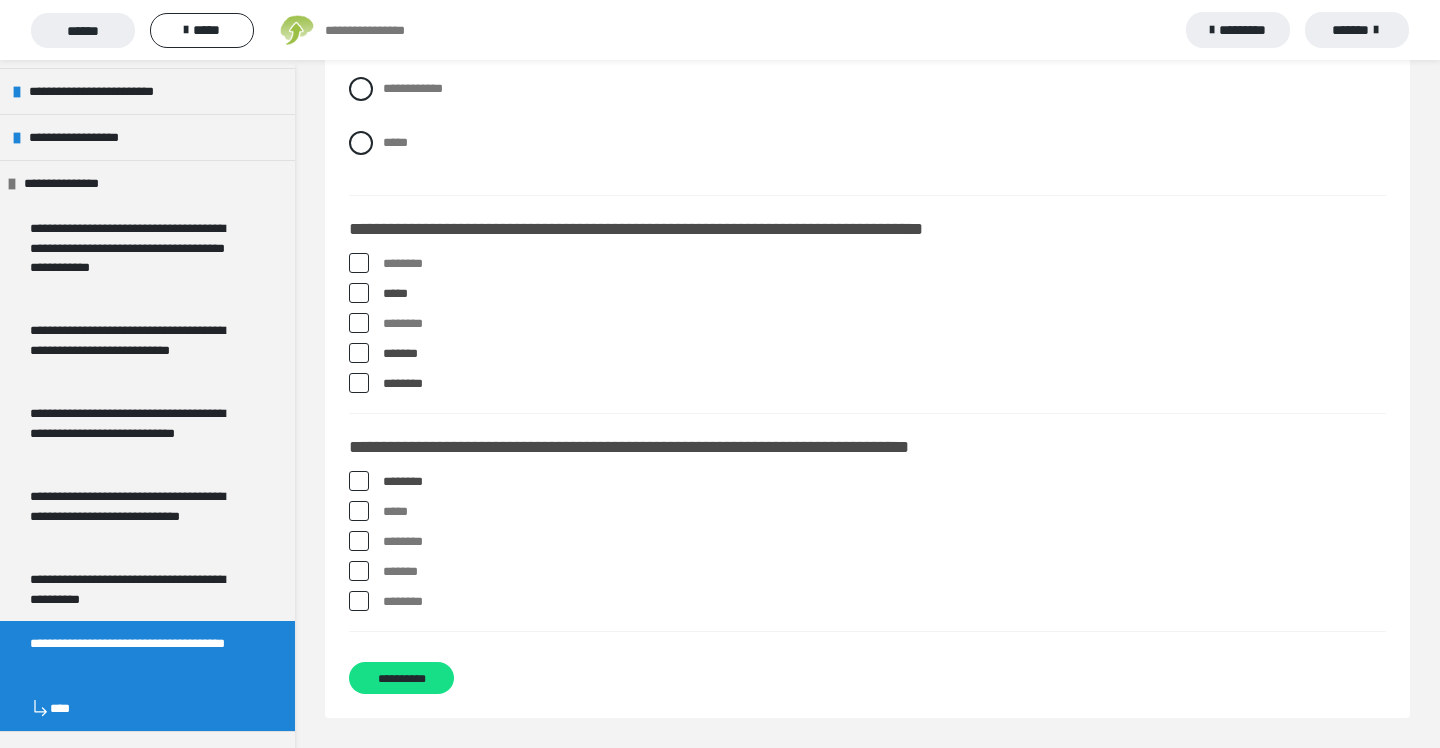 click at bounding box center [359, 541] 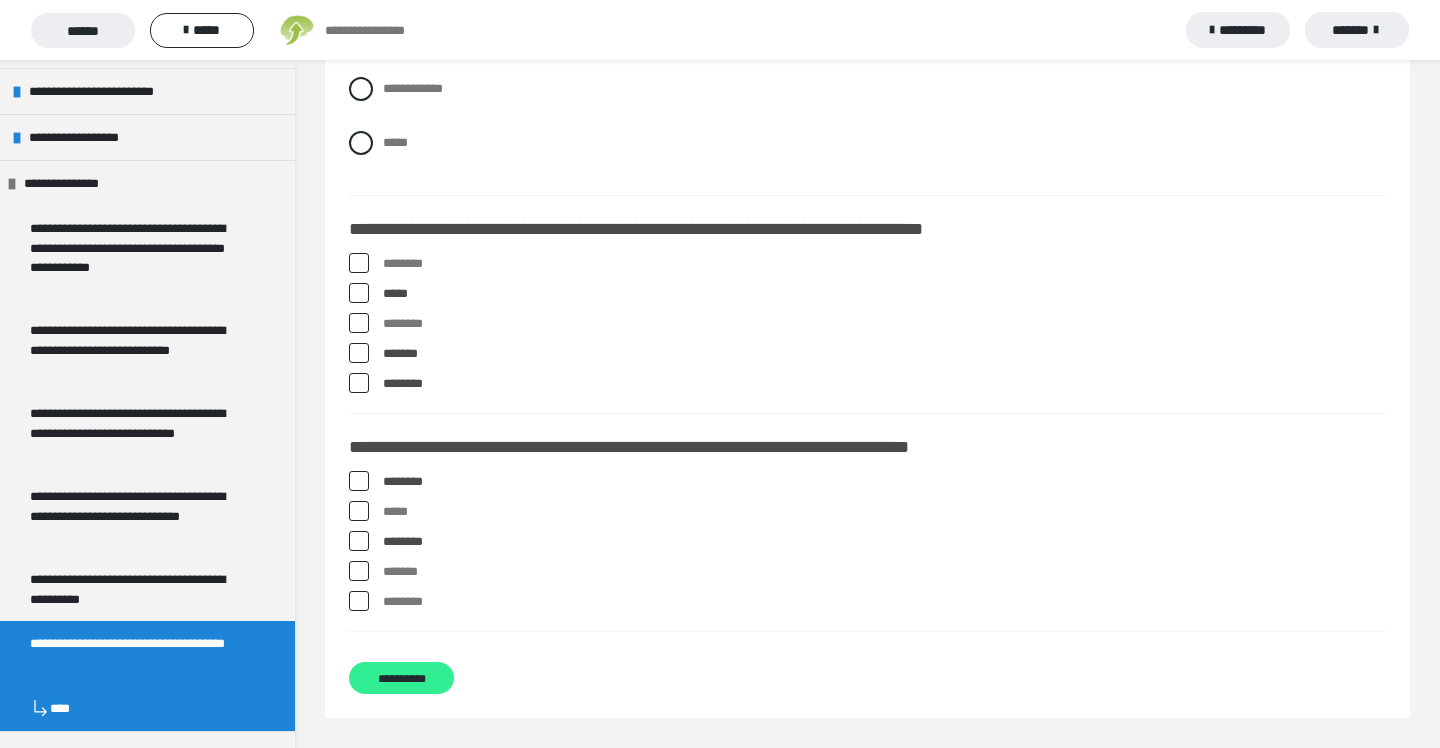 click on "**********" at bounding box center (401, 678) 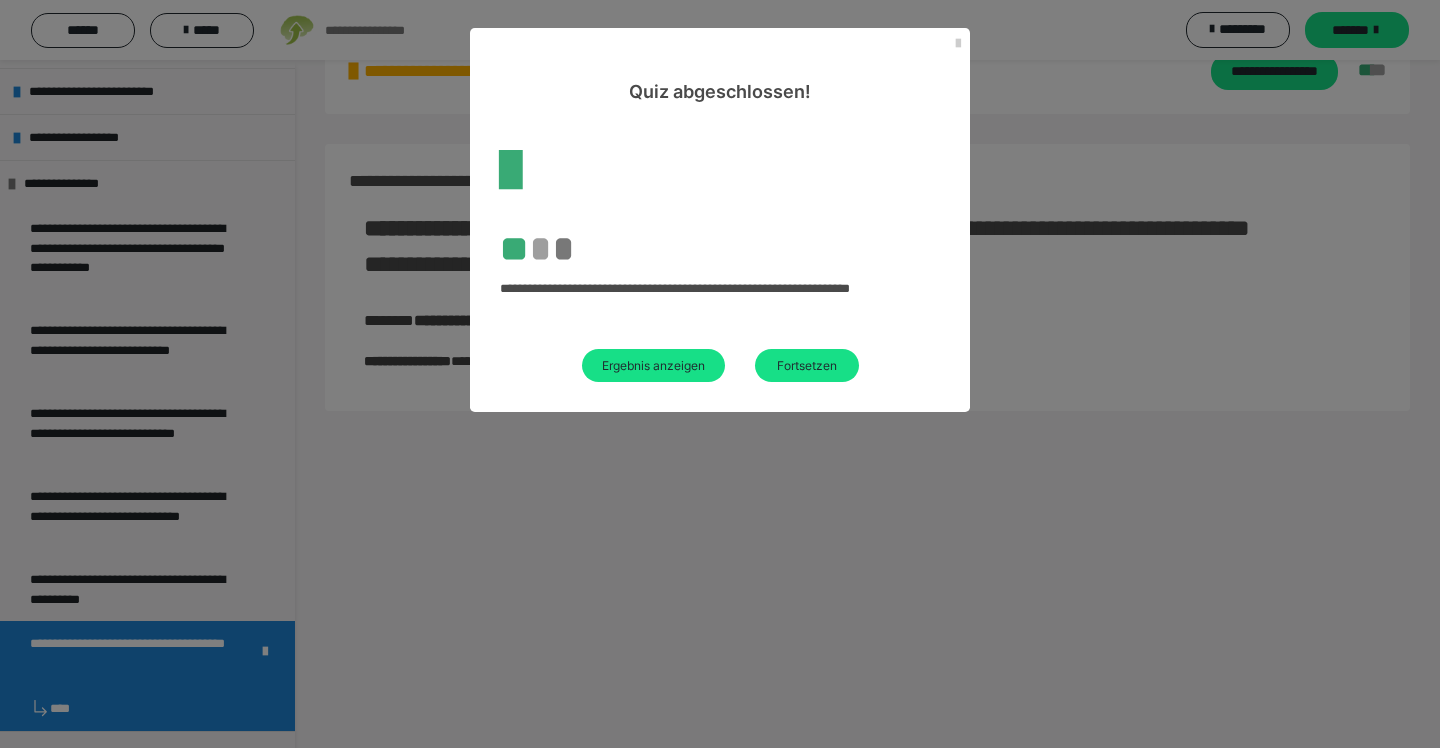 scroll, scrollTop: 60, scrollLeft: 0, axis: vertical 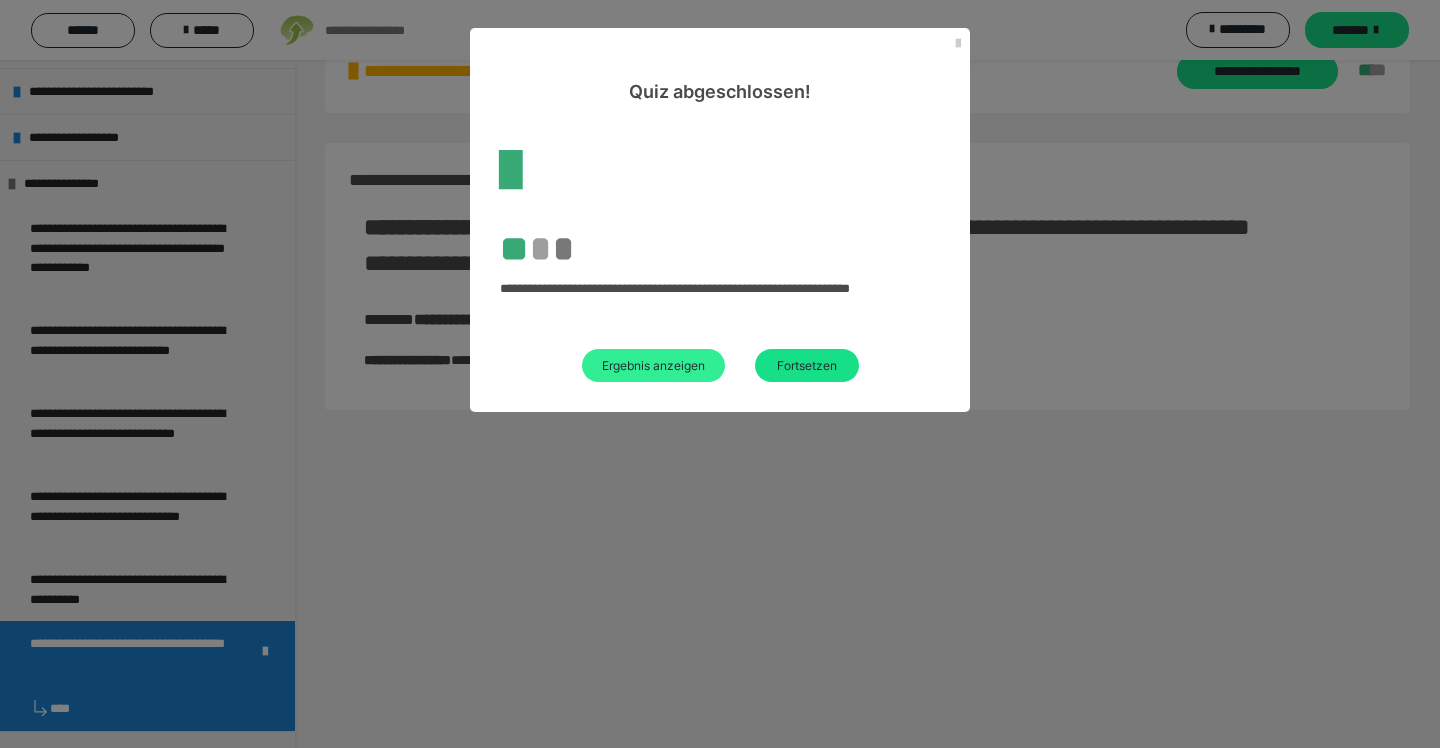 click on "Ergebnis anzeigen" at bounding box center [653, 365] 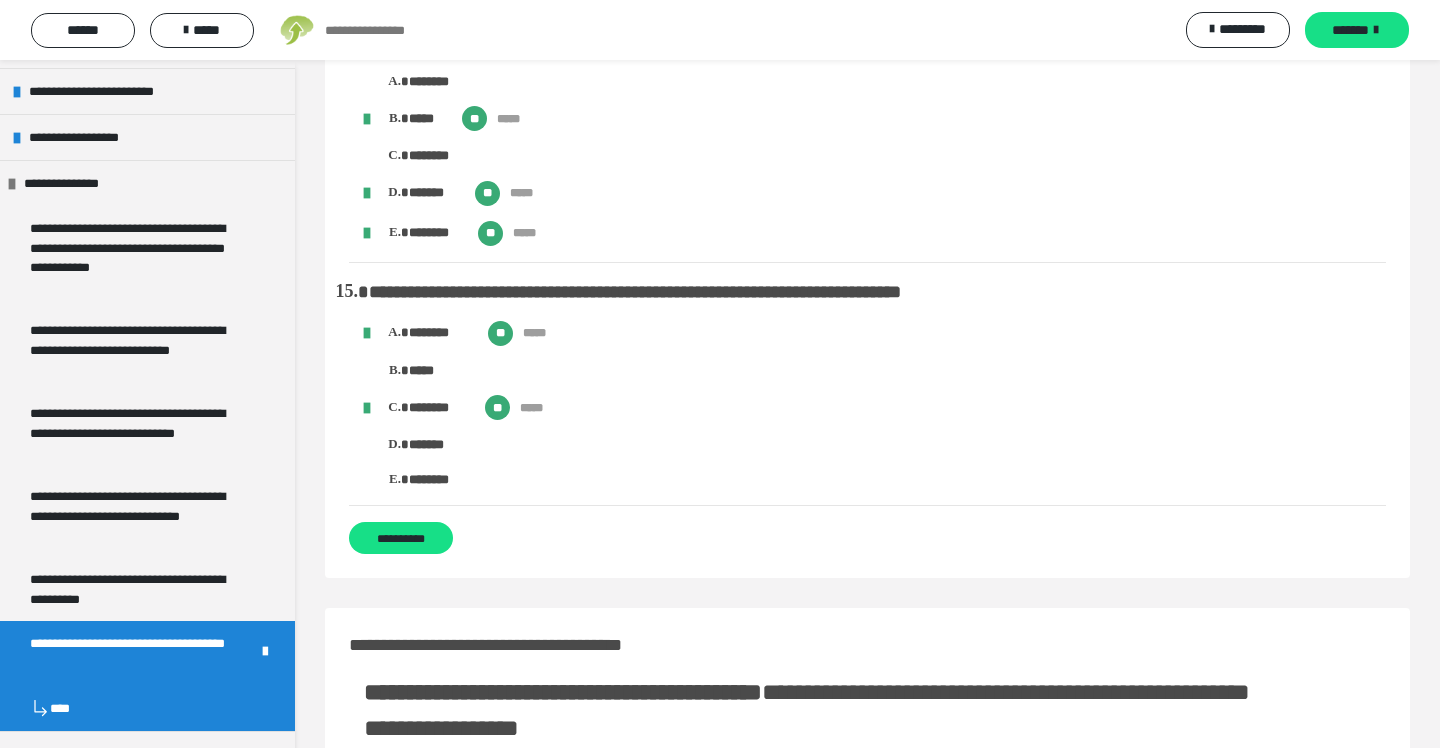 scroll, scrollTop: 3247, scrollLeft: 0, axis: vertical 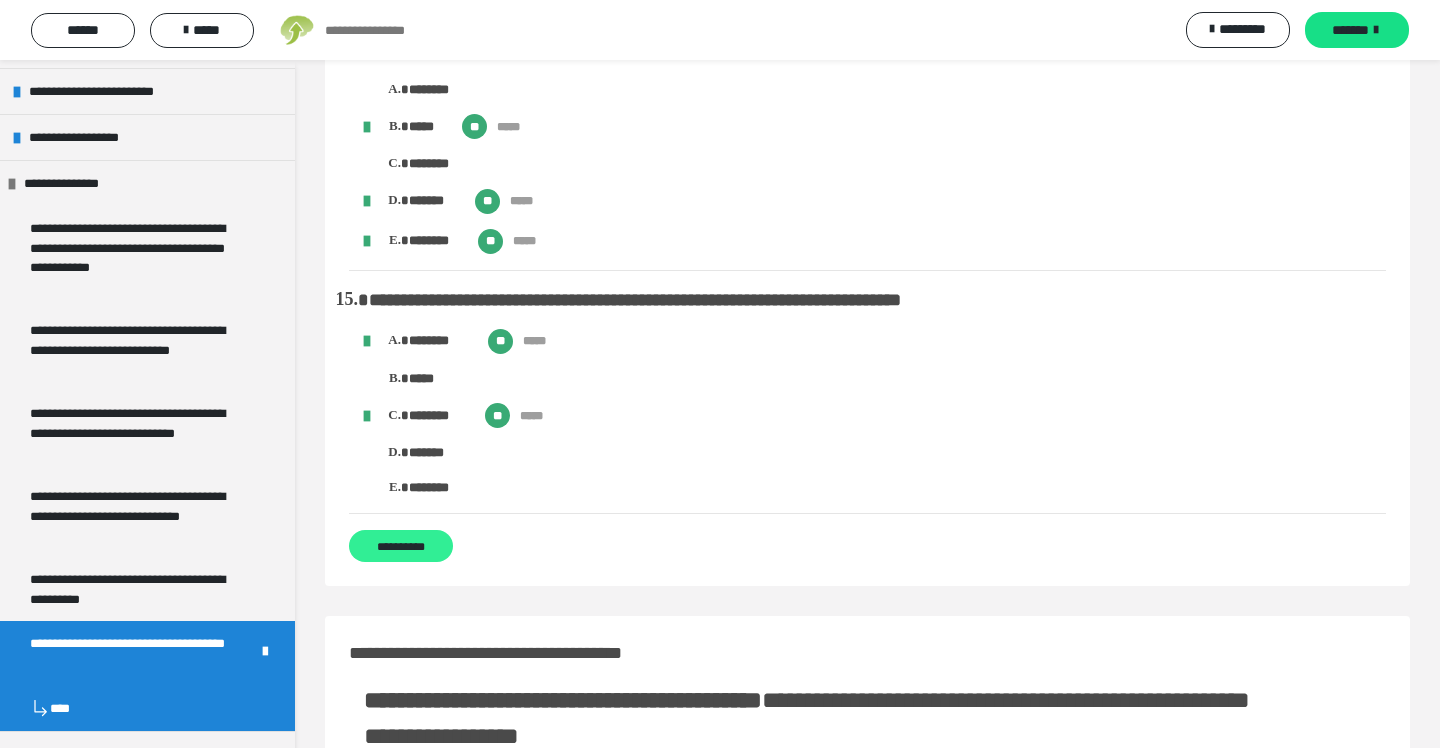 click on "**********" at bounding box center (401, 546) 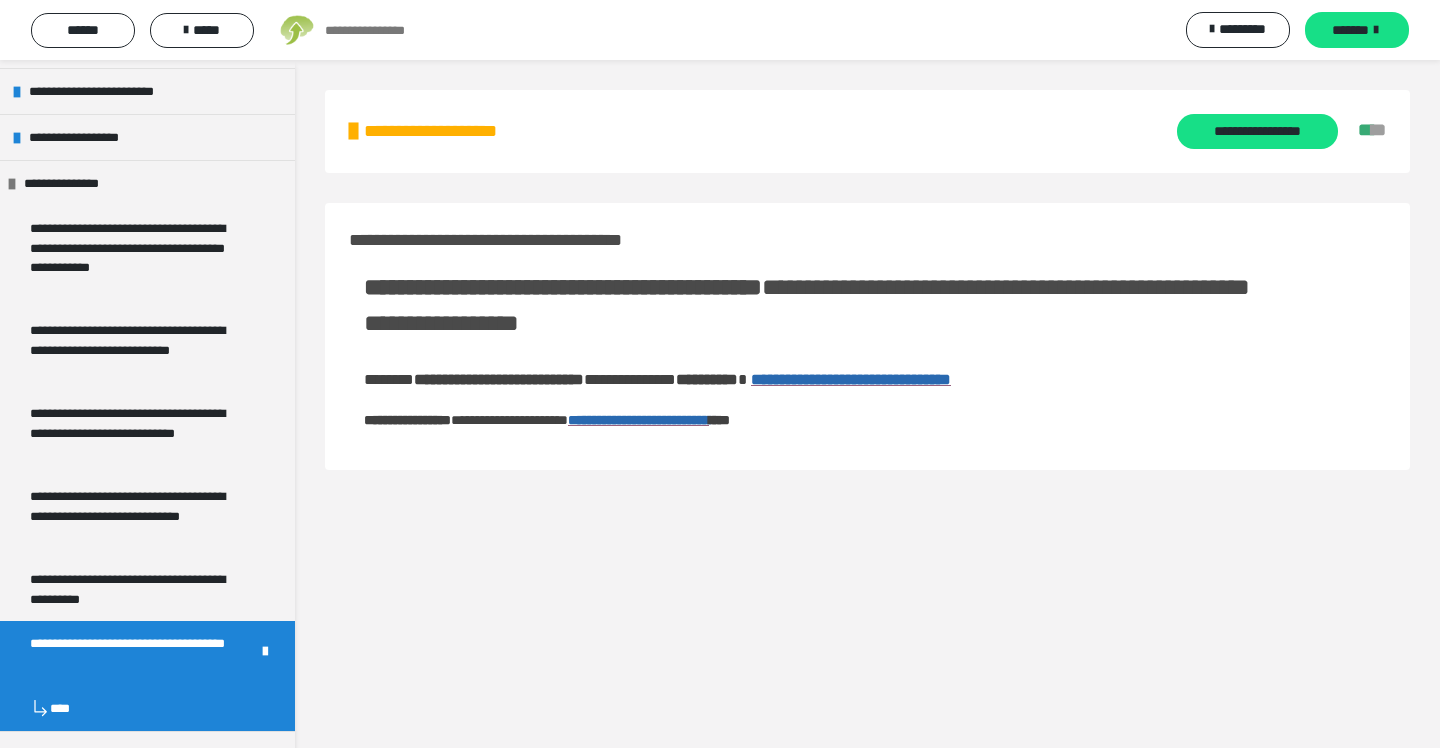 scroll, scrollTop: 0, scrollLeft: 0, axis: both 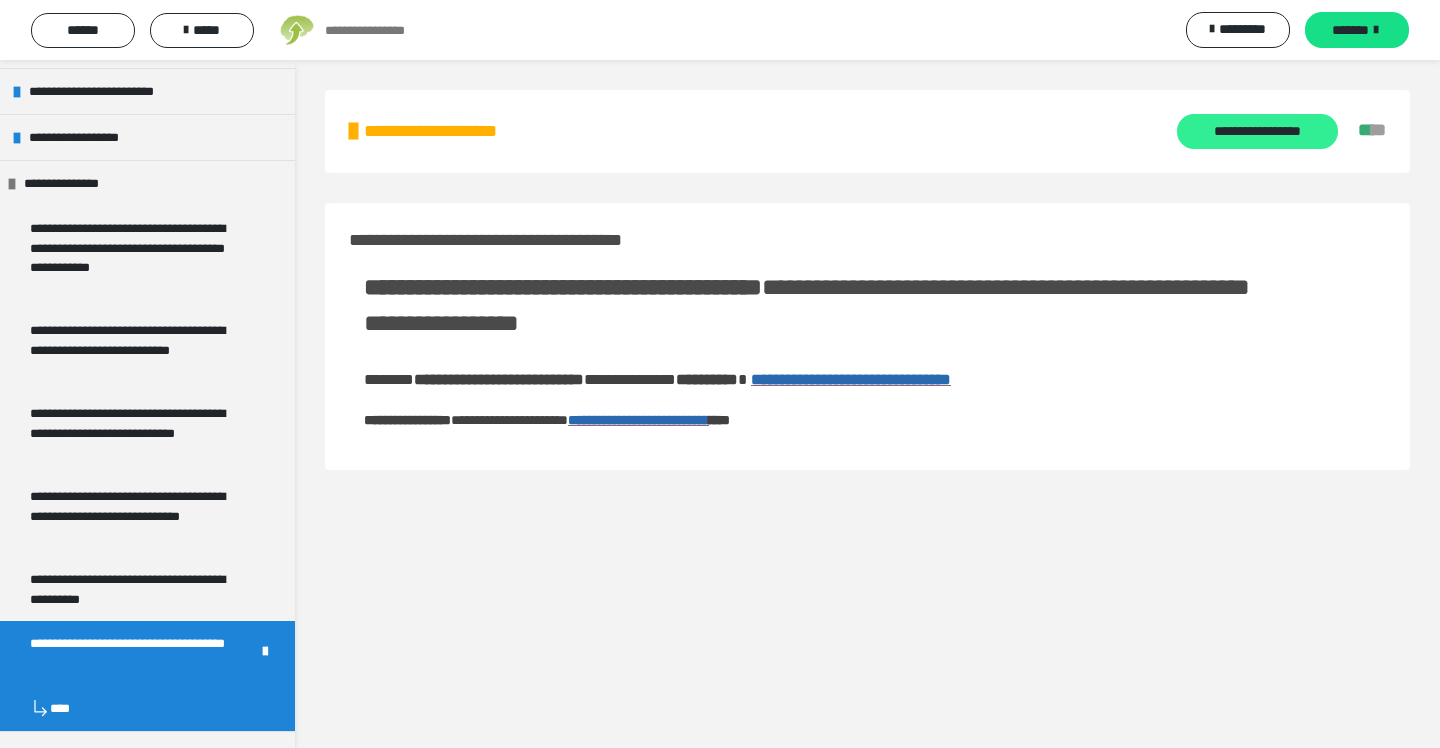 click on "**********" at bounding box center [1257, 131] 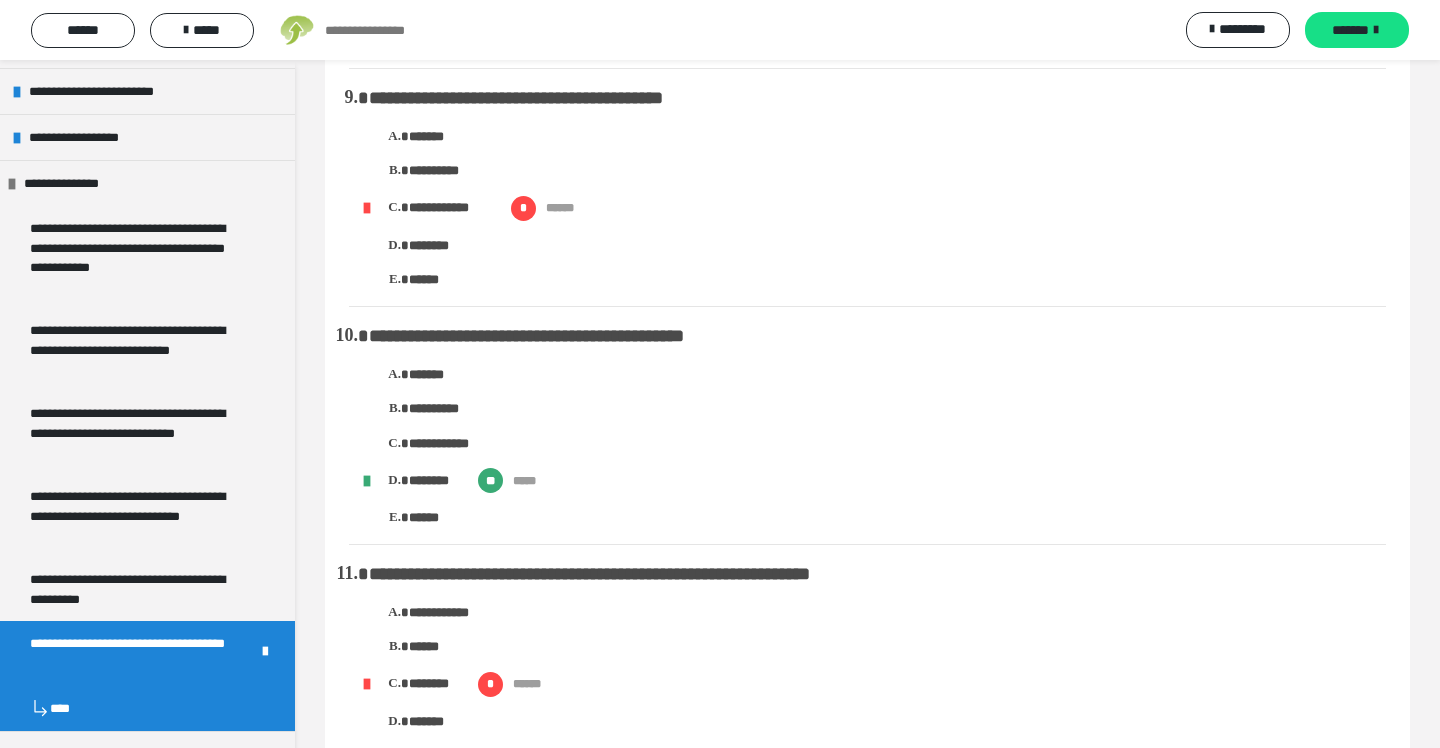 scroll, scrollTop: 1972, scrollLeft: 0, axis: vertical 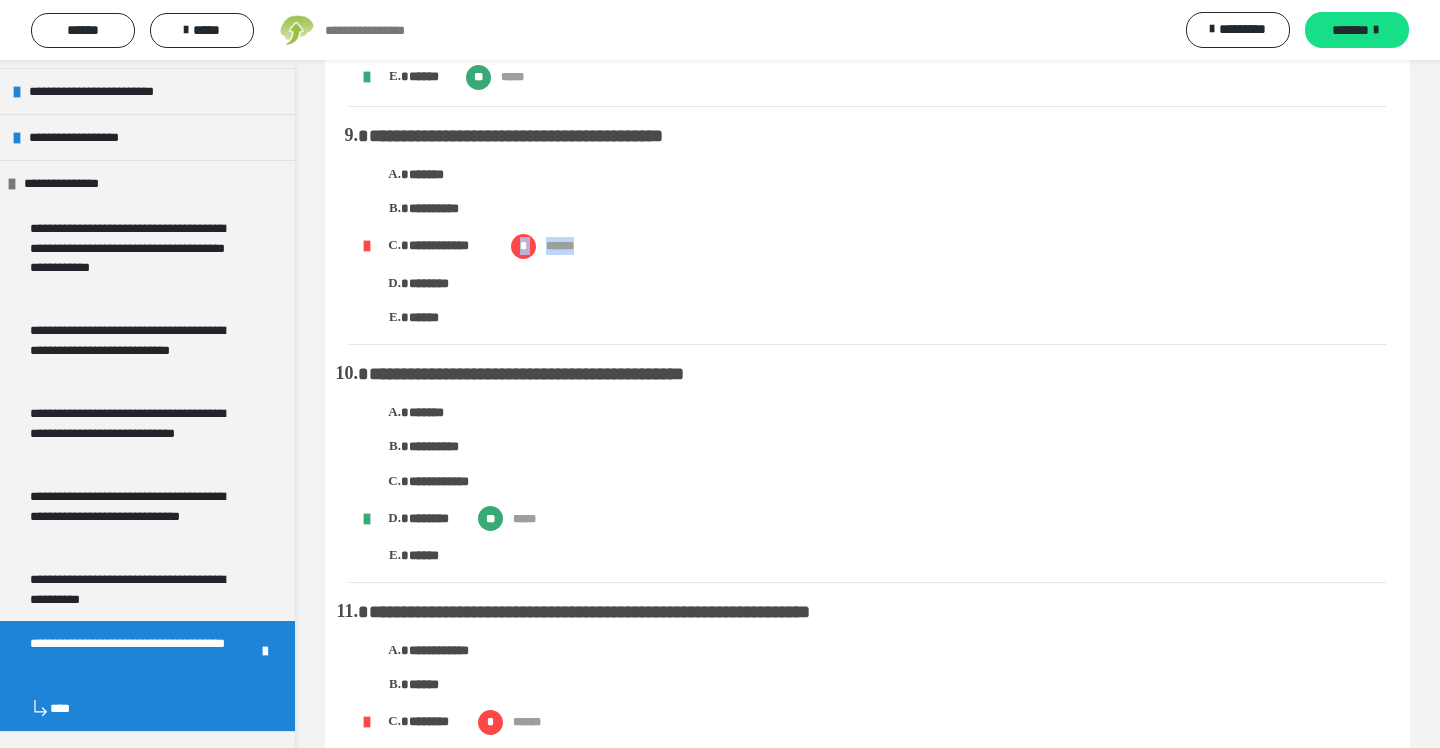 drag, startPoint x: 518, startPoint y: 242, endPoint x: 606, endPoint y: 240, distance: 88.02273 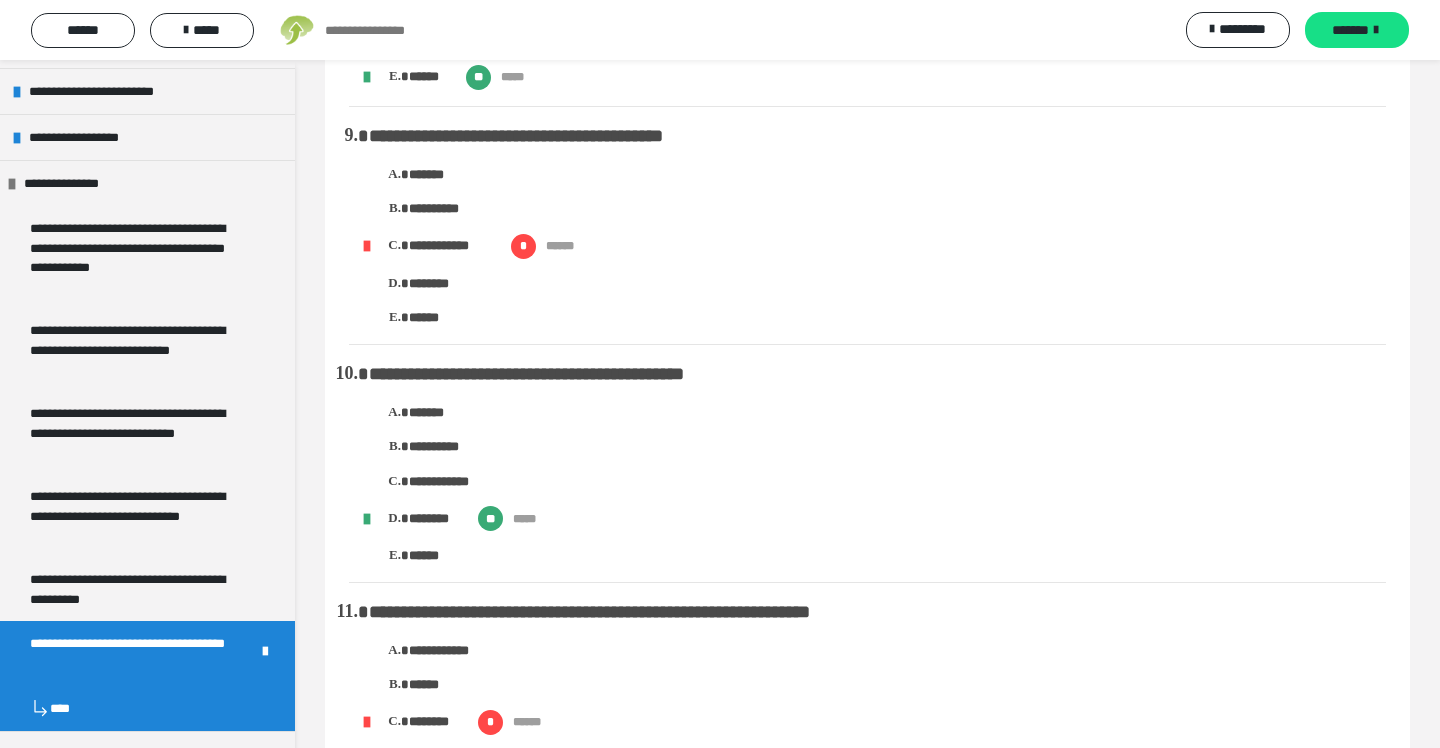 click on "********" at bounding box center [897, 284] 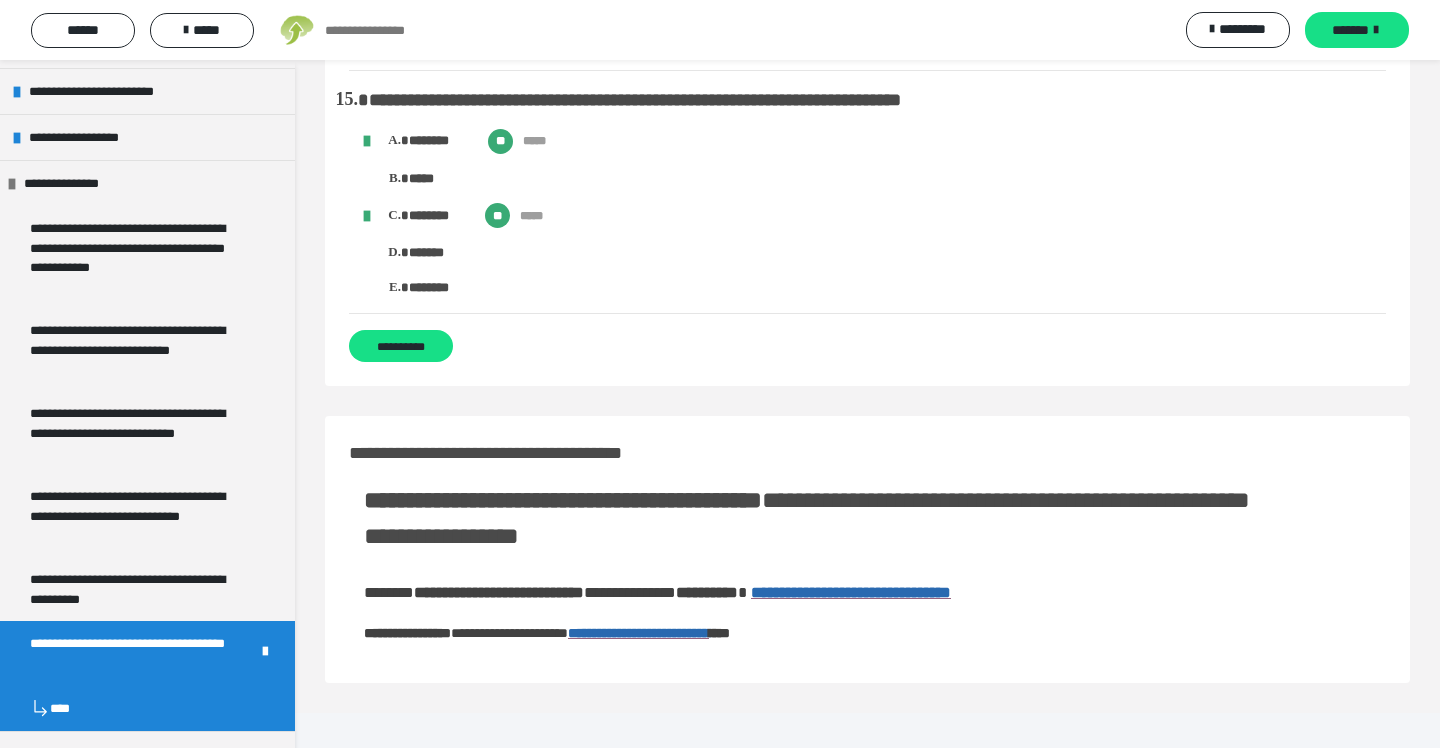 scroll, scrollTop: 3447, scrollLeft: 0, axis: vertical 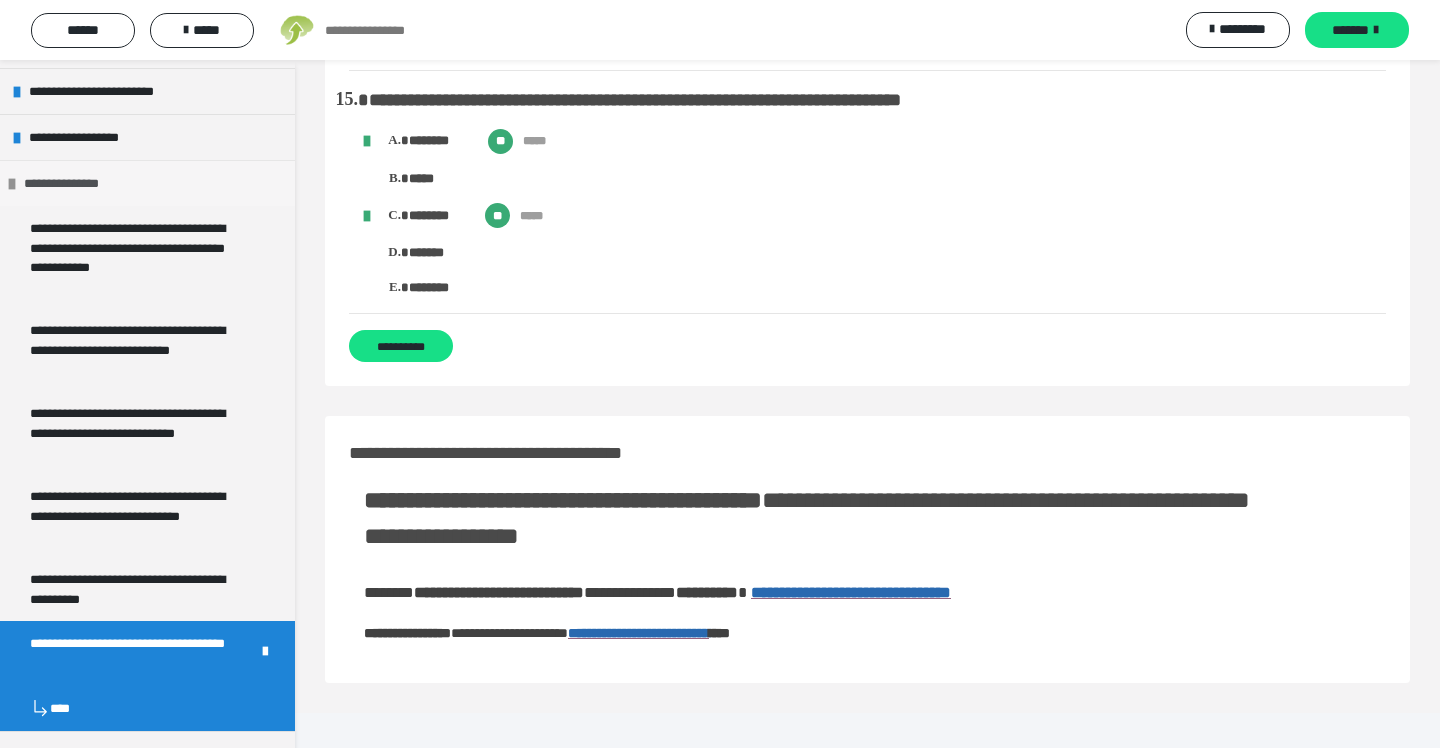 click at bounding box center (12, 184) 